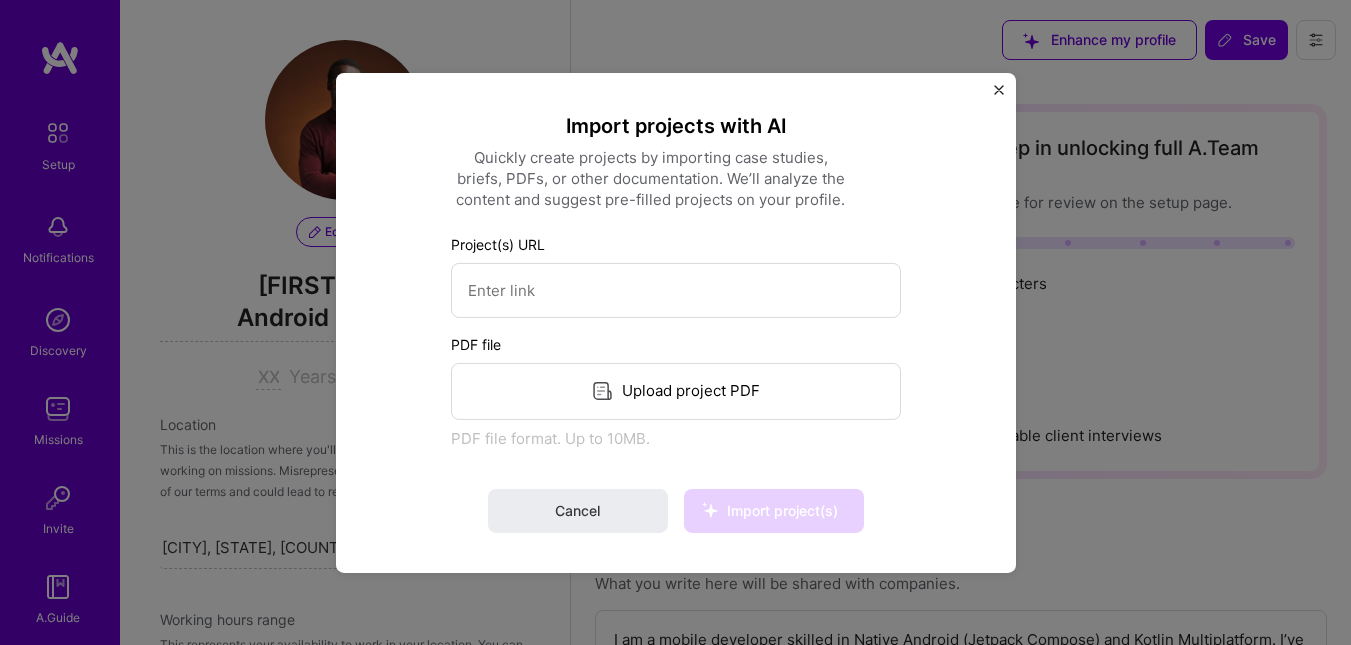 select on "US" 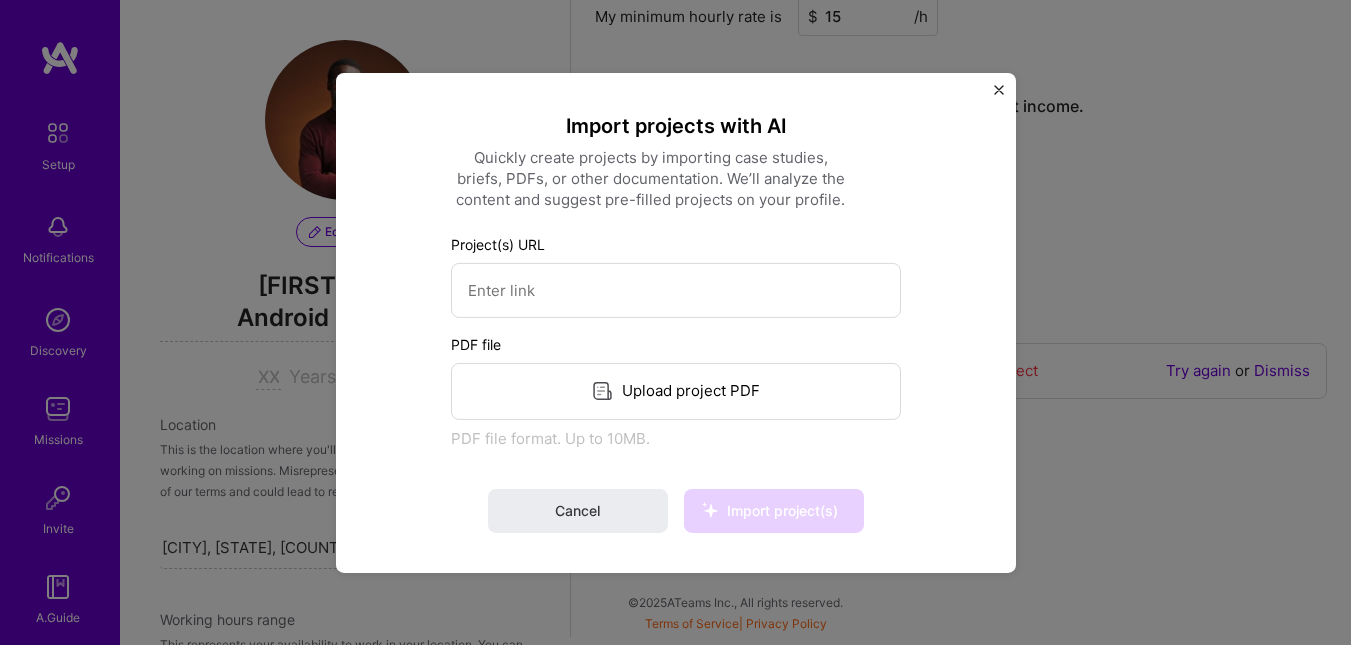 scroll, scrollTop: 849, scrollLeft: 0, axis: vertical 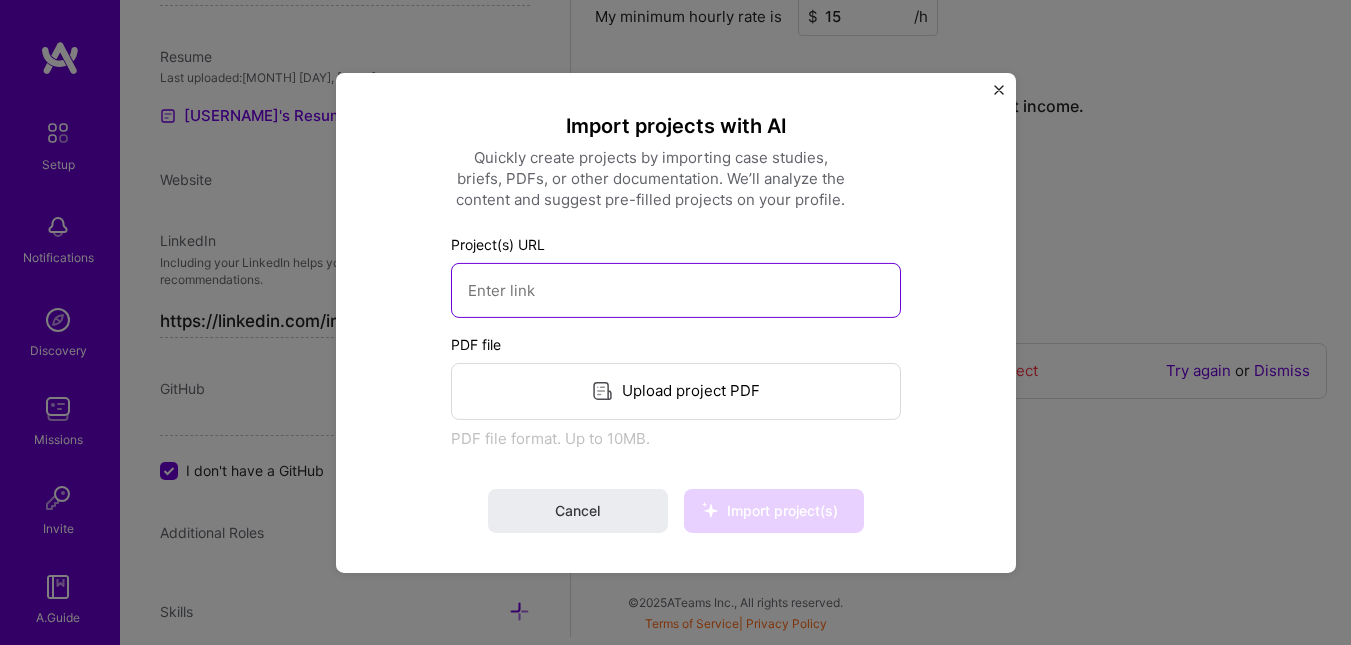 click at bounding box center (676, 289) 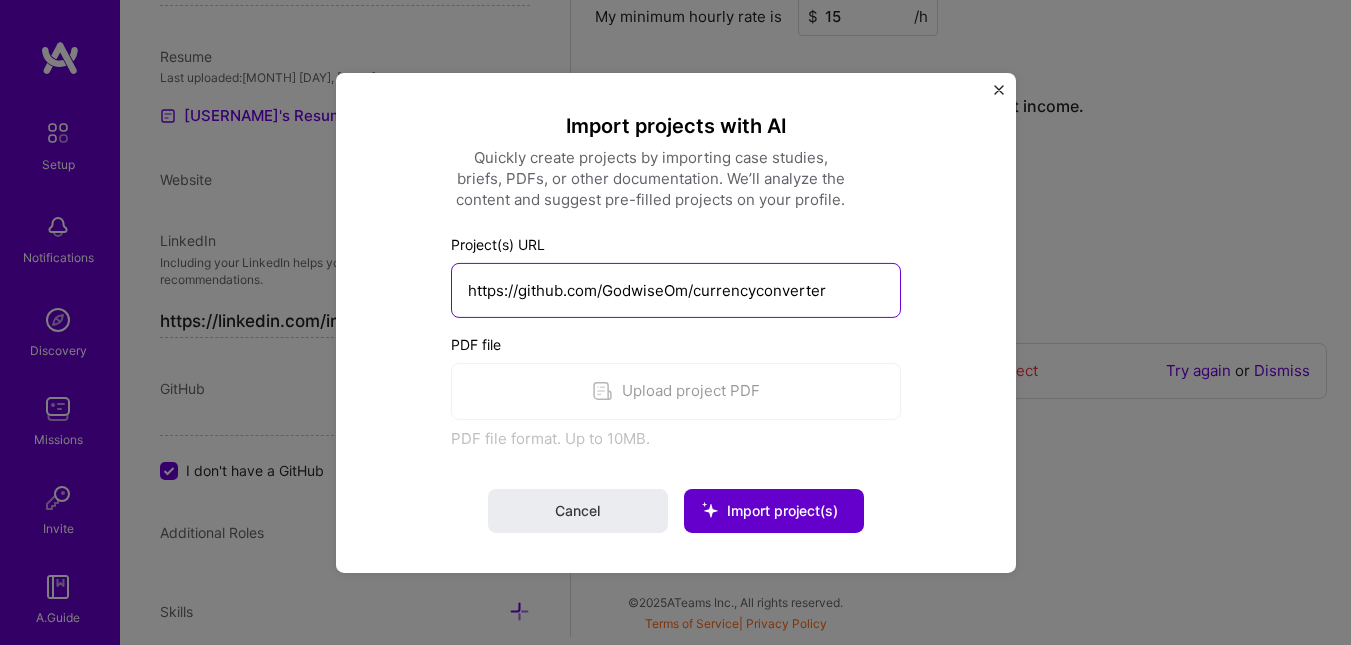 type on "https://github.com/GodwiseOm/currencyconverter" 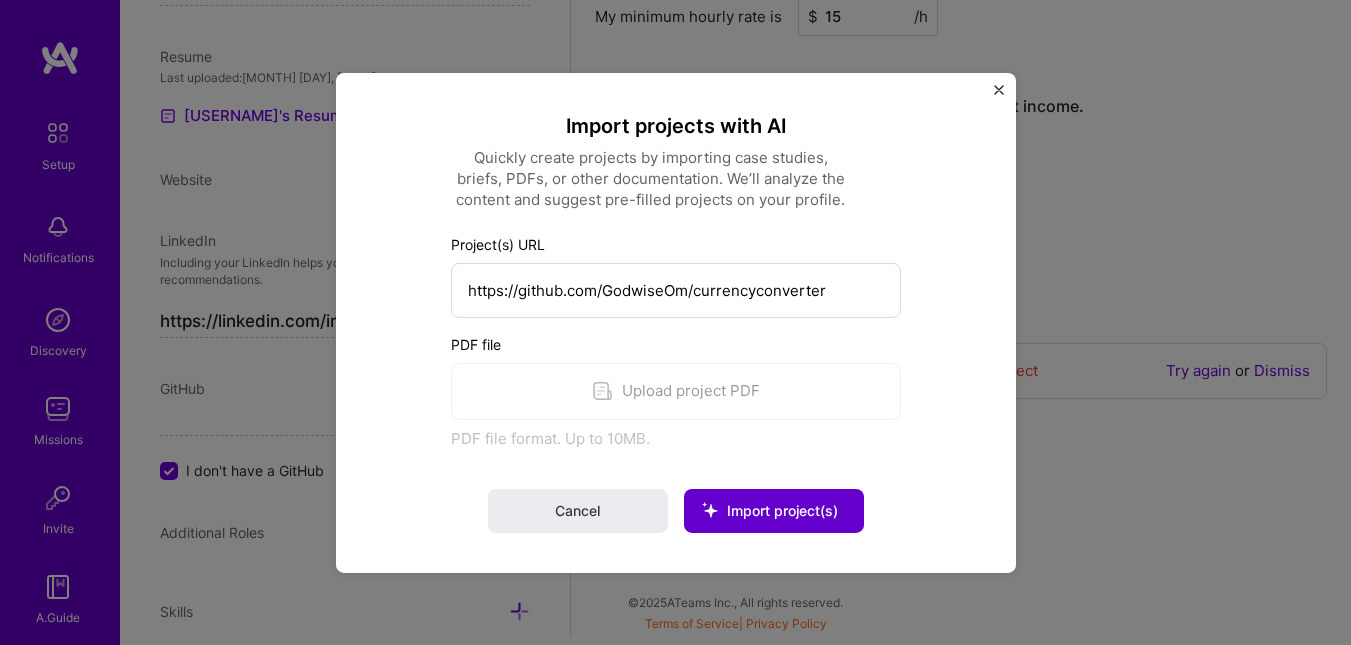 click on "Import project(s)" at bounding box center (782, 510) 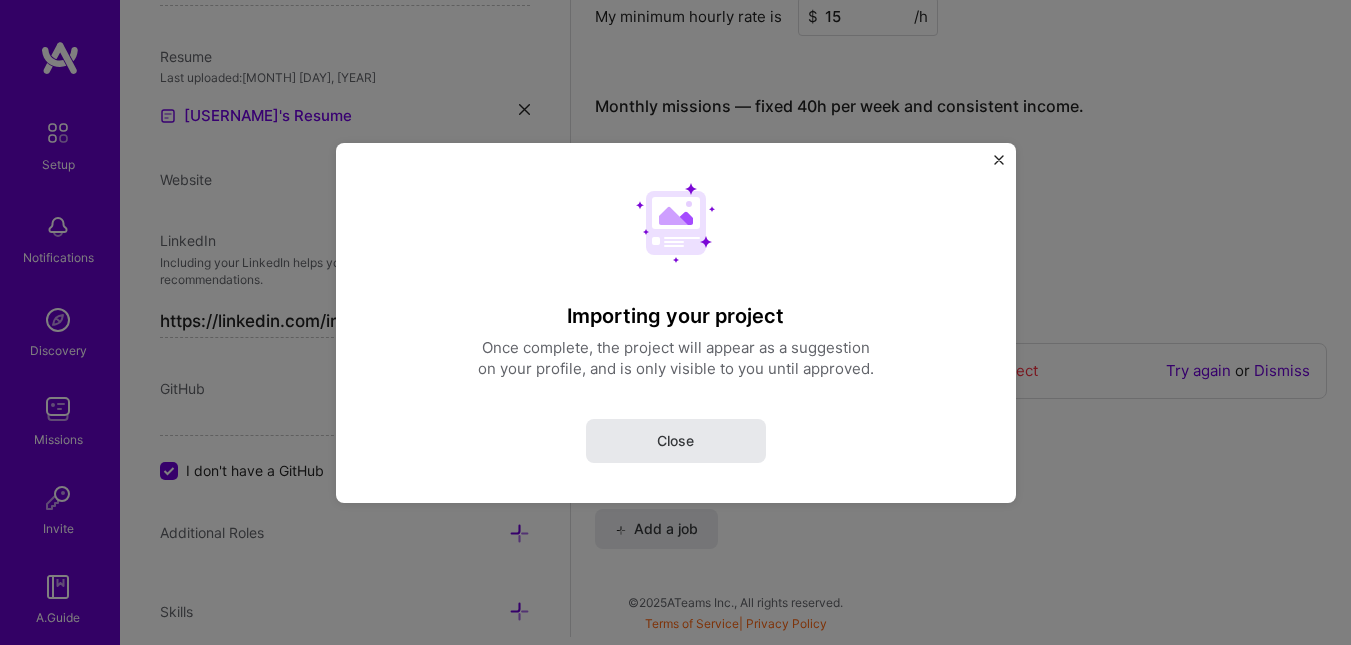 click on "Close" at bounding box center [676, 440] 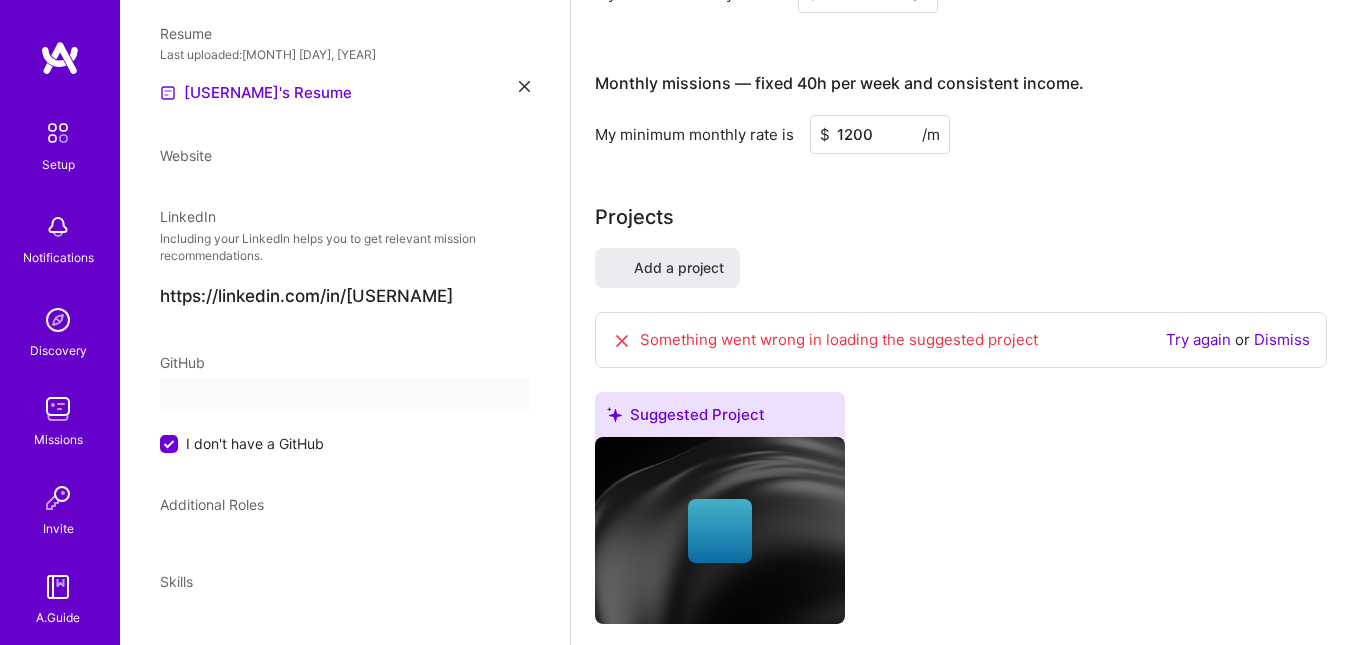 select on "US" 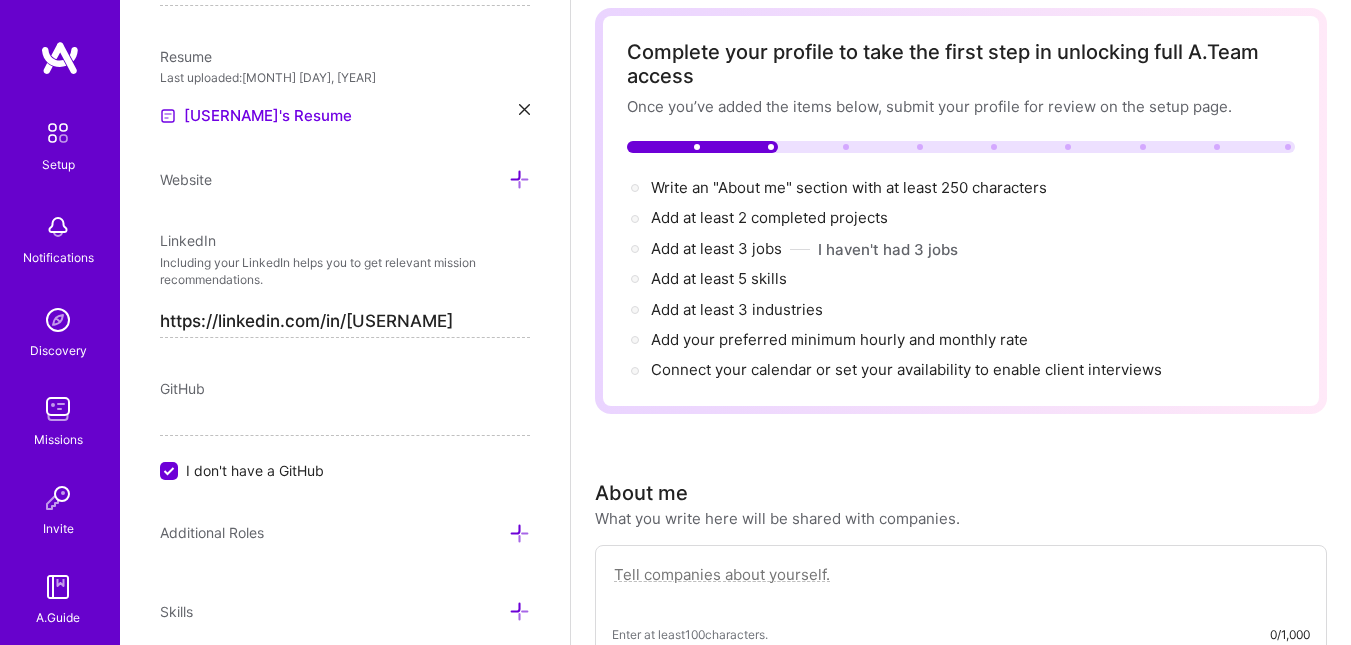 scroll, scrollTop: 65, scrollLeft: 0, axis: vertical 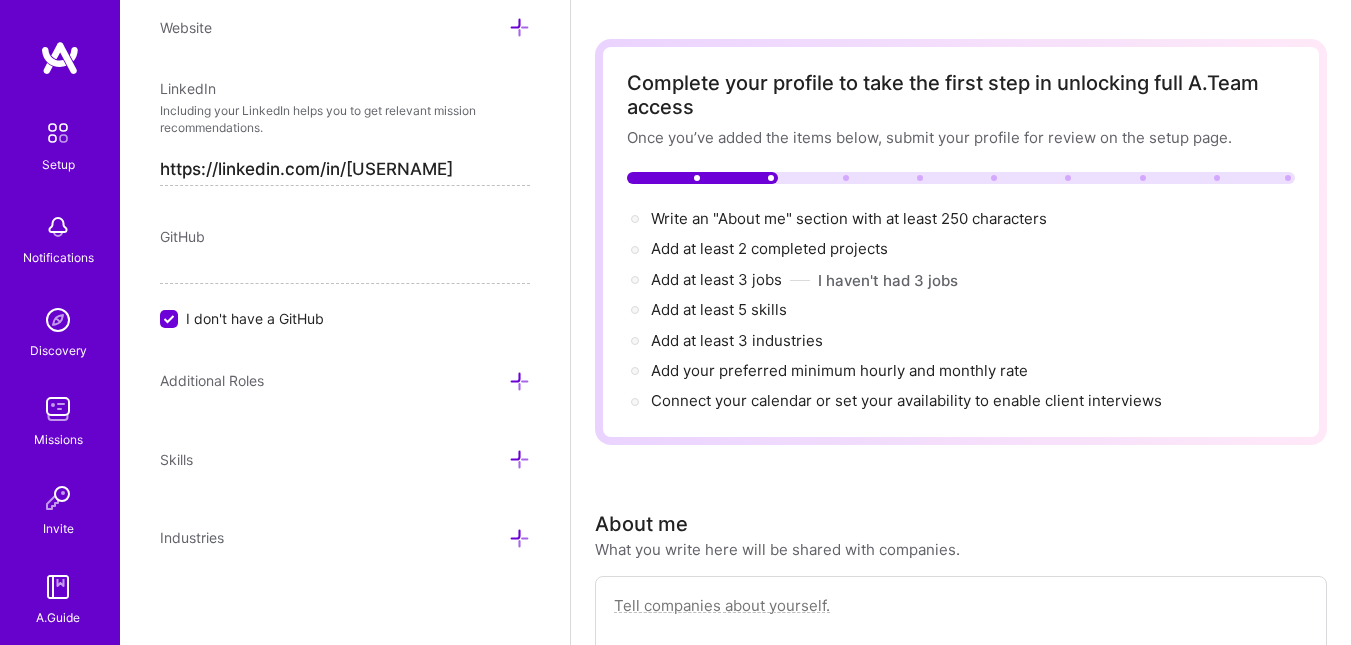 click on "GitHub" at bounding box center (182, 236) 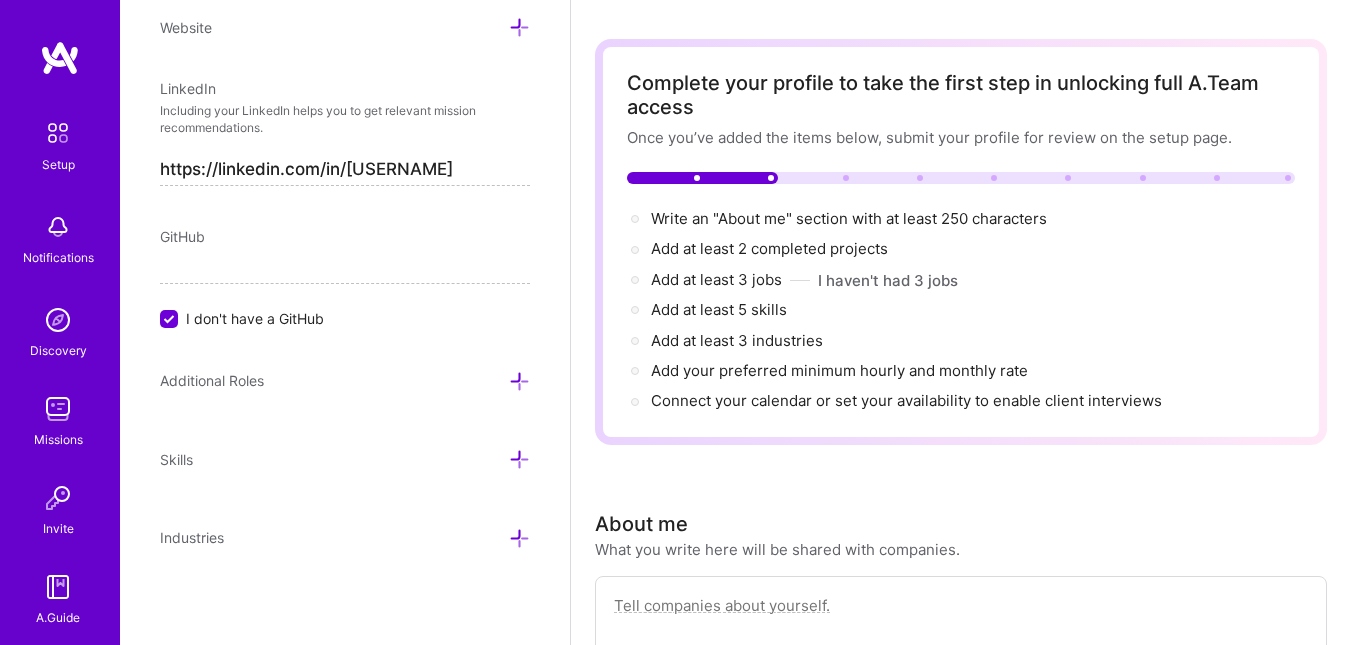 click on "I don't have a GitHub" at bounding box center [171, 320] 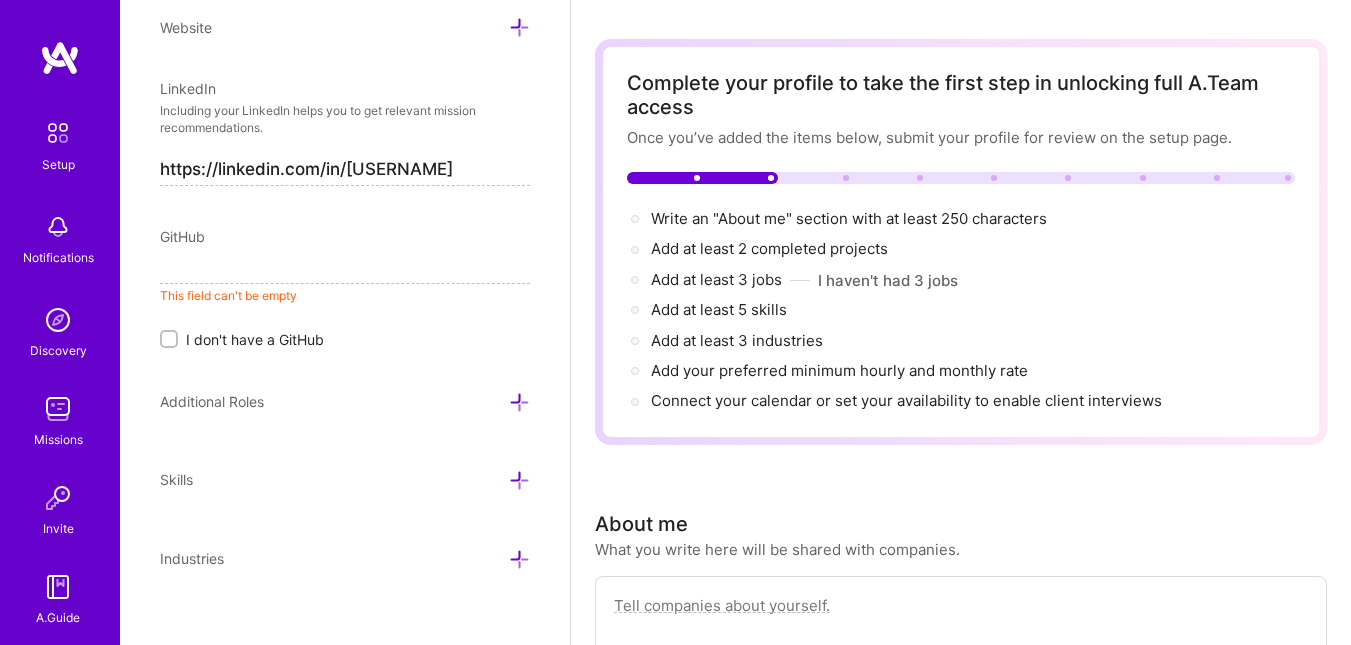 click at bounding box center [345, 268] 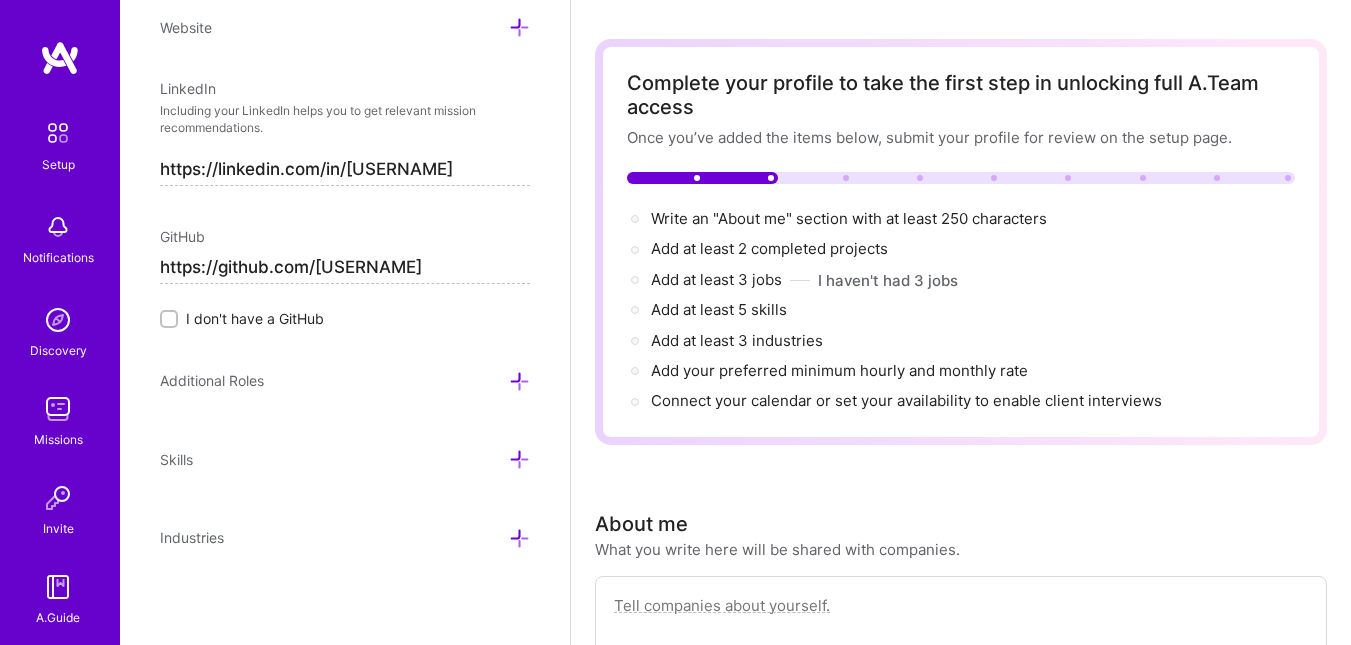type on "https://github.com/[USERNAME]" 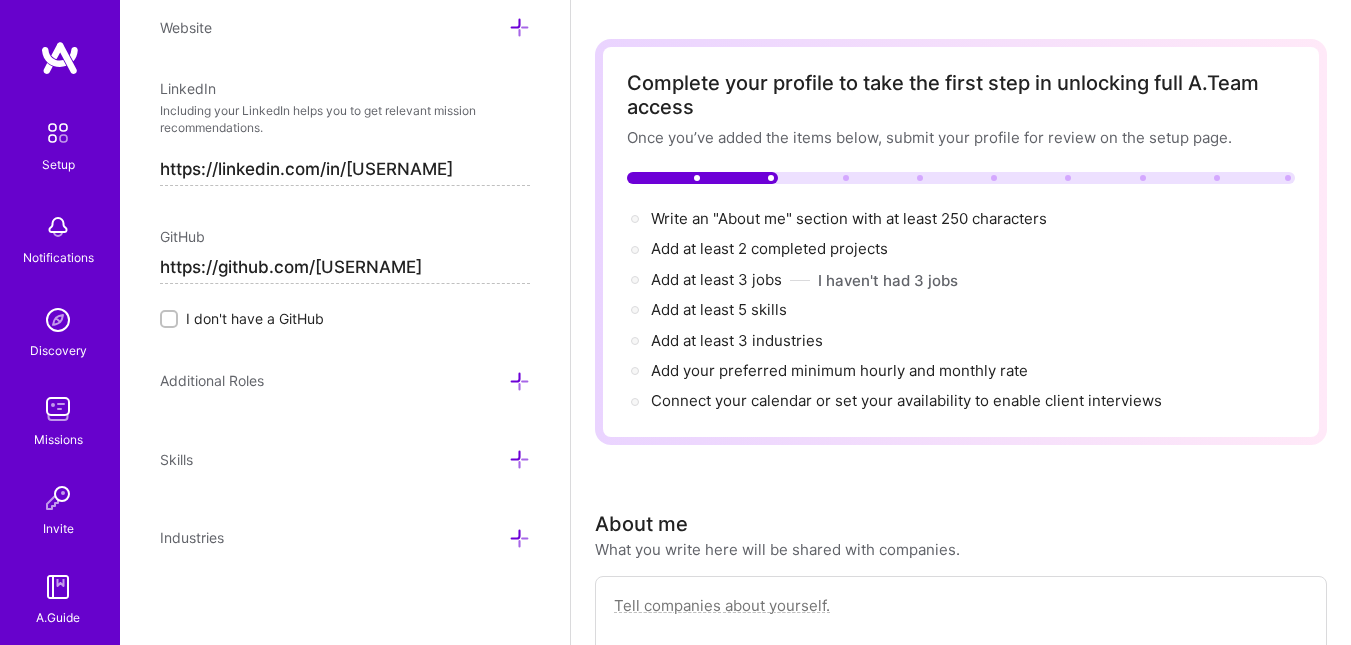 click at bounding box center (519, 381) 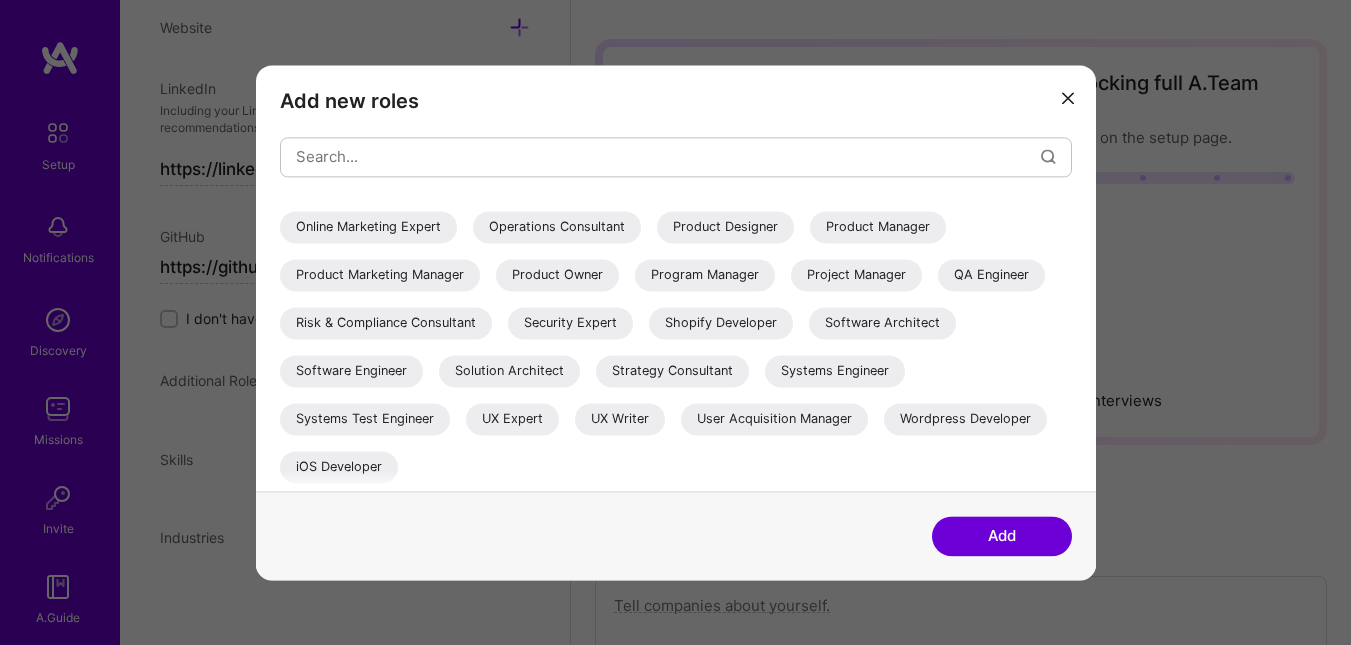 scroll, scrollTop: 454, scrollLeft: 0, axis: vertical 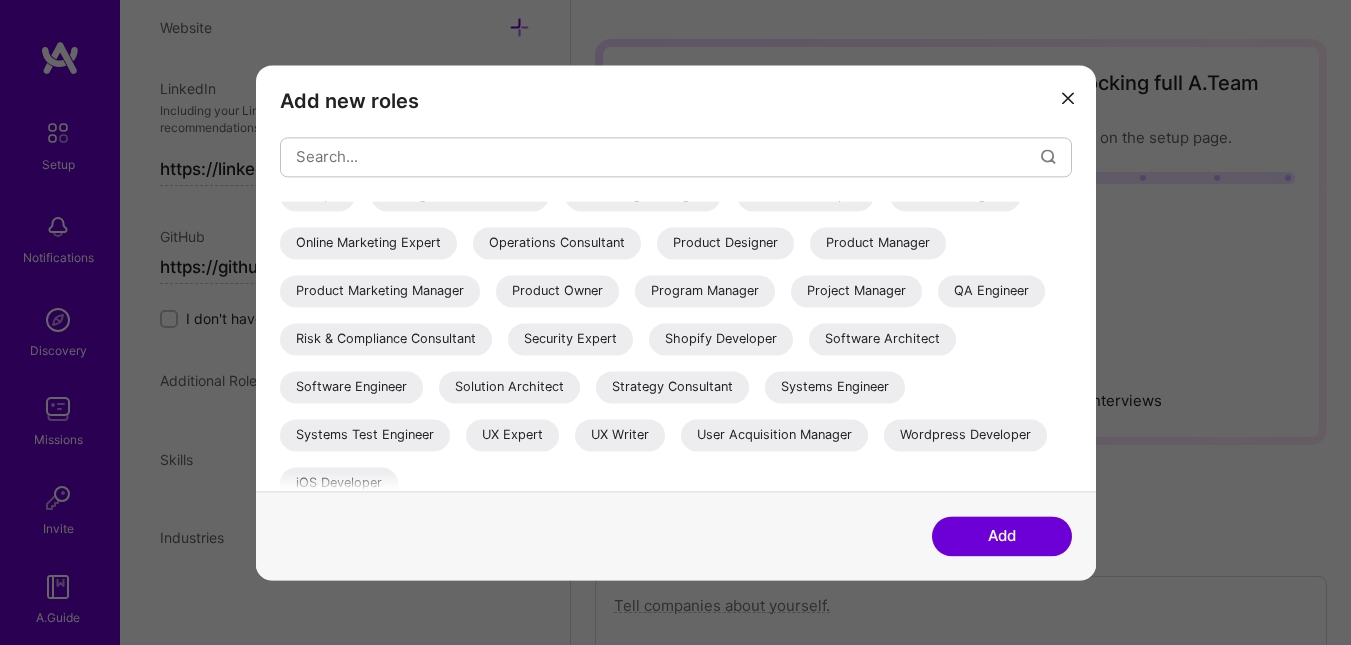 click on "Software Engineer" at bounding box center (351, 387) 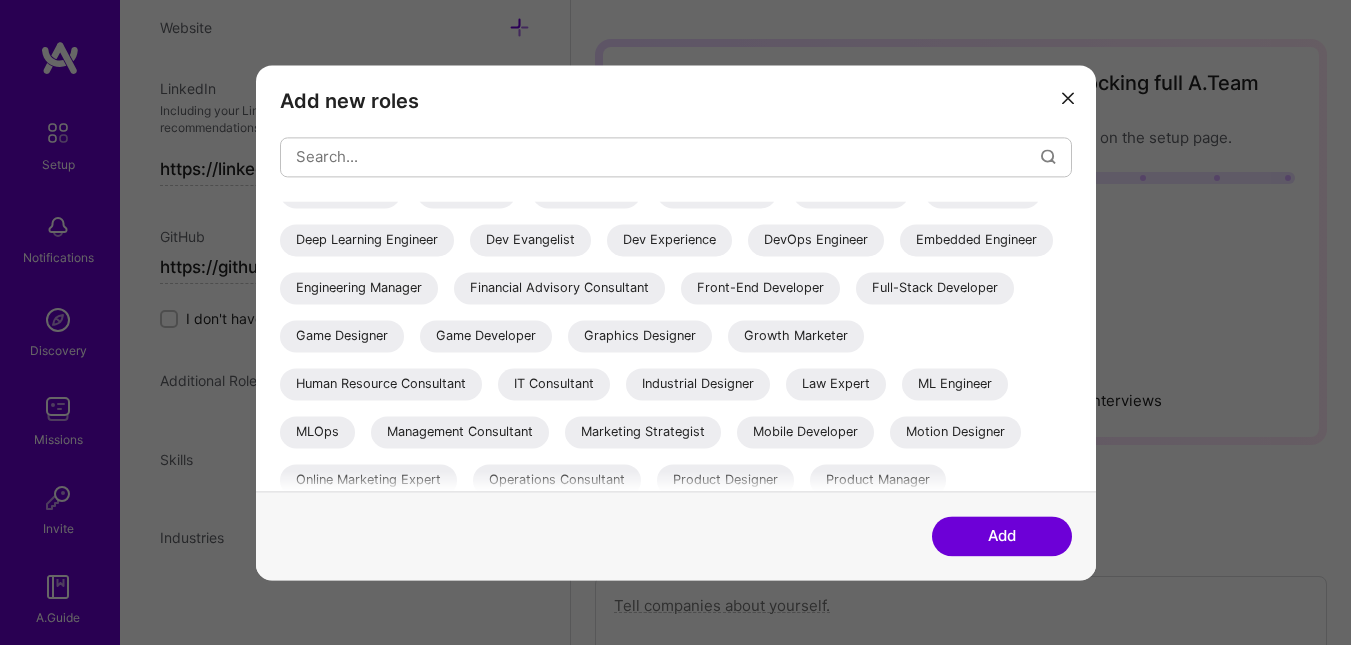 scroll, scrollTop: 0, scrollLeft: 0, axis: both 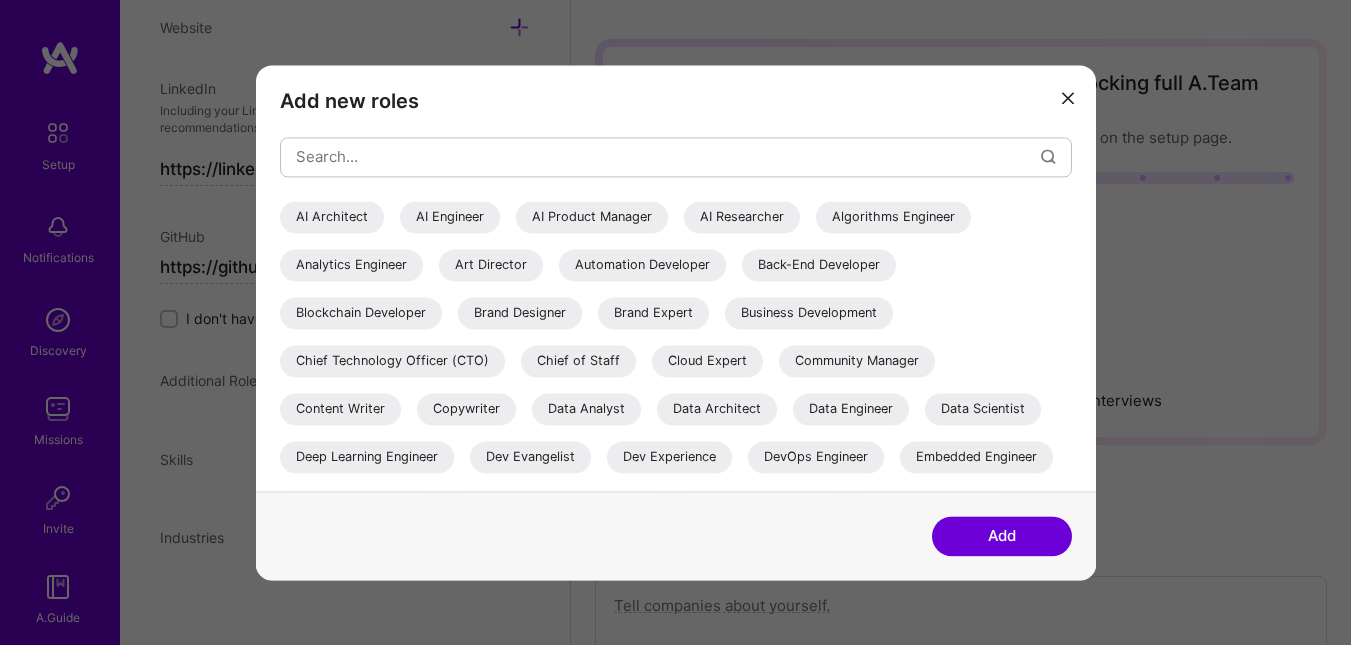 click on "AI Engineer" at bounding box center (450, 217) 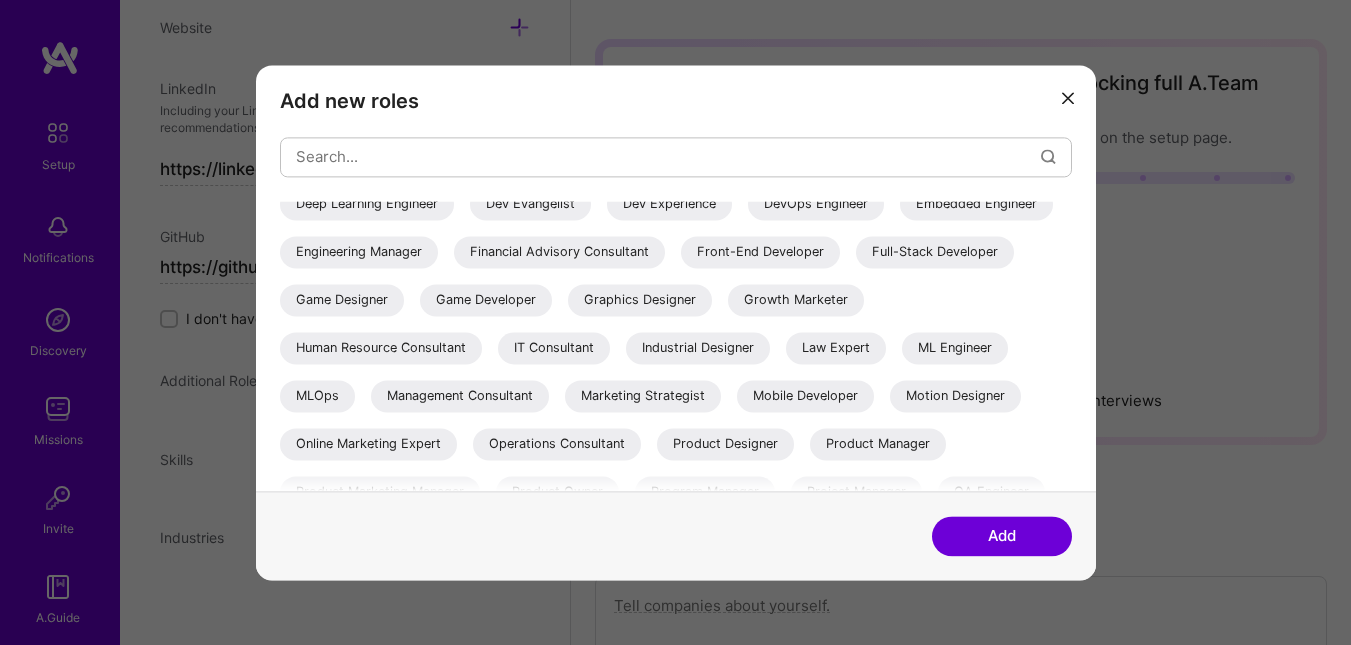 scroll, scrollTop: 267, scrollLeft: 0, axis: vertical 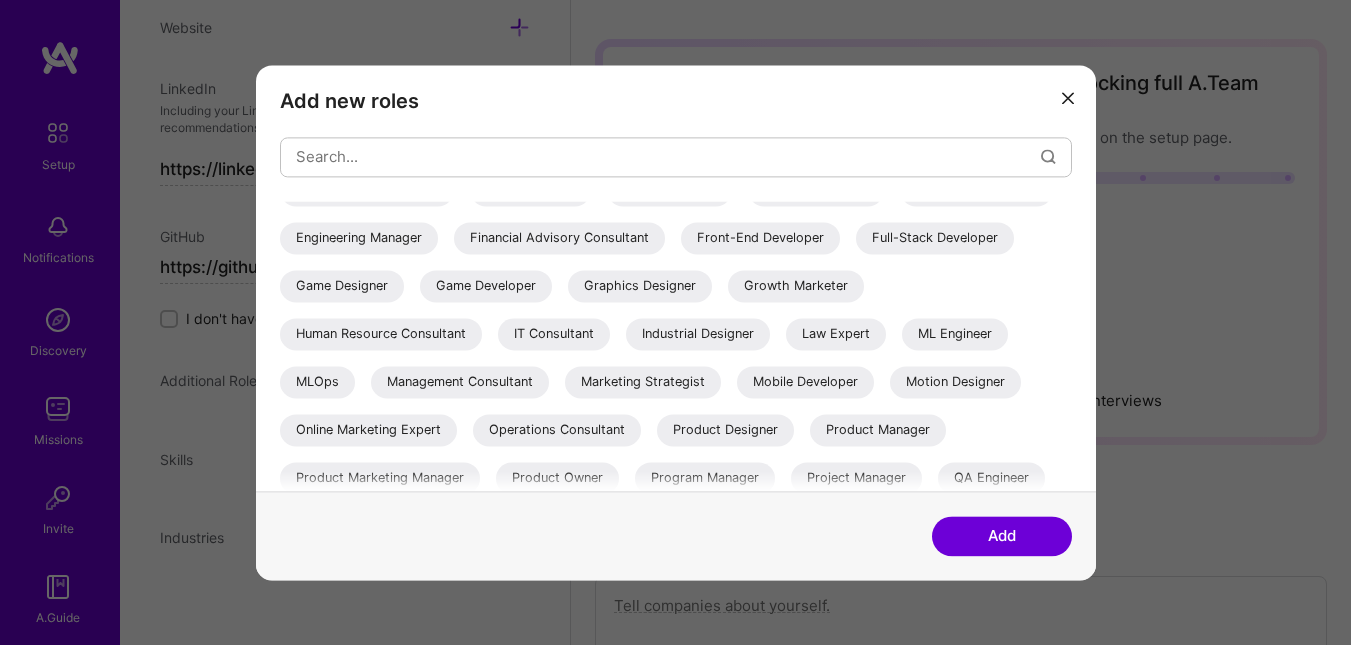 click on "Mobile Developer" at bounding box center [805, 382] 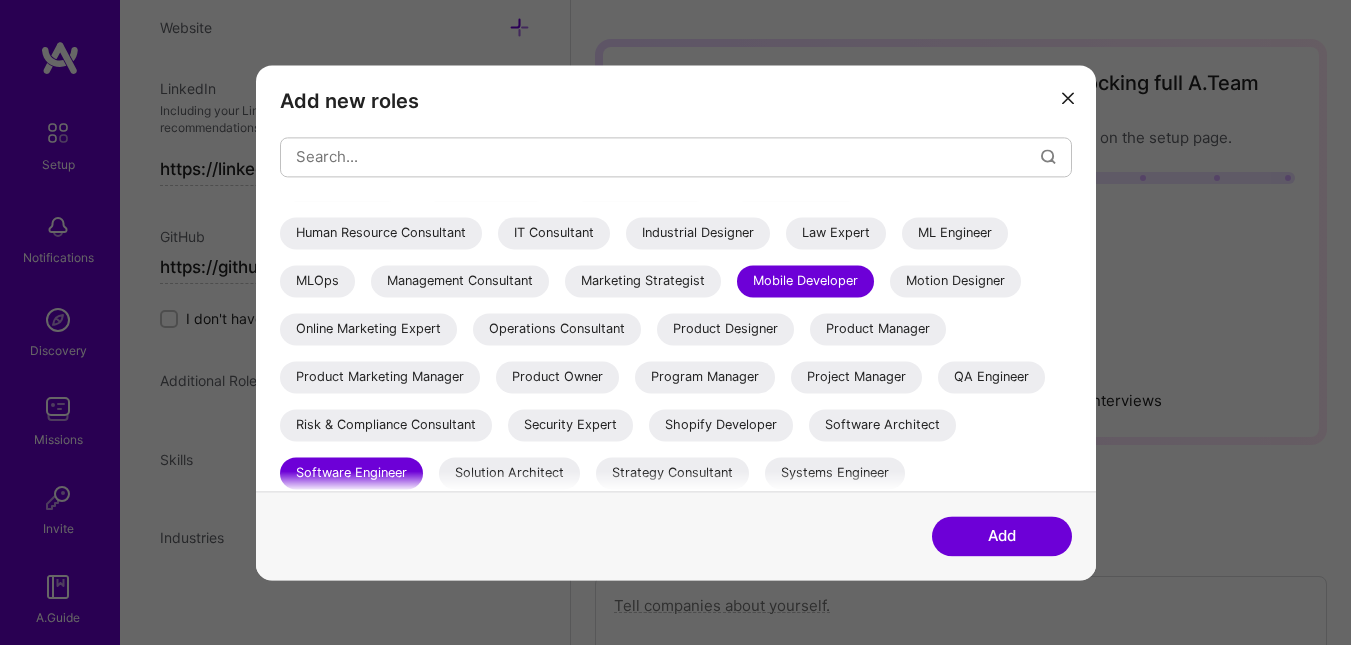 scroll, scrollTop: 470, scrollLeft: 0, axis: vertical 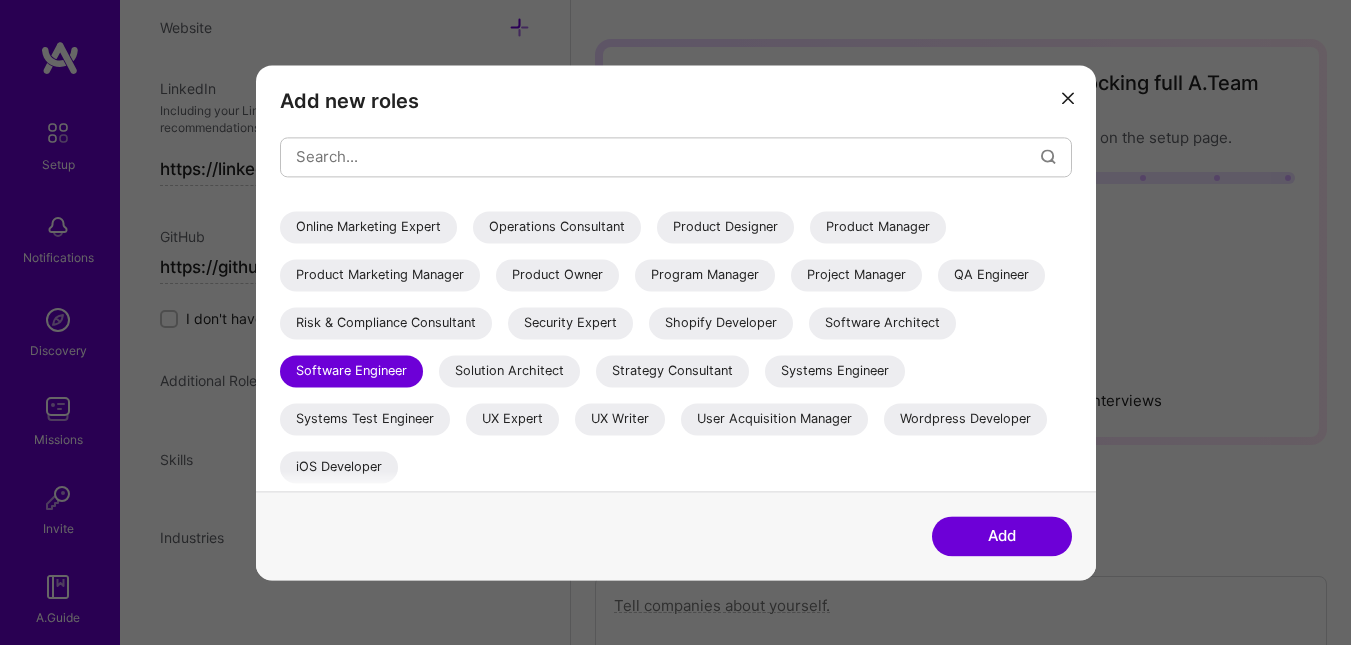 click on "Add" at bounding box center [1002, 536] 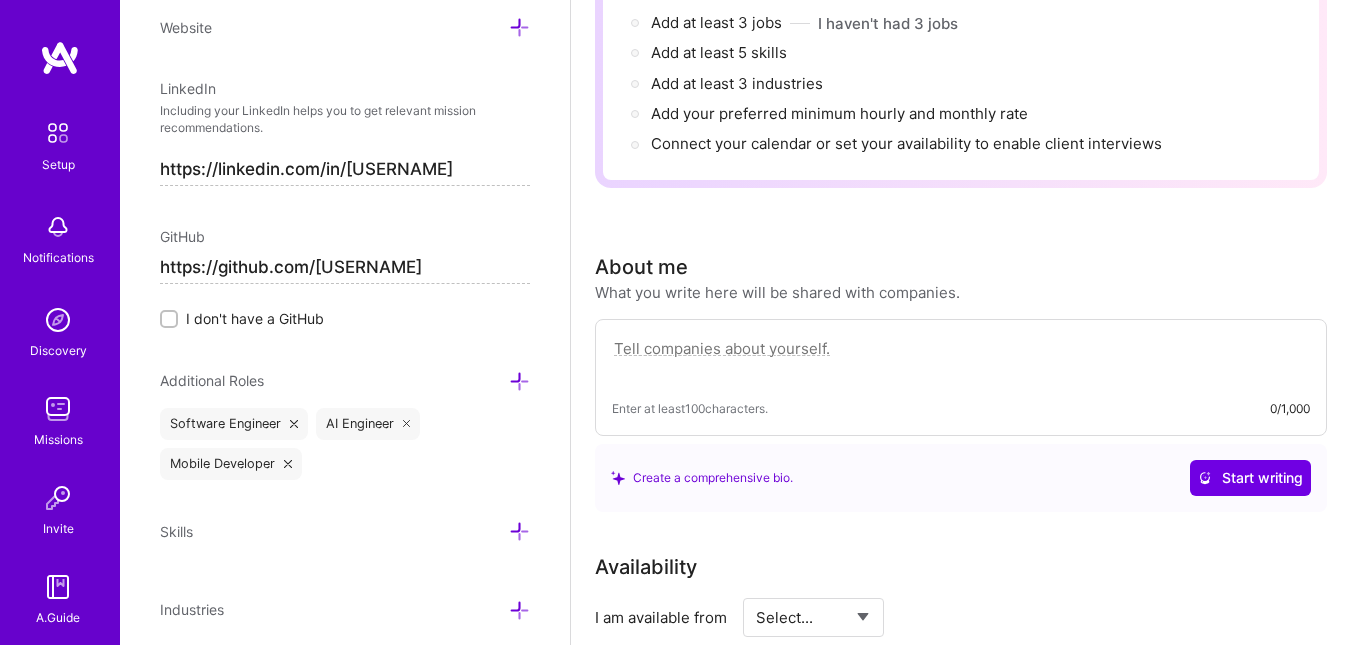 scroll, scrollTop: 323, scrollLeft: 0, axis: vertical 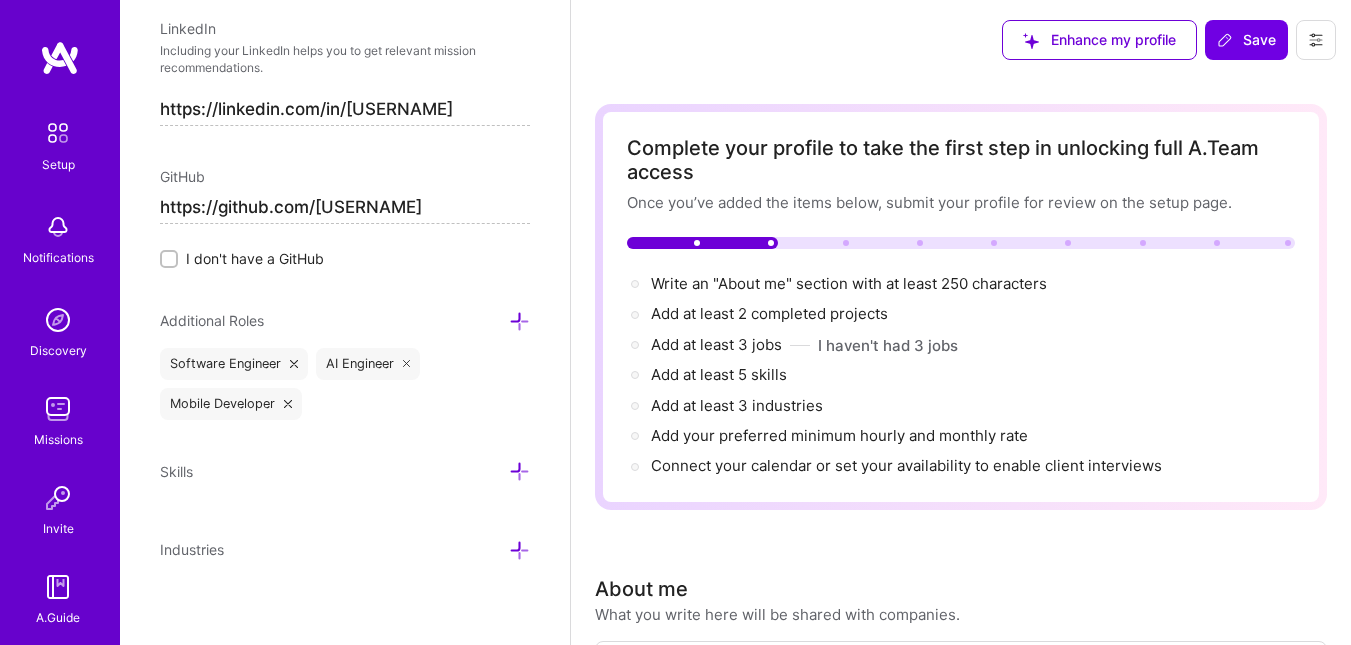 click on "Write an "About me" section with at least 250 characters   →" at bounding box center (851, 283) 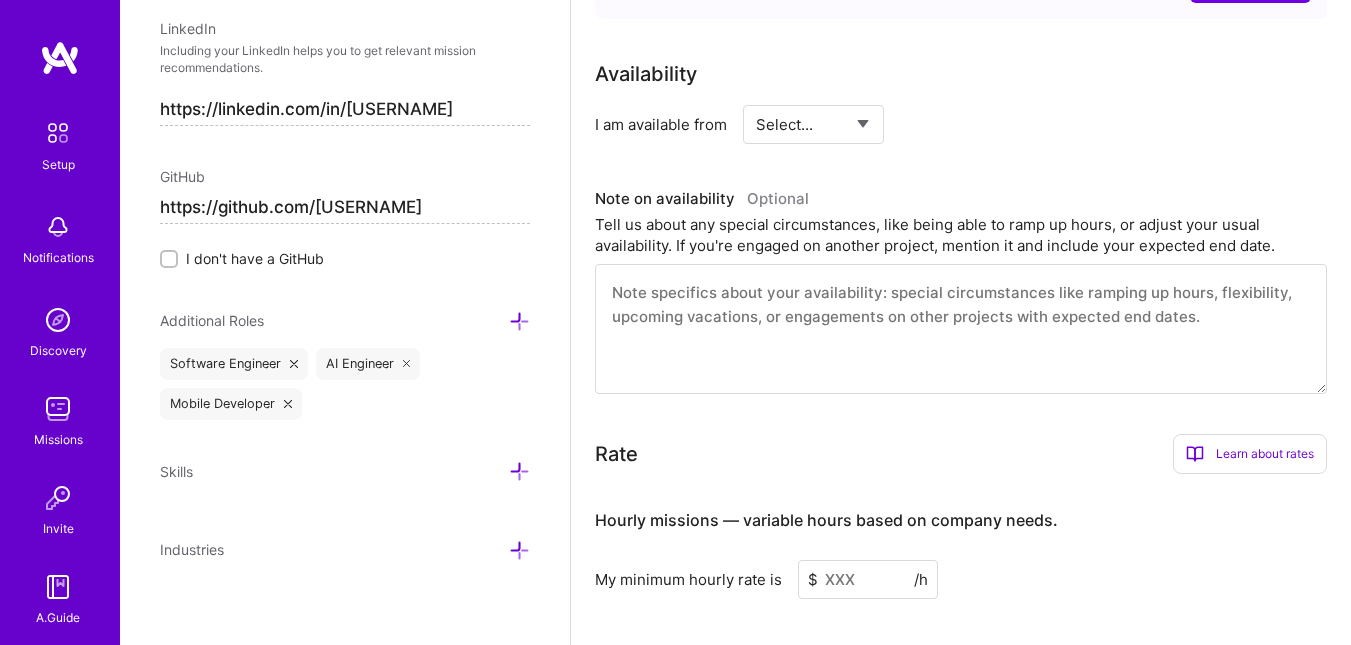 scroll, scrollTop: 816, scrollLeft: 0, axis: vertical 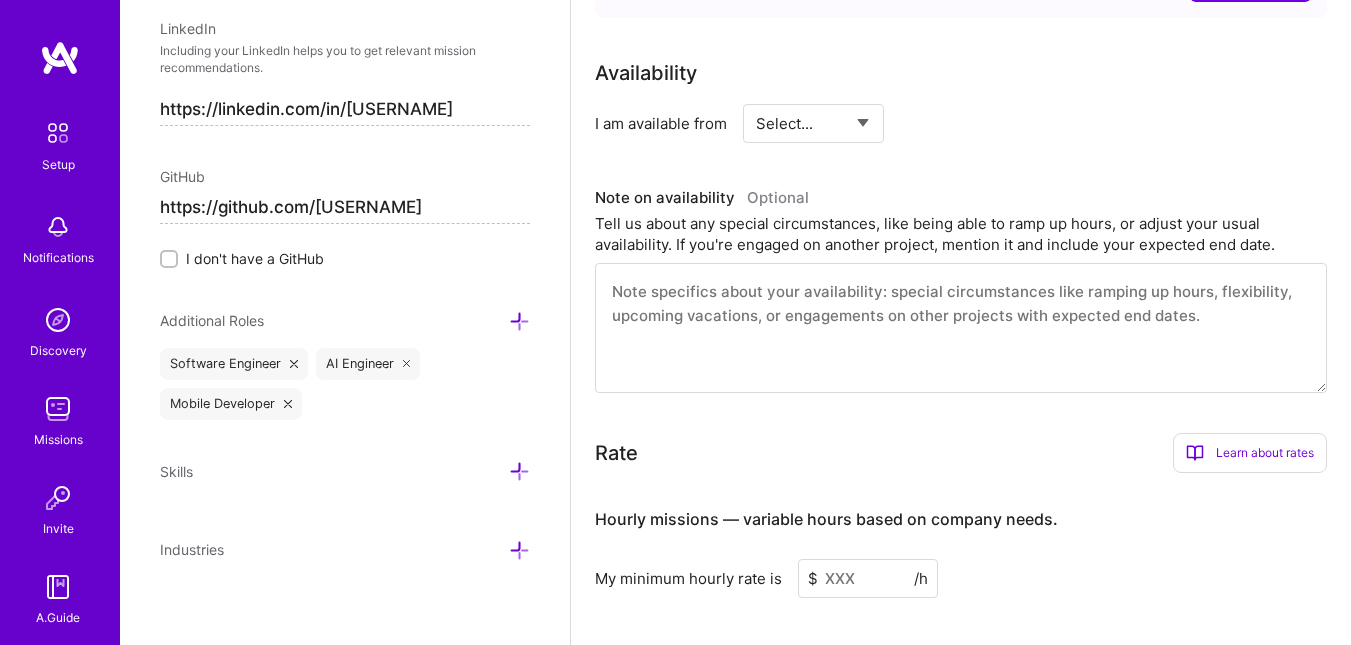 click at bounding box center (961, 328) 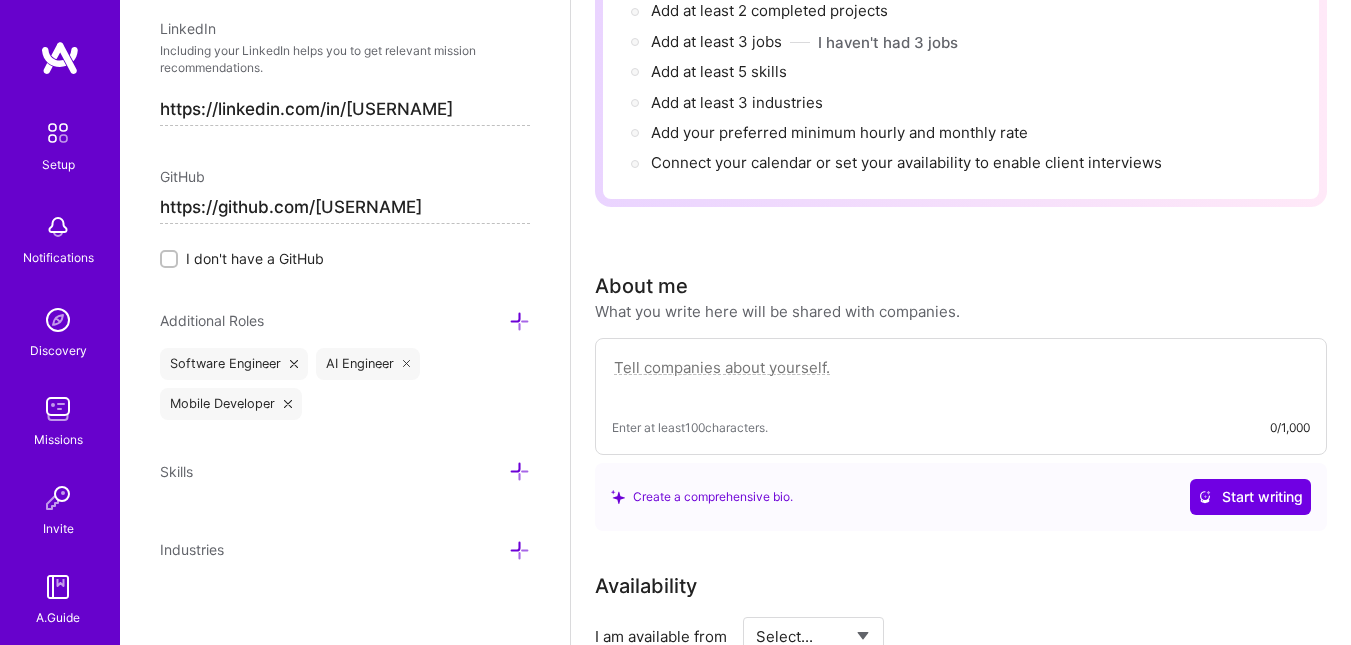 scroll, scrollTop: 309, scrollLeft: 0, axis: vertical 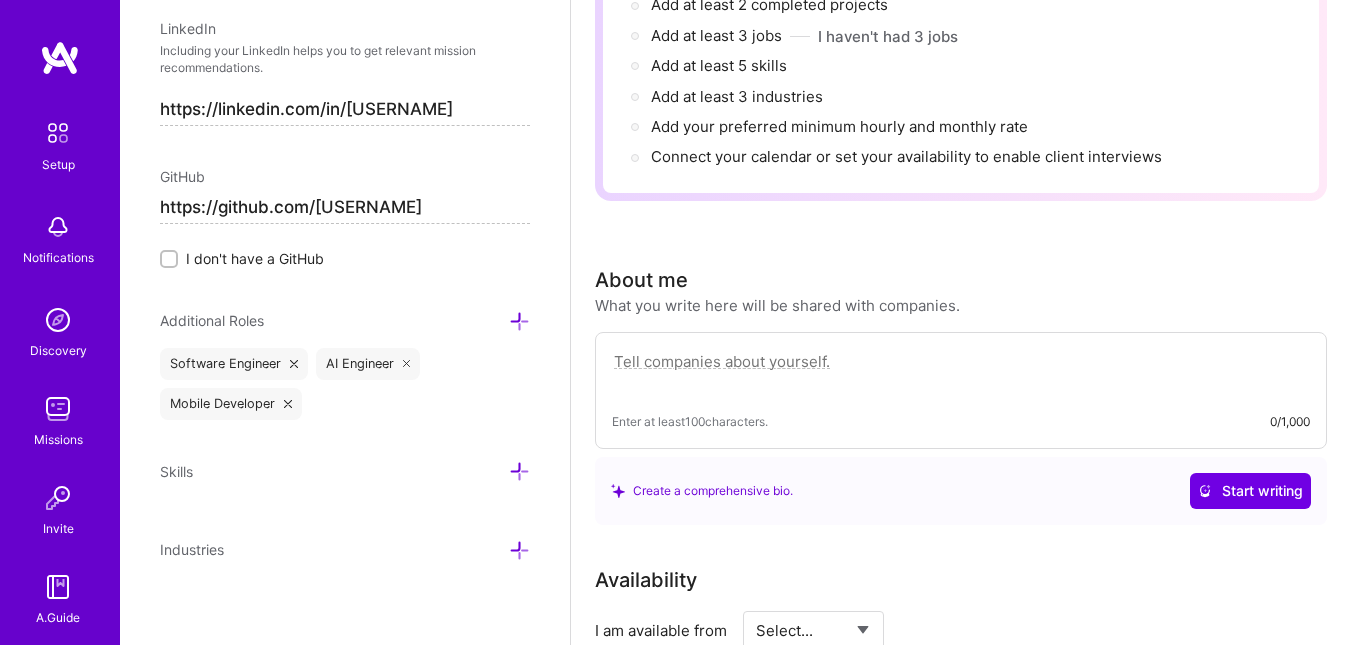 click at bounding box center (961, 372) 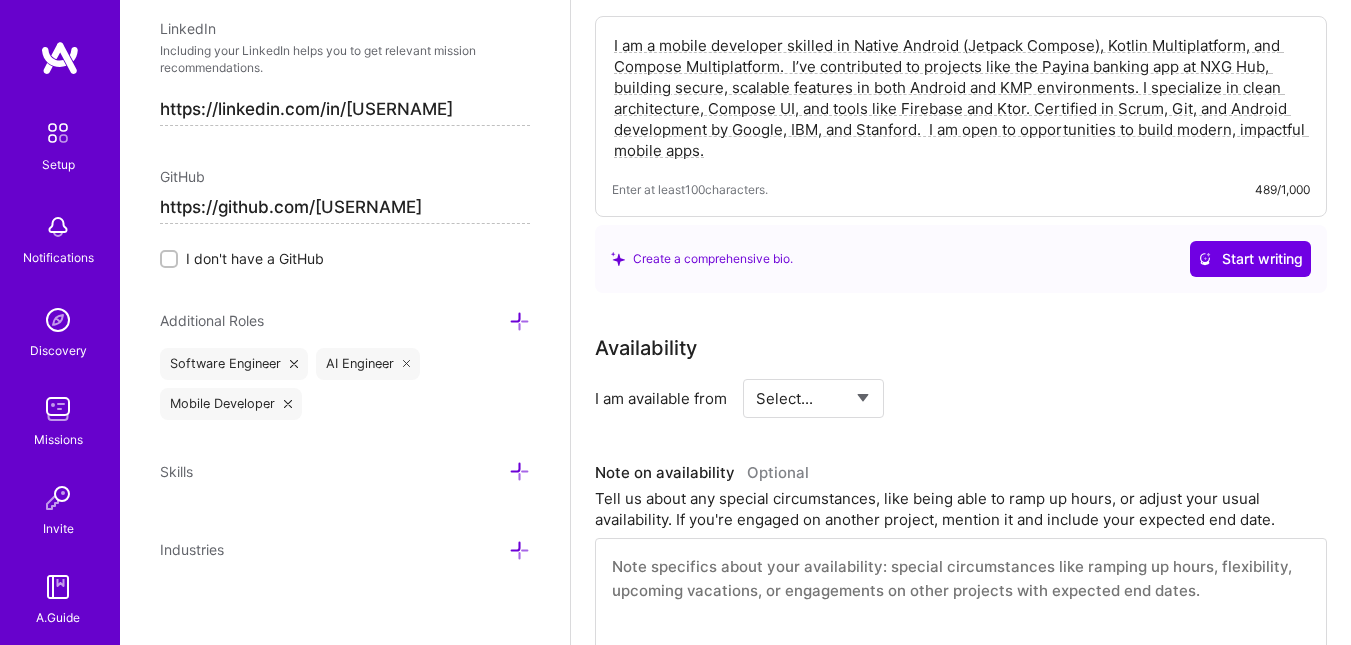 scroll, scrollTop: 626, scrollLeft: 0, axis: vertical 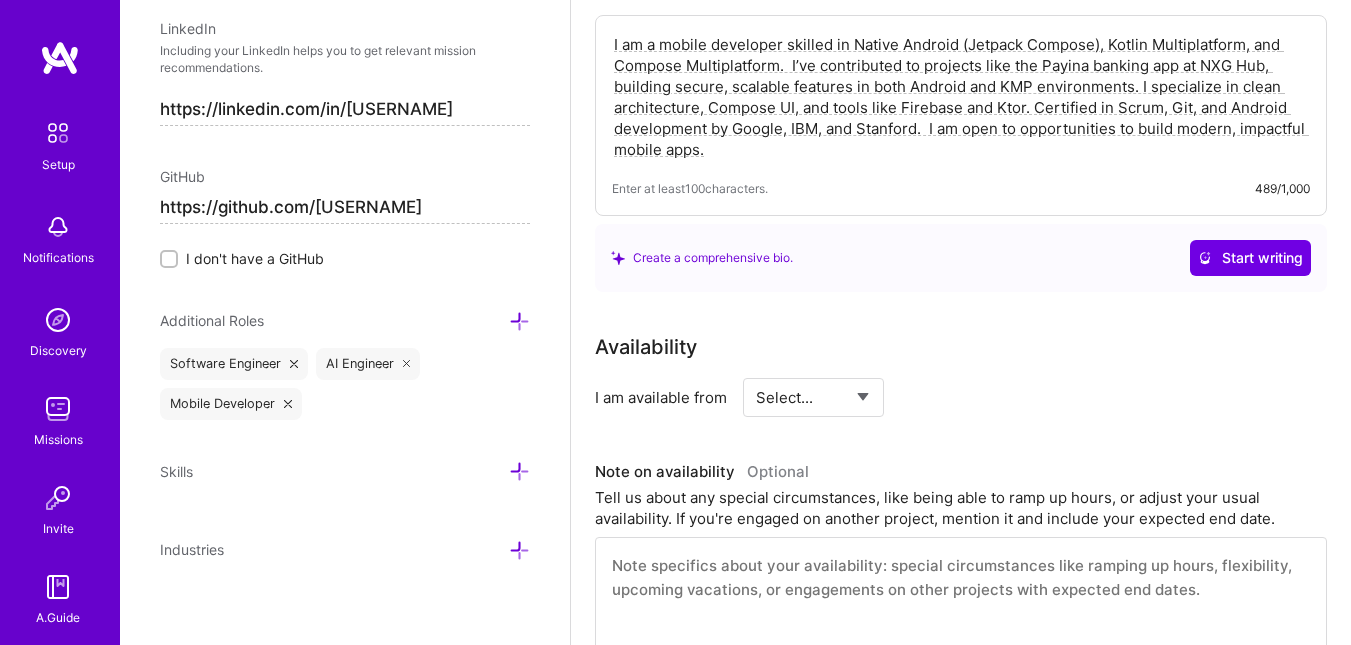 type on "I am a mobile developer skilled in Native Android (Jetpack Compose), Kotlin Multiplatform, and Compose Multiplatform.  I’ve contributed to projects like the Payina banking app at NXG Hub, building secure, scalable features in both Android and KMP environments. I specialize in clean architecture, Compose UI, and tools like Firebase and Ktor. Certified in Scrum, Git, and Android development by Google, IBM, and Stanford.  I am open to opportunities to build modern, impactful mobile apps." 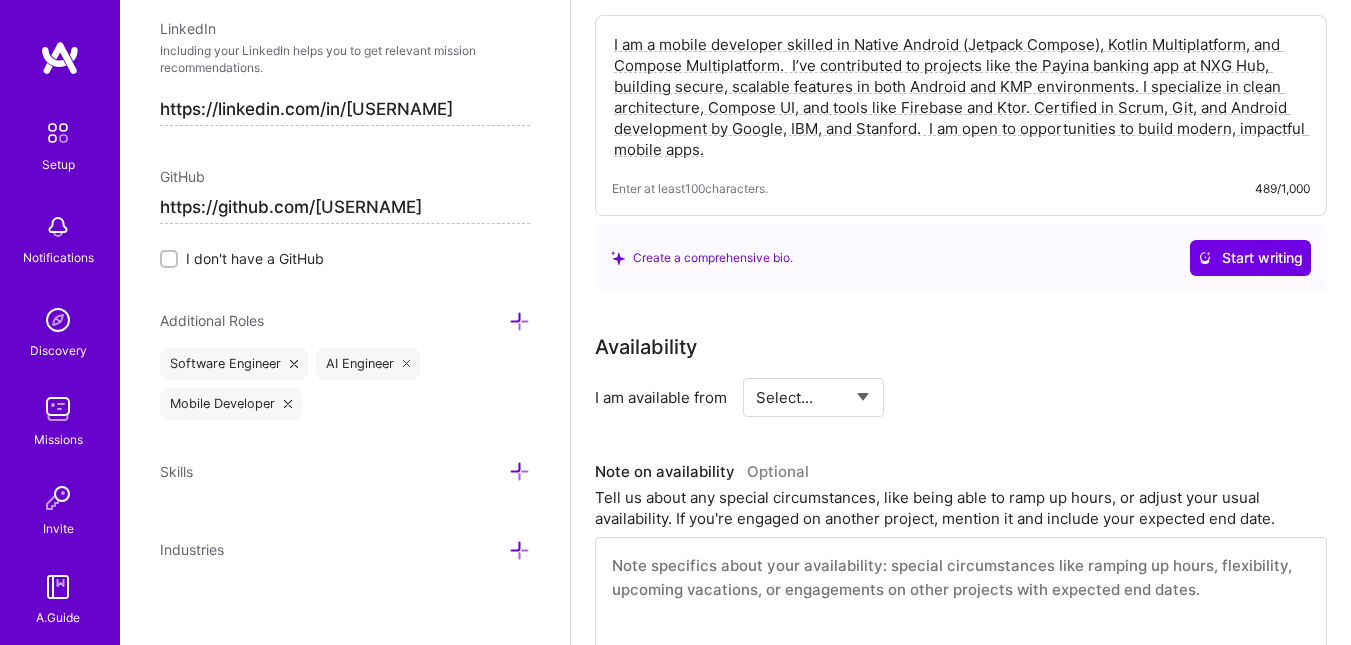 select on "Right Now" 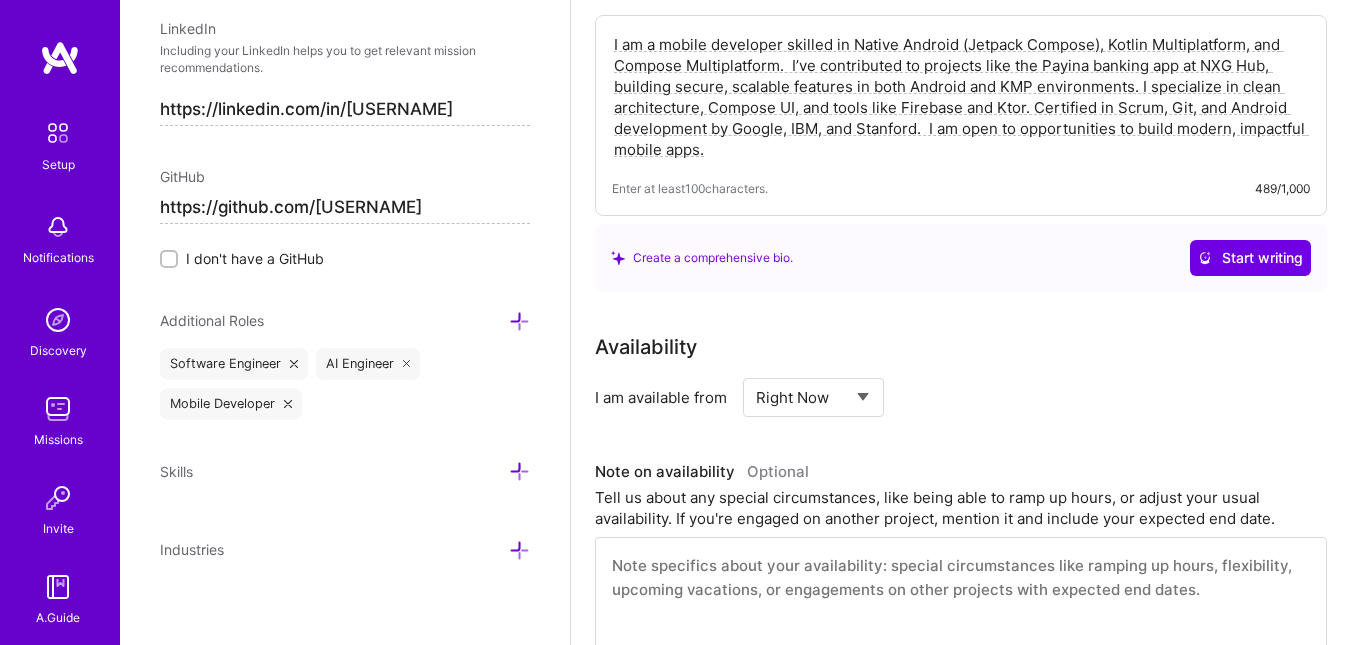 click on "Select... Right Now Future Date Not Available" at bounding box center (813, 397) 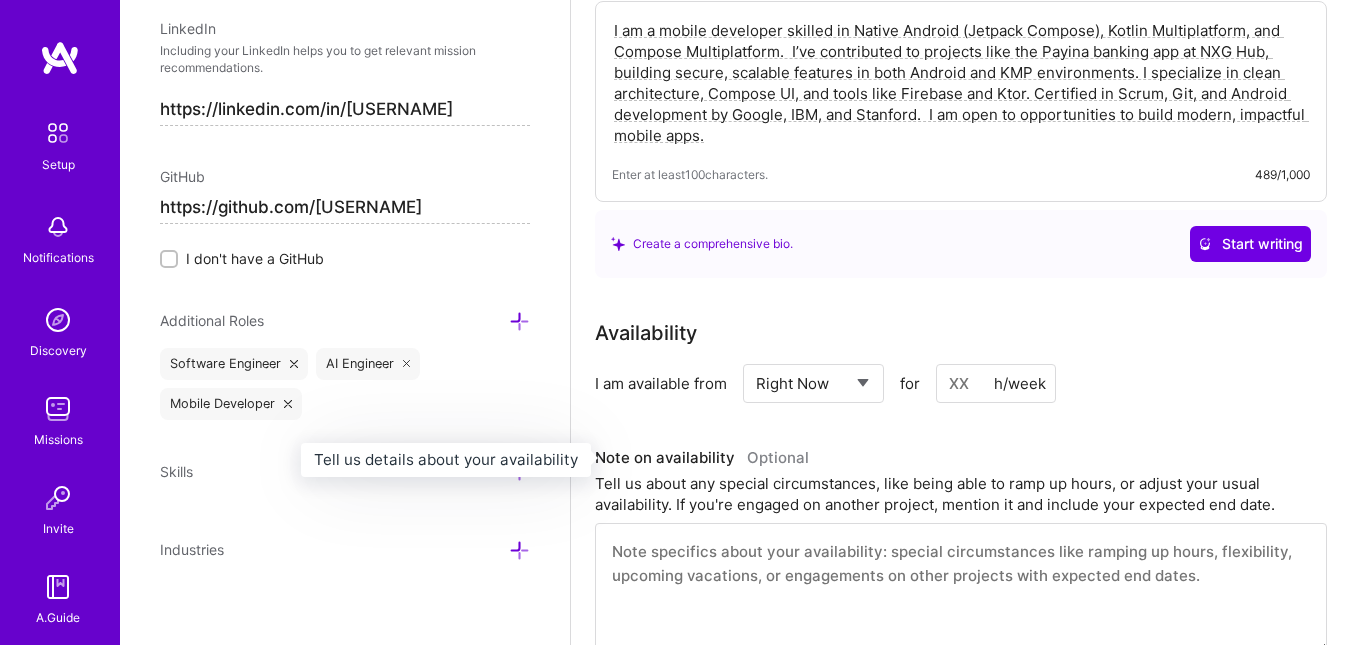 scroll, scrollTop: 645, scrollLeft: 0, axis: vertical 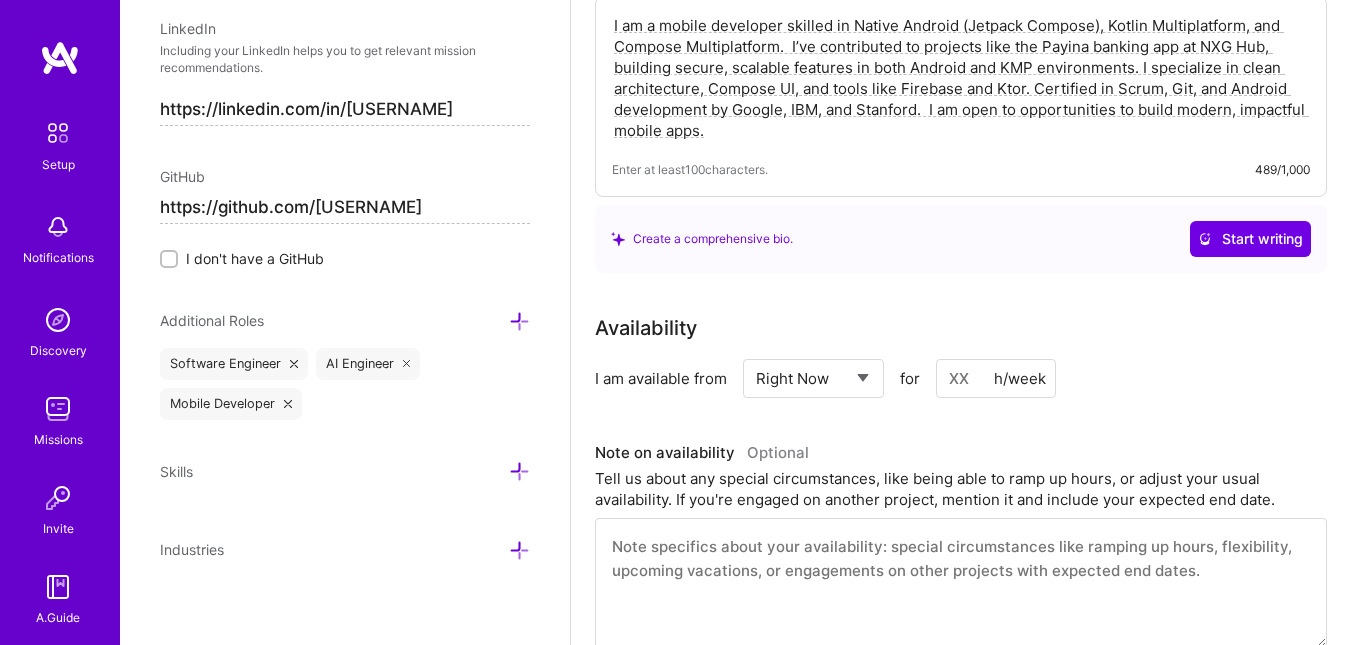 click at bounding box center [996, 378] 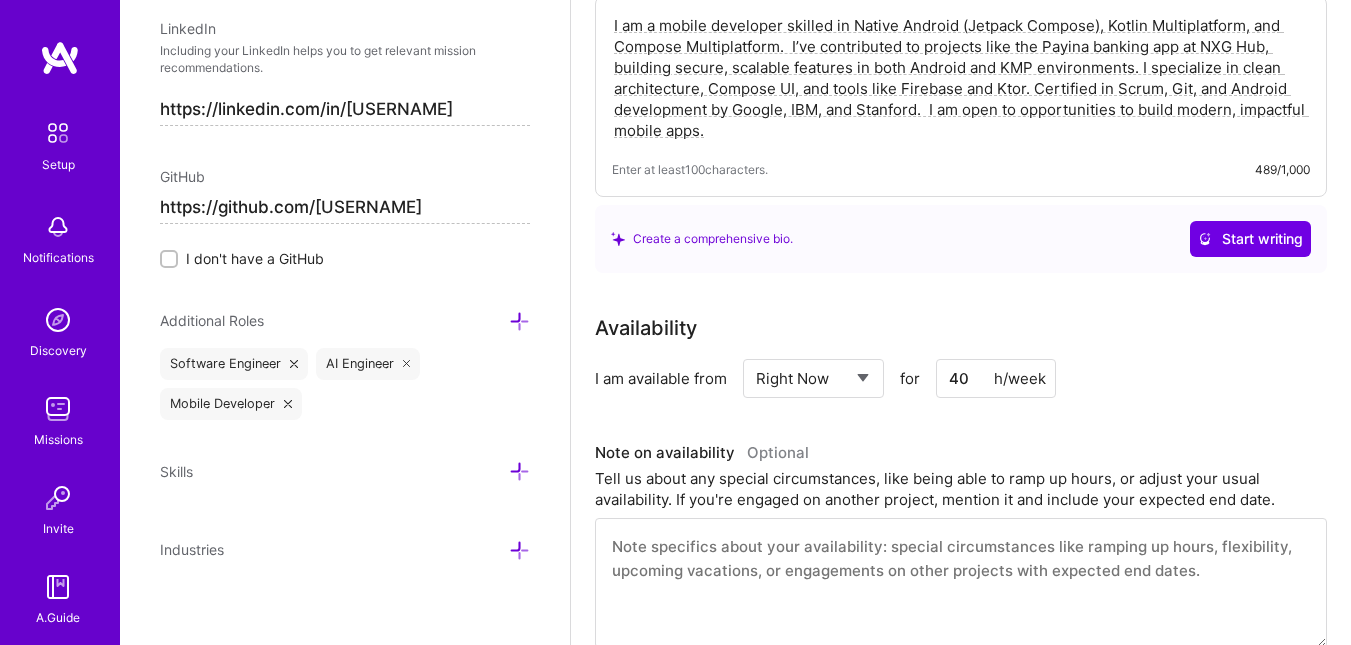 type on "4" 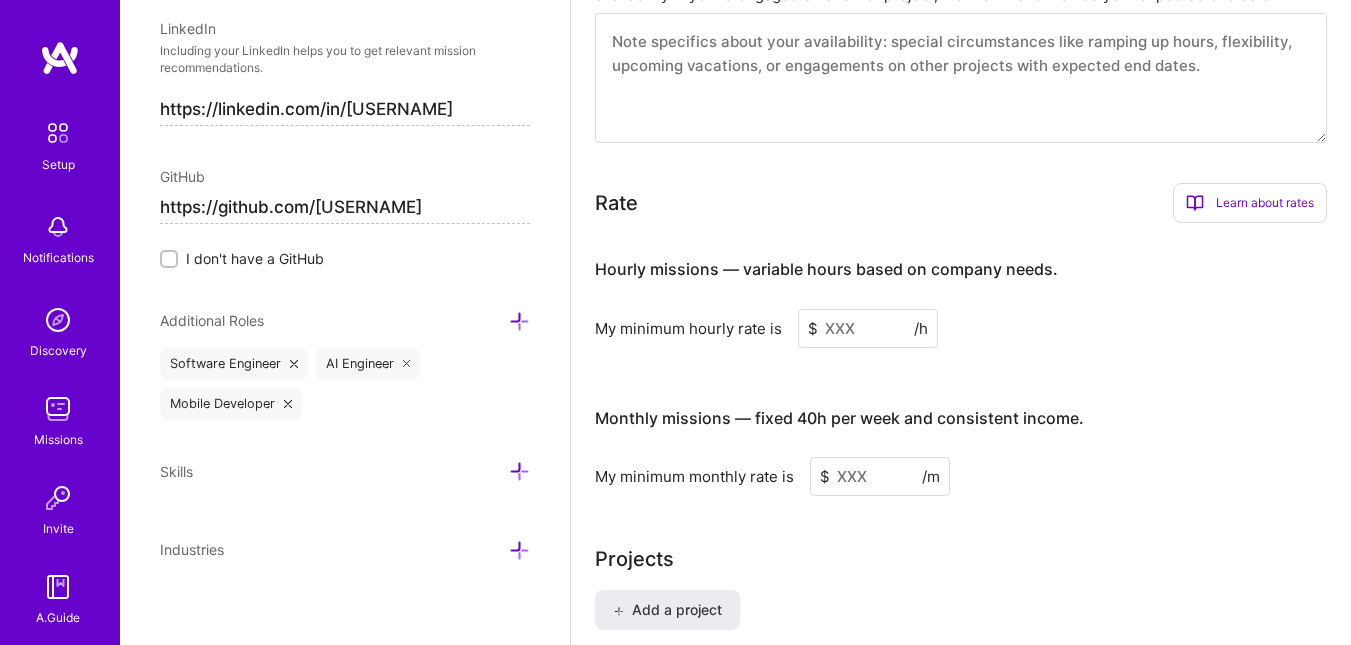 scroll, scrollTop: 1151, scrollLeft: 0, axis: vertical 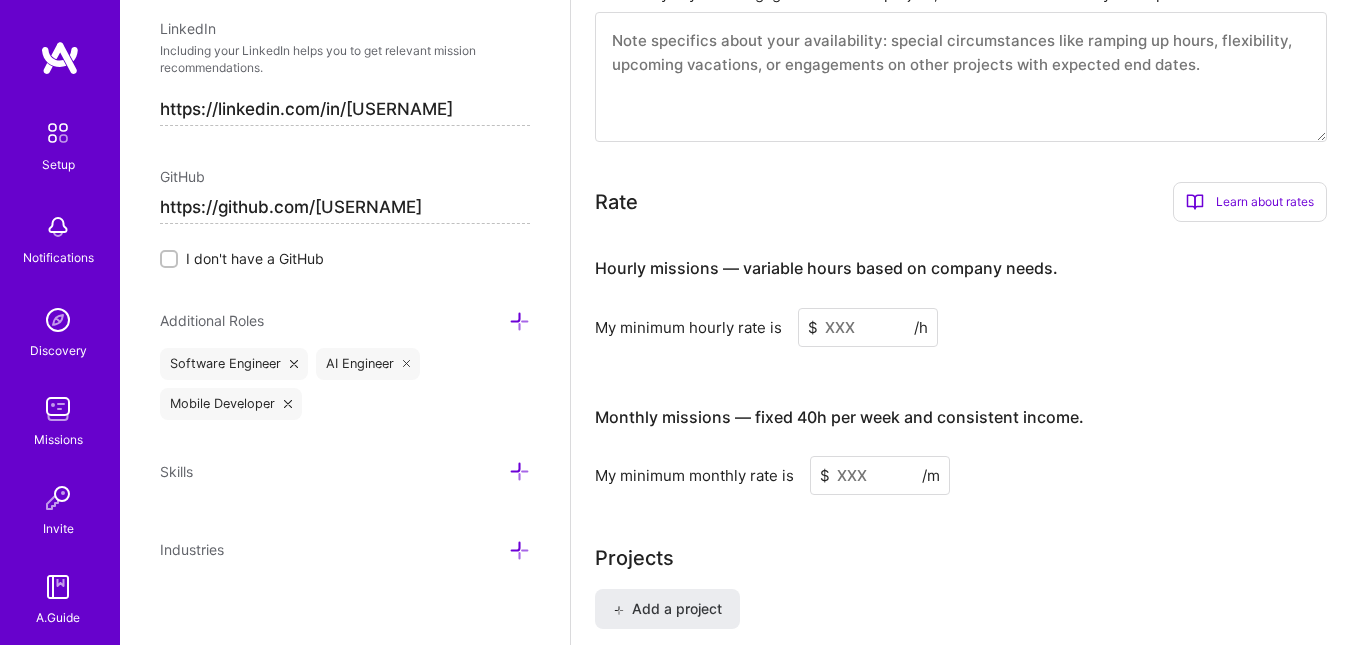 type on "35" 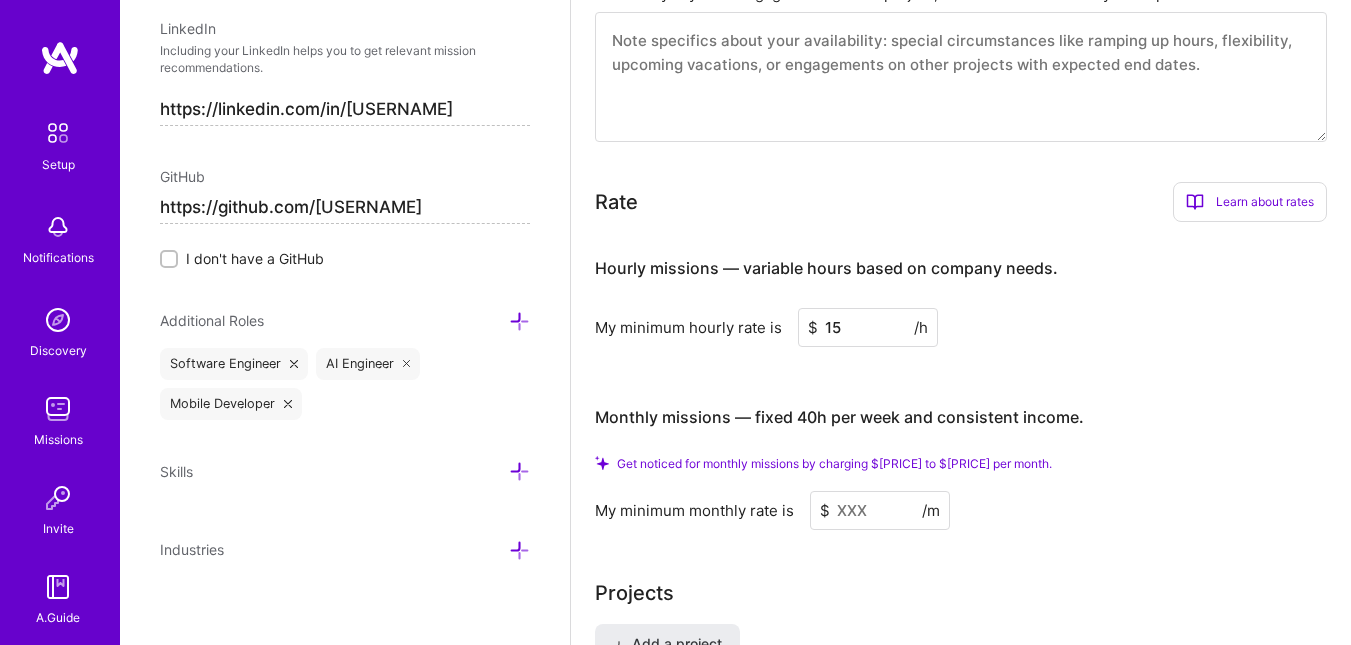type on "1" 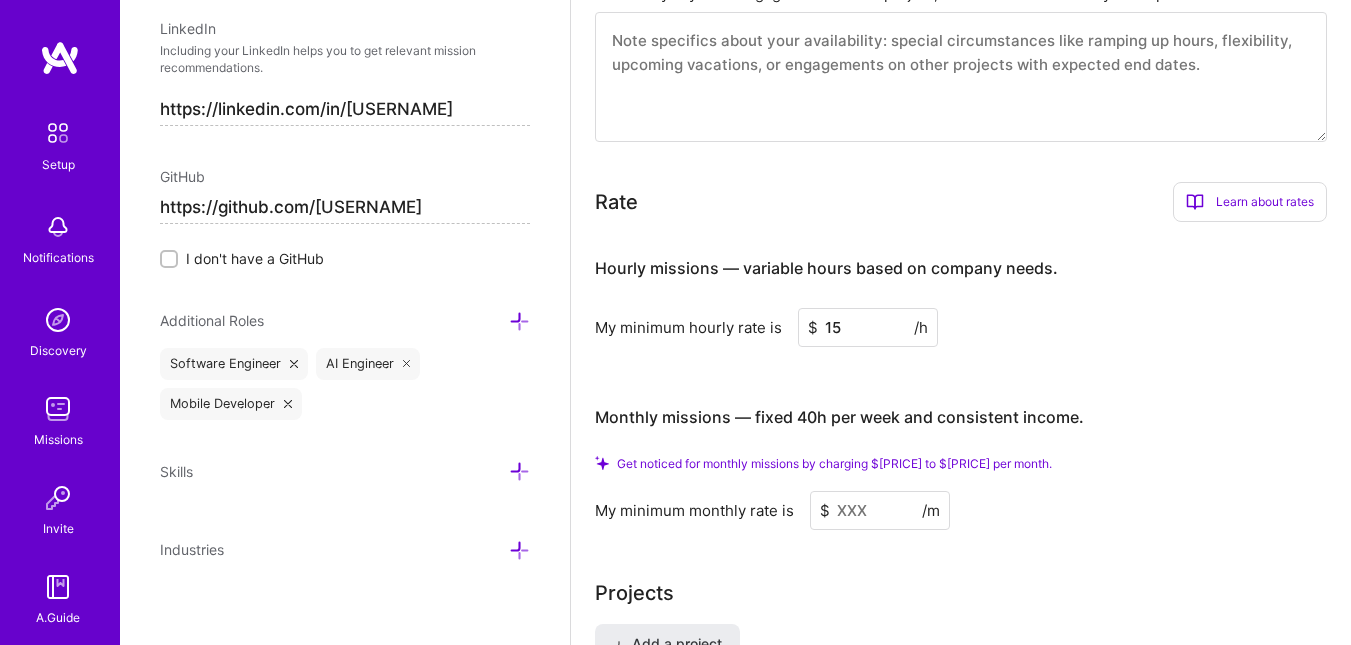 type on "15" 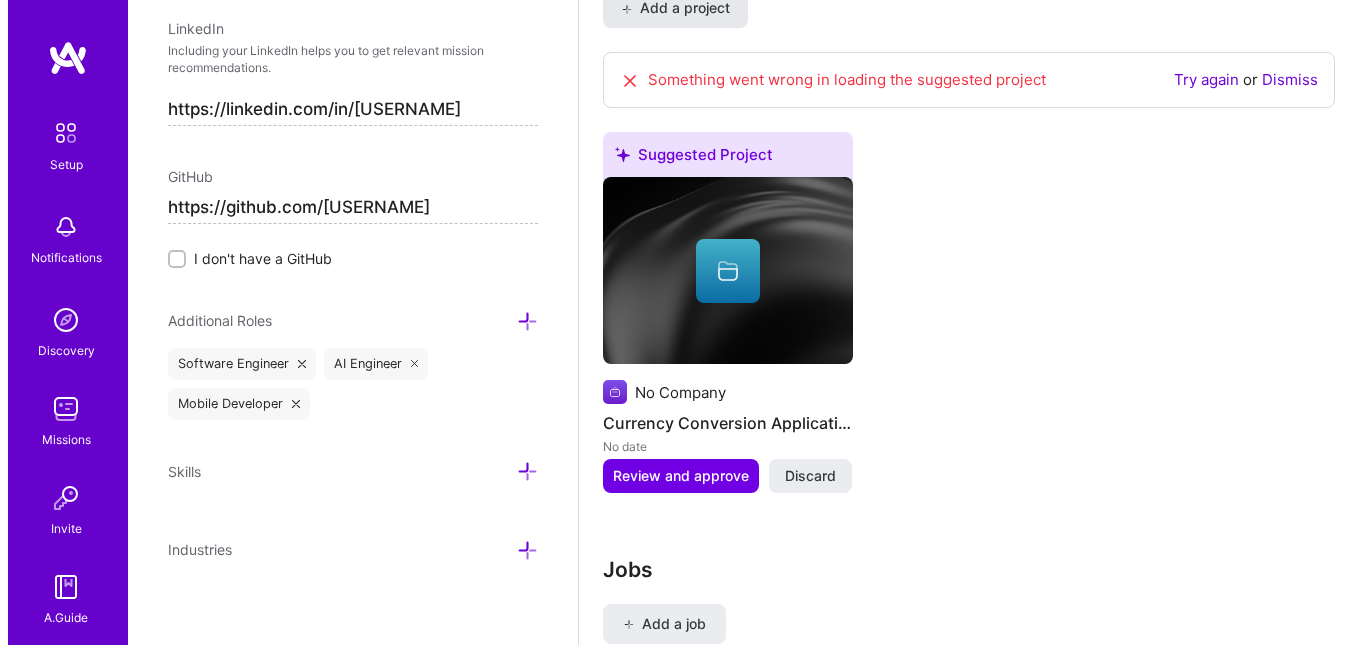 scroll, scrollTop: 1723, scrollLeft: 0, axis: vertical 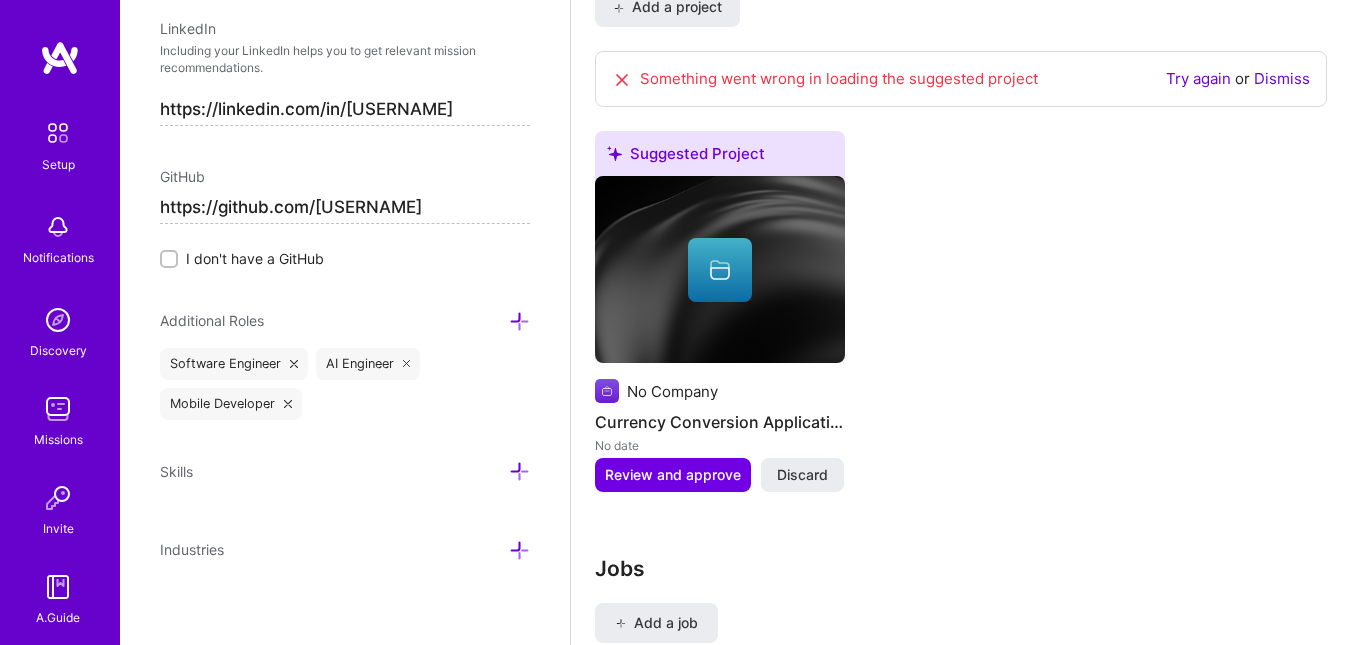 type on "1300" 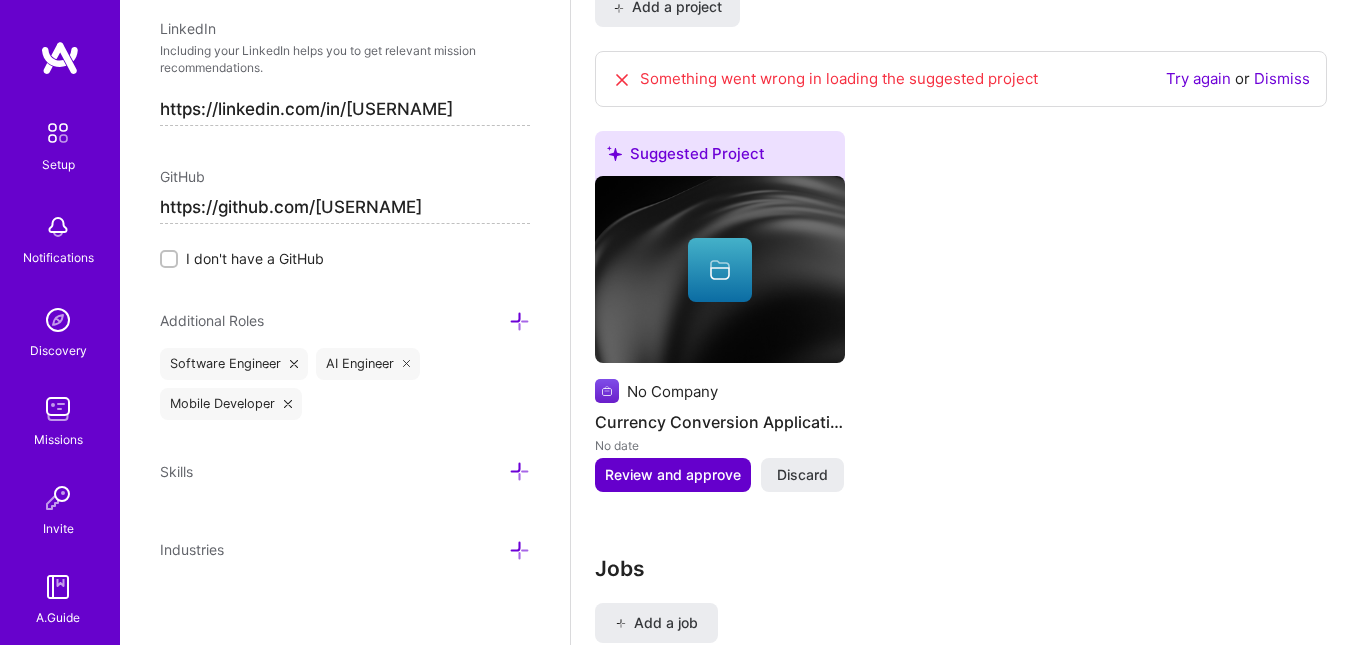 click on "Review and approve" at bounding box center [673, 475] 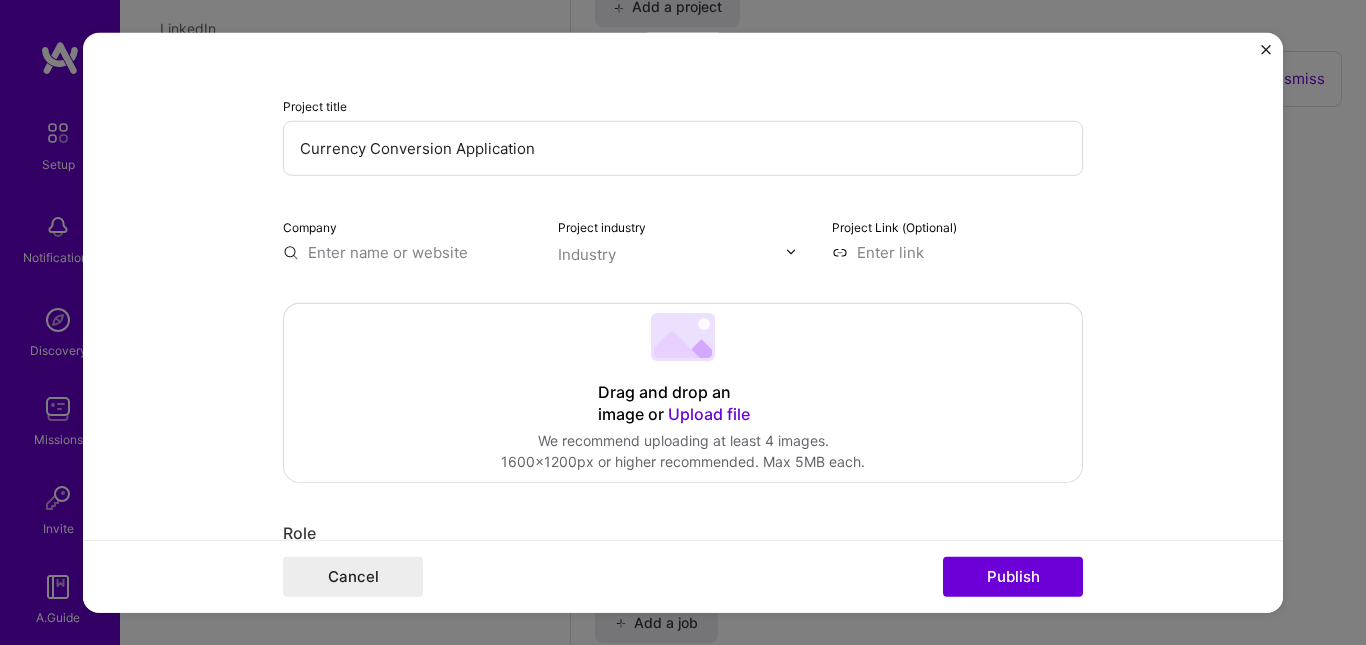 scroll, scrollTop: 183, scrollLeft: 0, axis: vertical 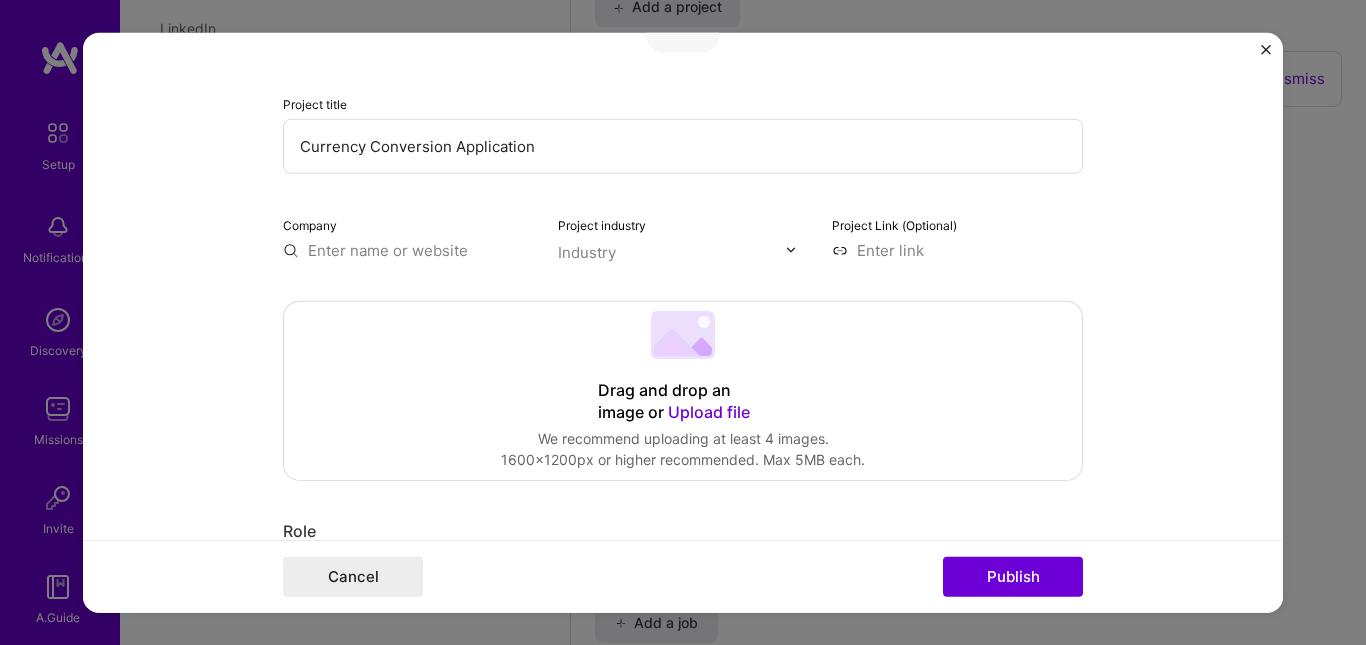 click on "Drag and drop an image or   Upload file Upload file We recommend uploading at least 4 images. 1600x1200px or higher recommended. Max 5MB each." at bounding box center [683, 390] 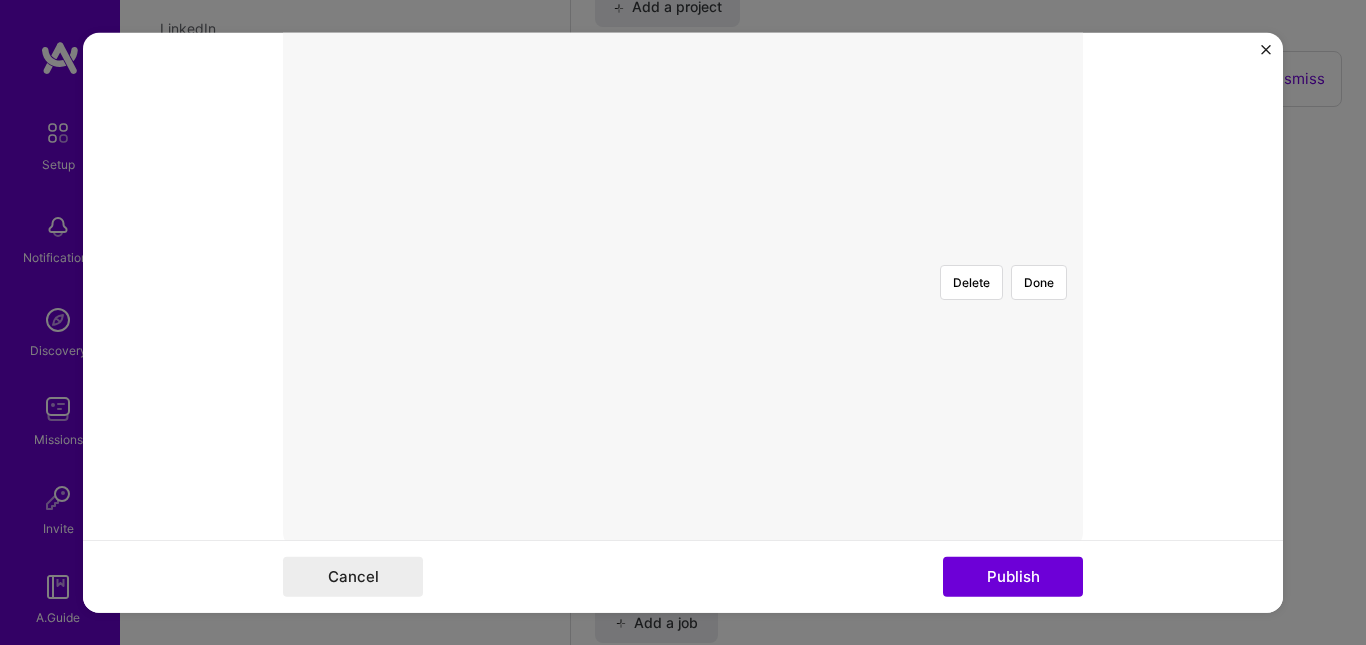 scroll, scrollTop: 536, scrollLeft: 0, axis: vertical 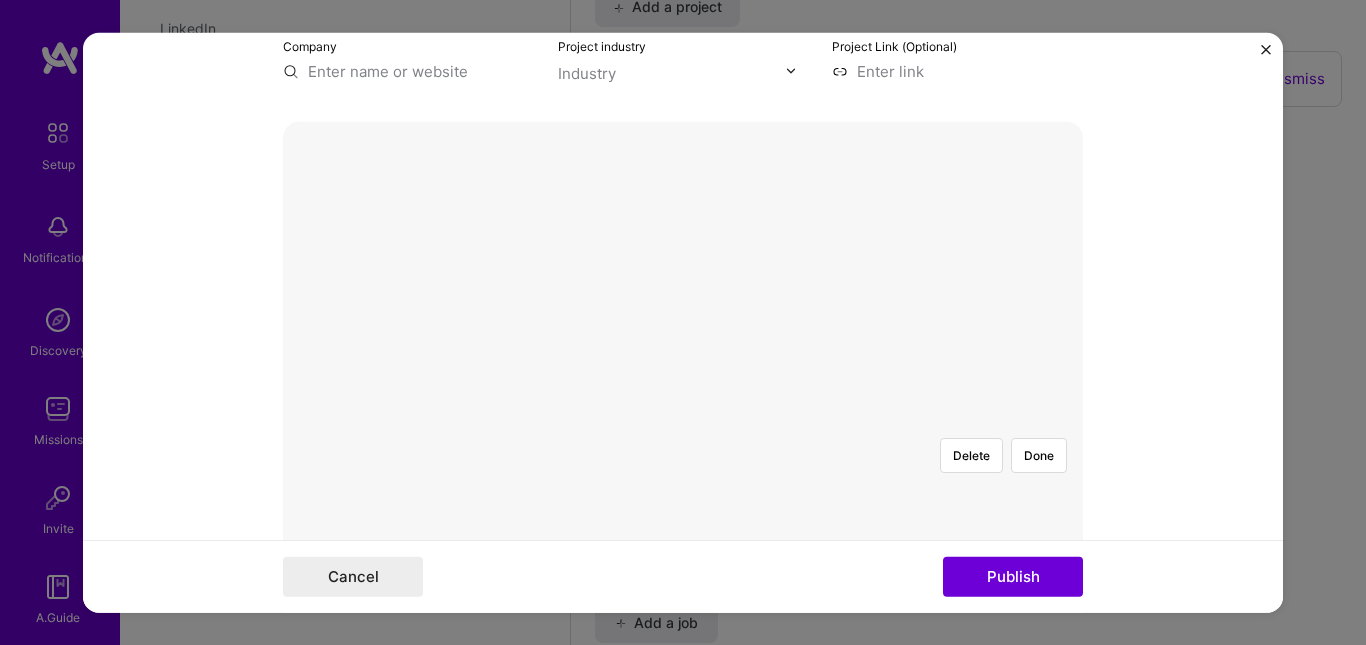 click on "Delete Done" at bounding box center [683, 421] 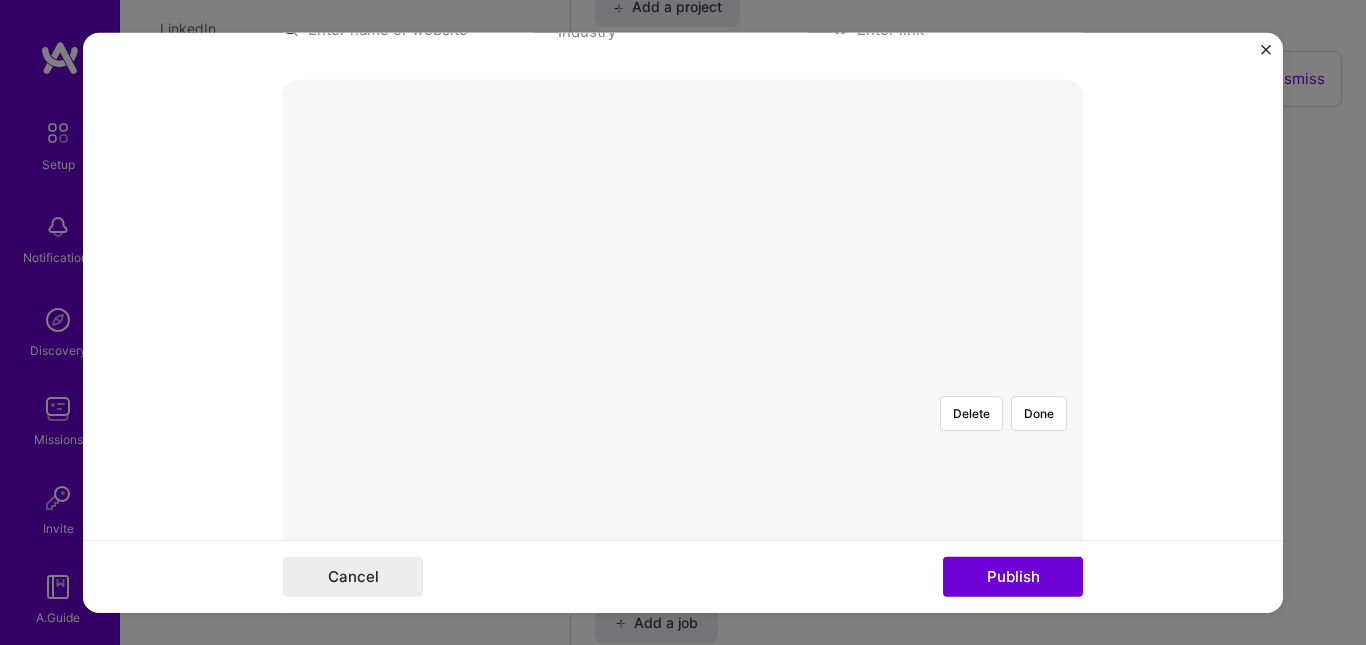 scroll, scrollTop: 405, scrollLeft: 0, axis: vertical 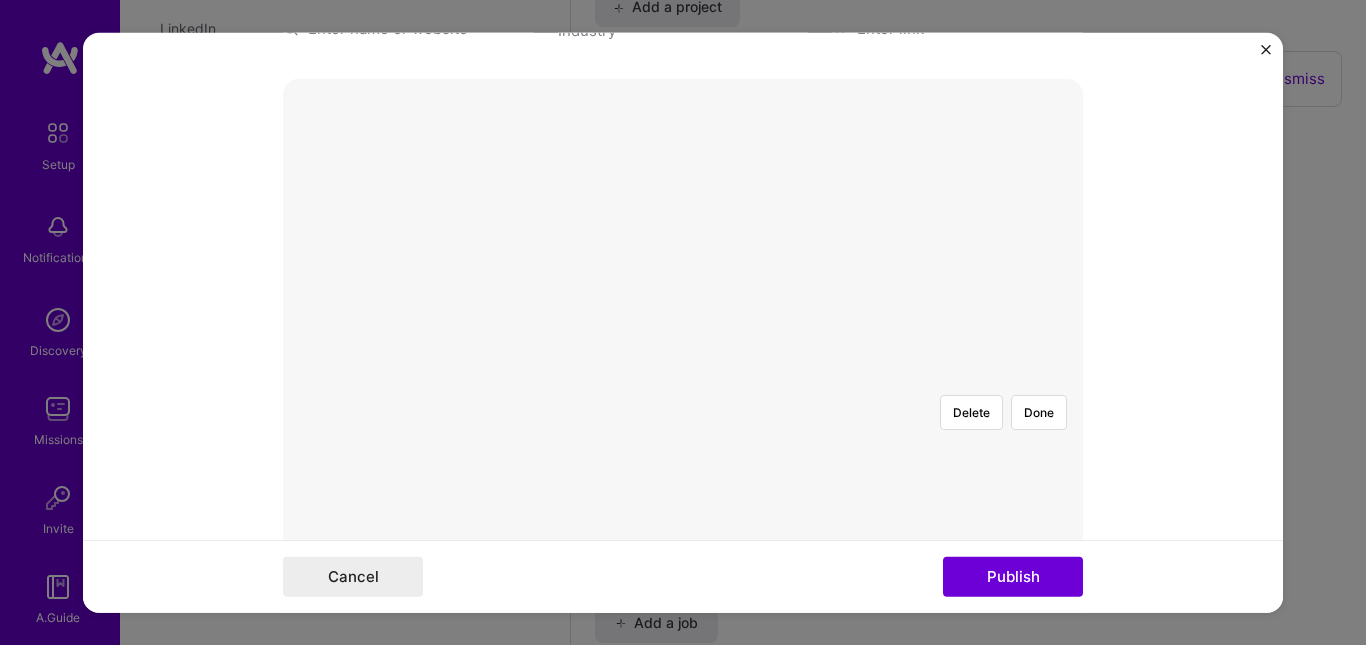click at bounding box center (817, 532) 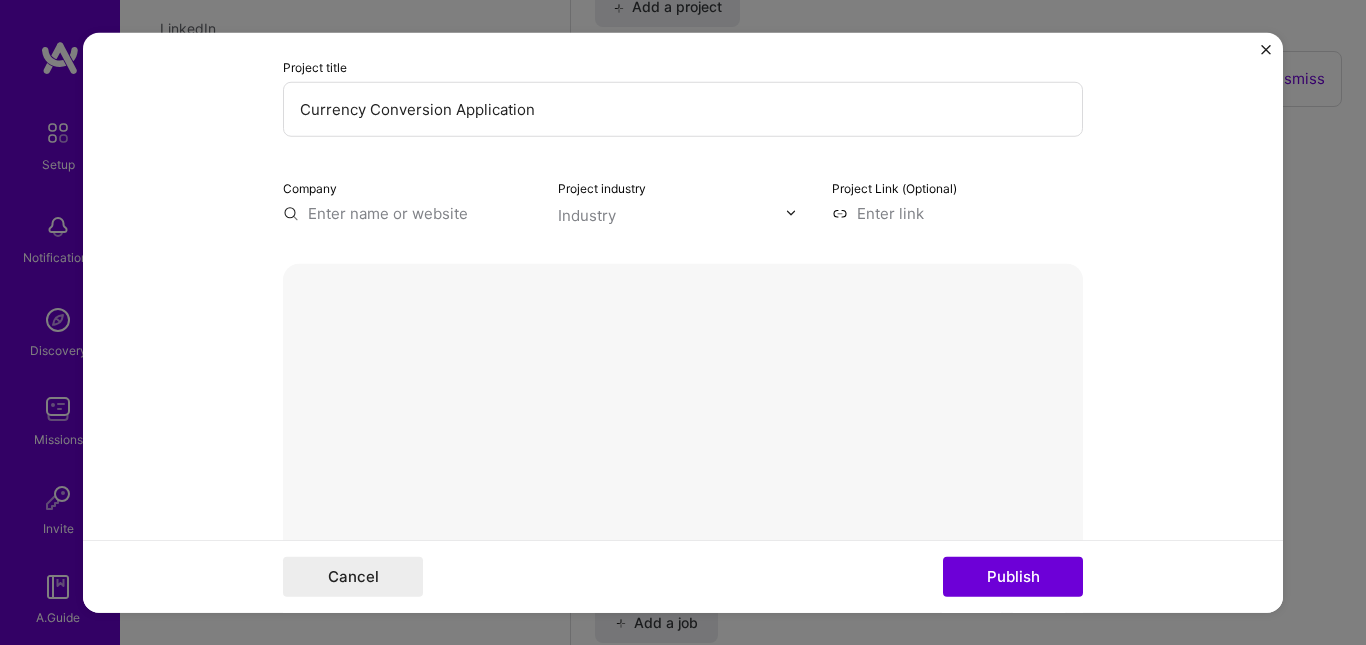scroll, scrollTop: 221, scrollLeft: 0, axis: vertical 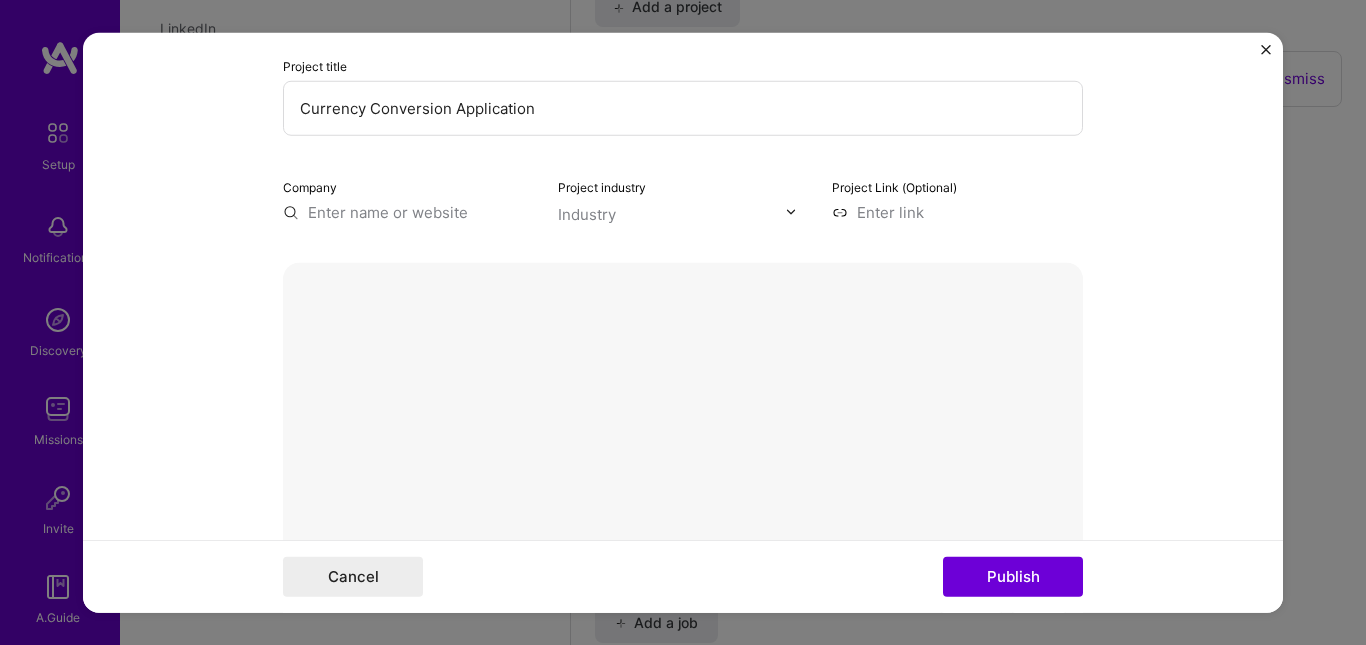 click on "Editing suggested project This project is suggested based on your LinkedIn, resume or A.Team activity. Project title Currency Conversion Application Company
Project industry Industry Project Link (Optional)
Delete Done Complete image cropping Role Select role type
to
I’m still working on this project Skills used — Add up to 12 skills Any new skills will be added to your profile. Enter skills... 2 API Integration 1 2 3 4 5 Kotlin 1 2 3 4 5 Did this role require you to manage team members? (Optional) Yes, I managed — team members. Were you involved from inception to launch (0  ->  1)? (Optional) Zero to one is creation and development of a unique product from the ground up. I was involved in zero to one with this project Add metrics (Optional) Metrics help you visually show the outcome of a project. You can add up to 3 metrics. Project details   Development of a Currency Converter Application 100 characters minimum 323 / 1,000  characters Start writing" at bounding box center (683, 1192) 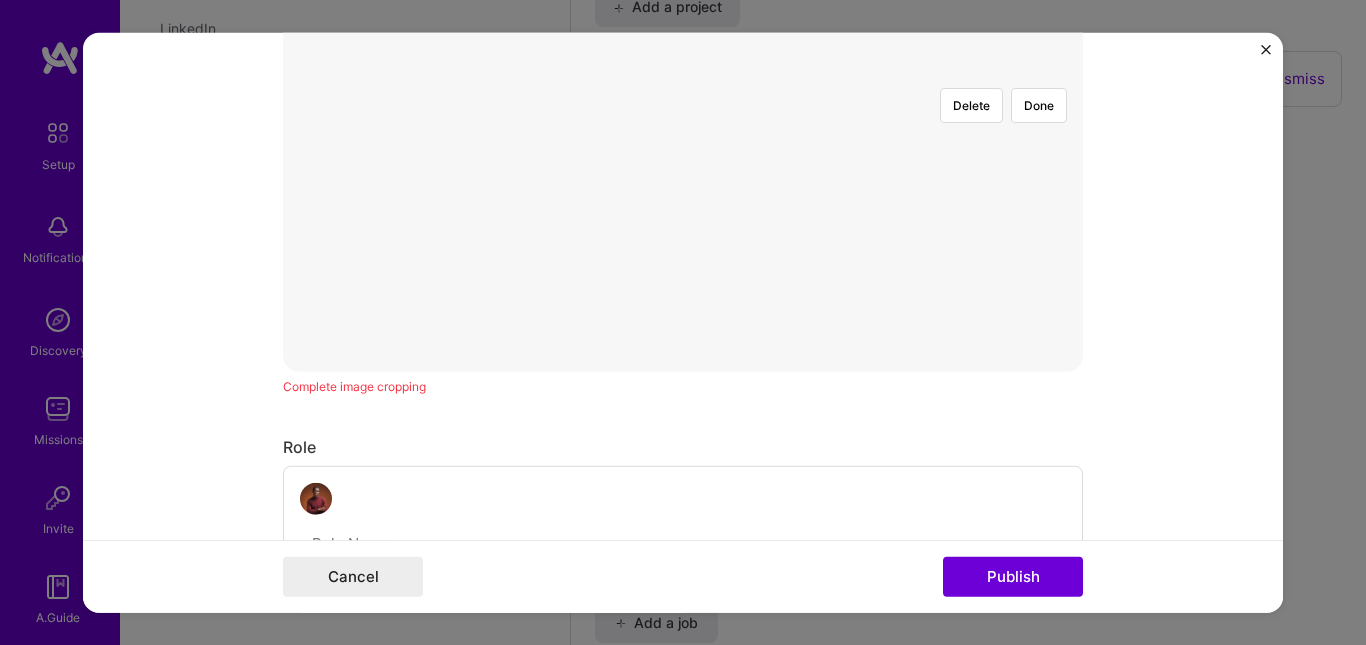 scroll, scrollTop: 714, scrollLeft: 0, axis: vertical 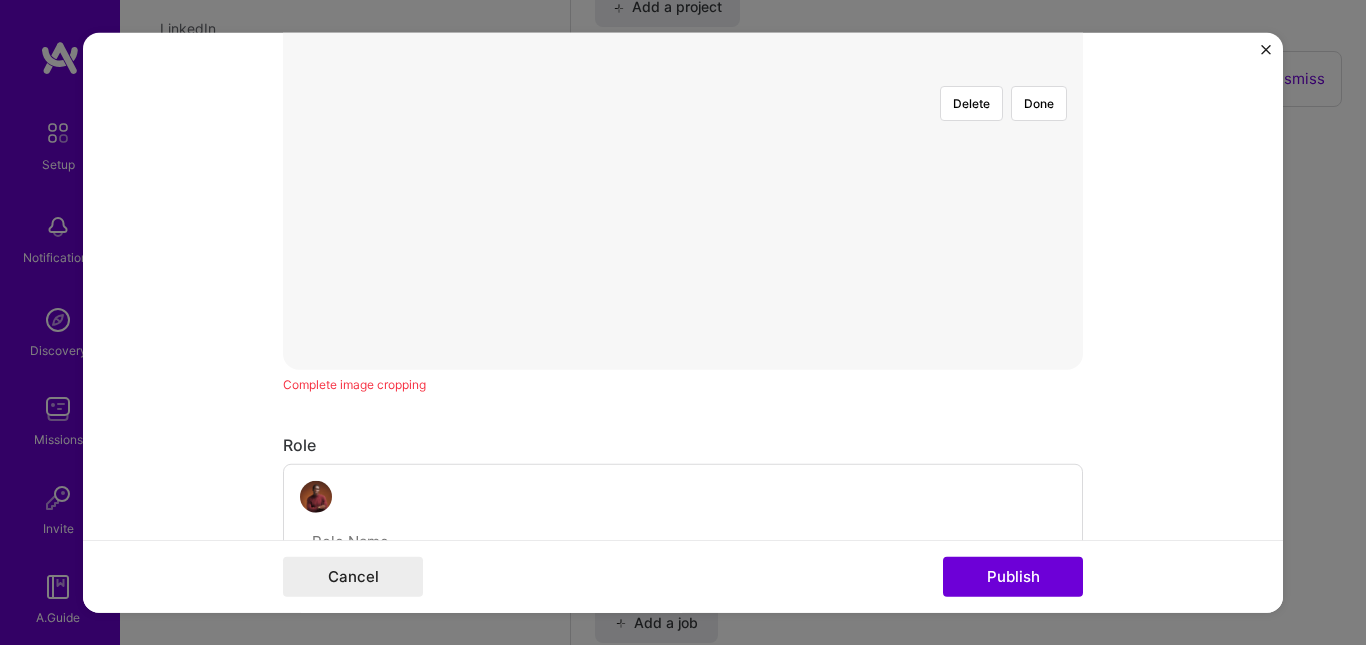 click on "Complete image cropping" at bounding box center [683, 383] 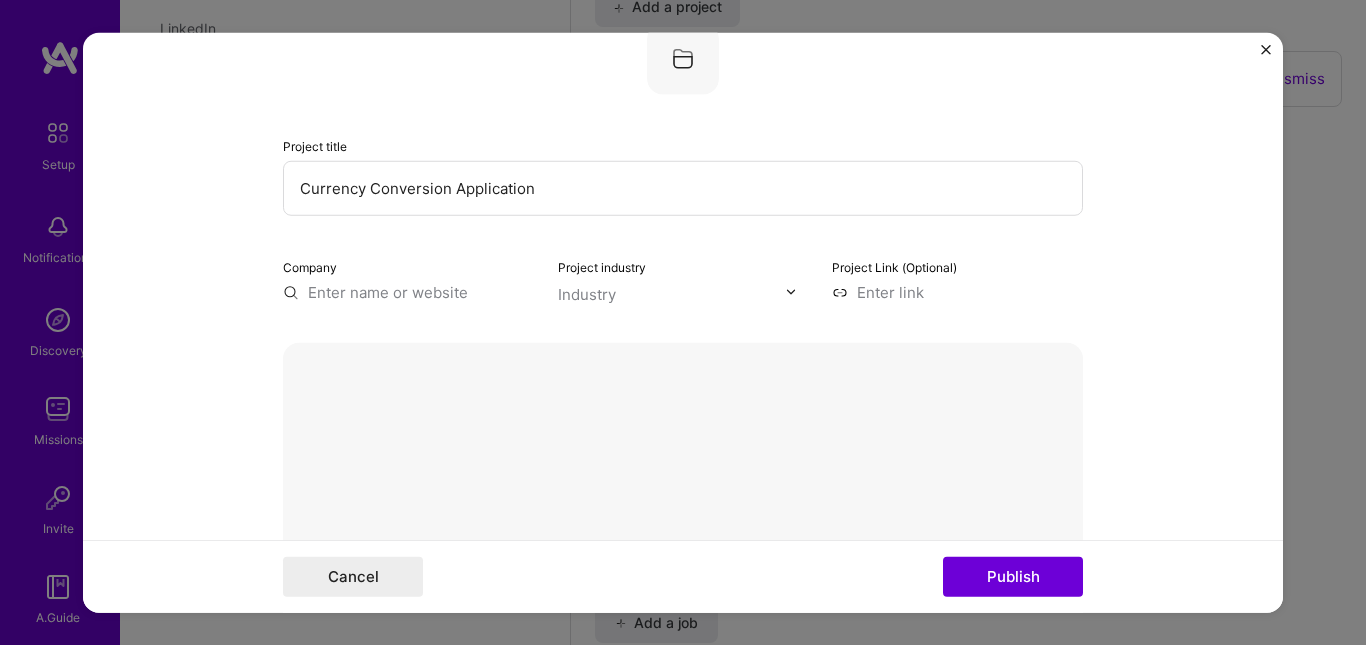 scroll, scrollTop: 144, scrollLeft: 0, axis: vertical 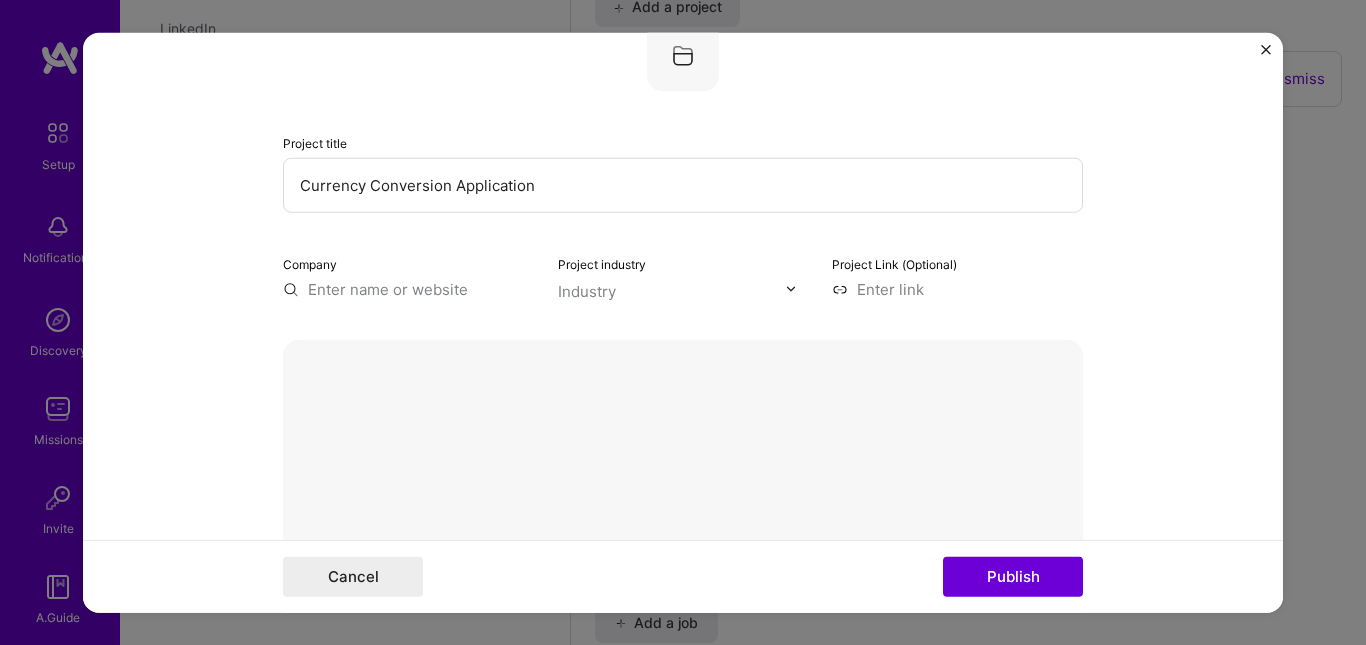 click at bounding box center [408, 288] 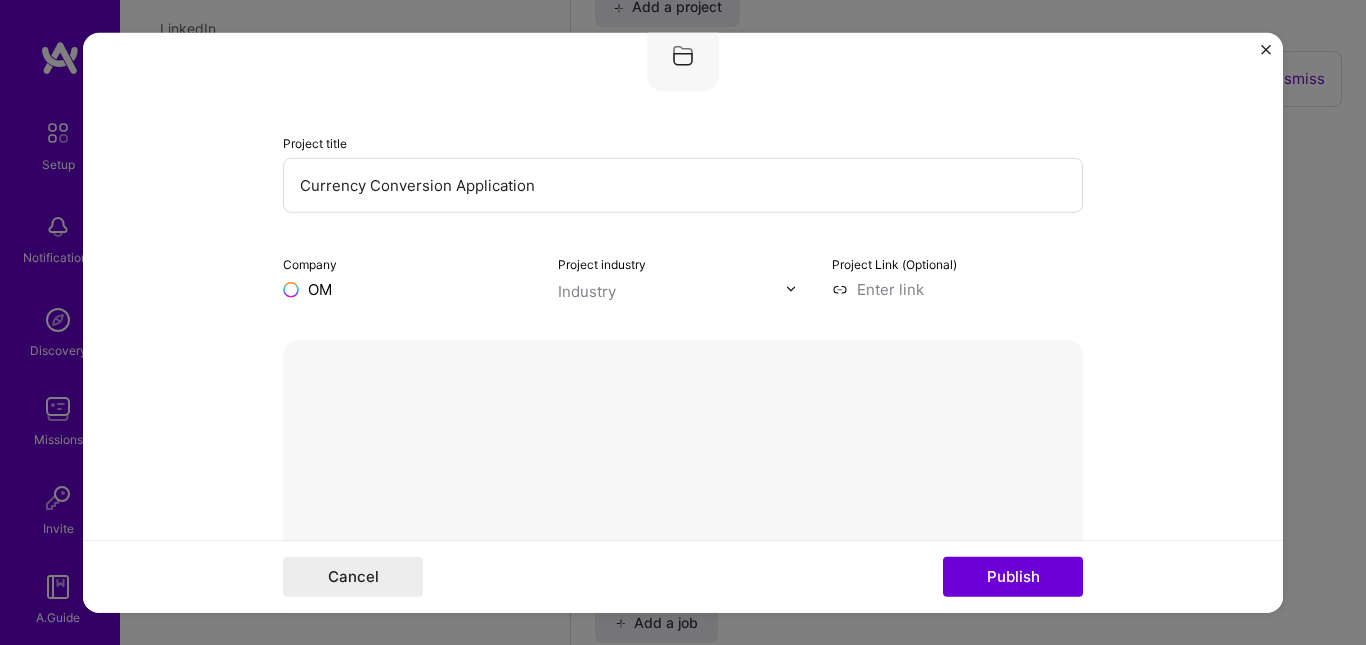 type on "O" 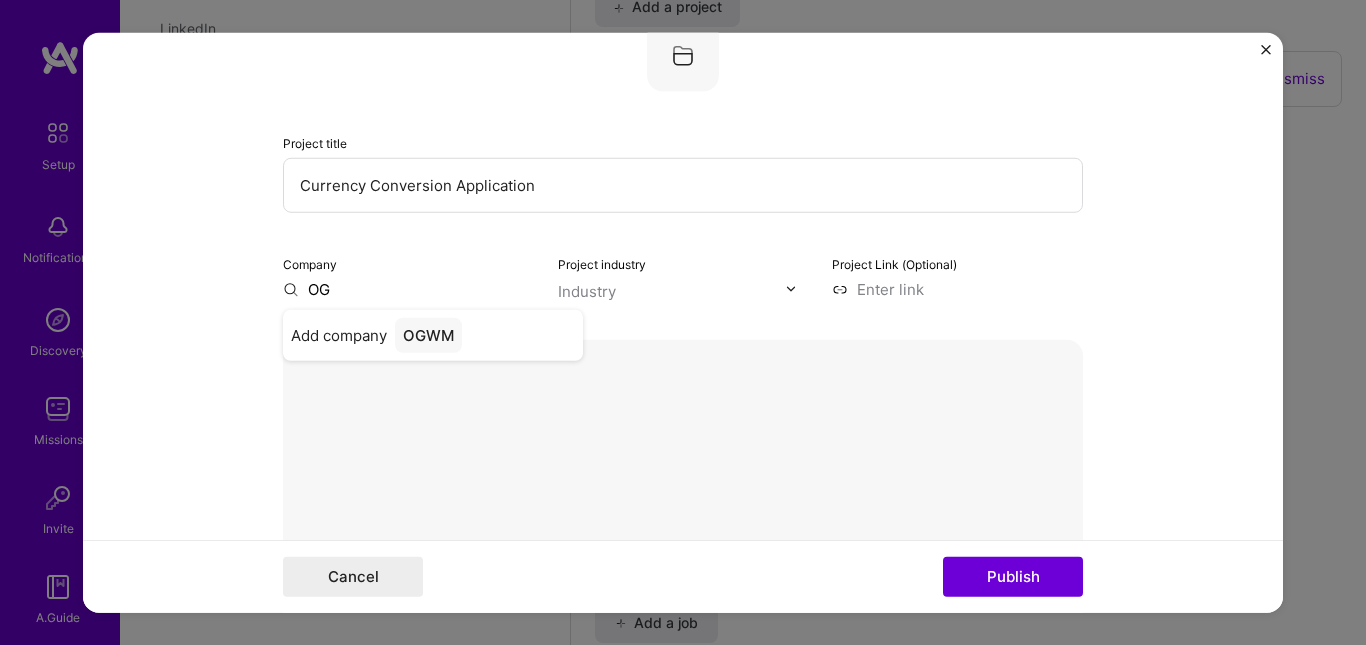 type on "O" 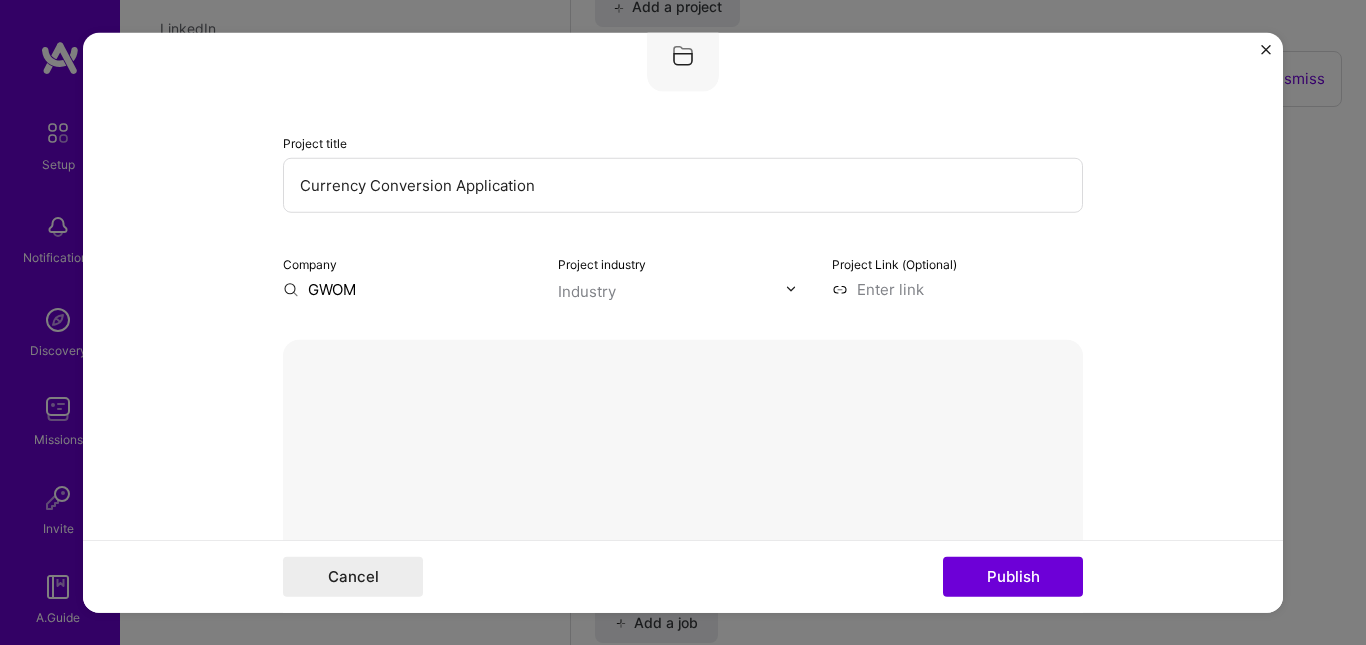 click on "GWOM" at bounding box center (408, 288) 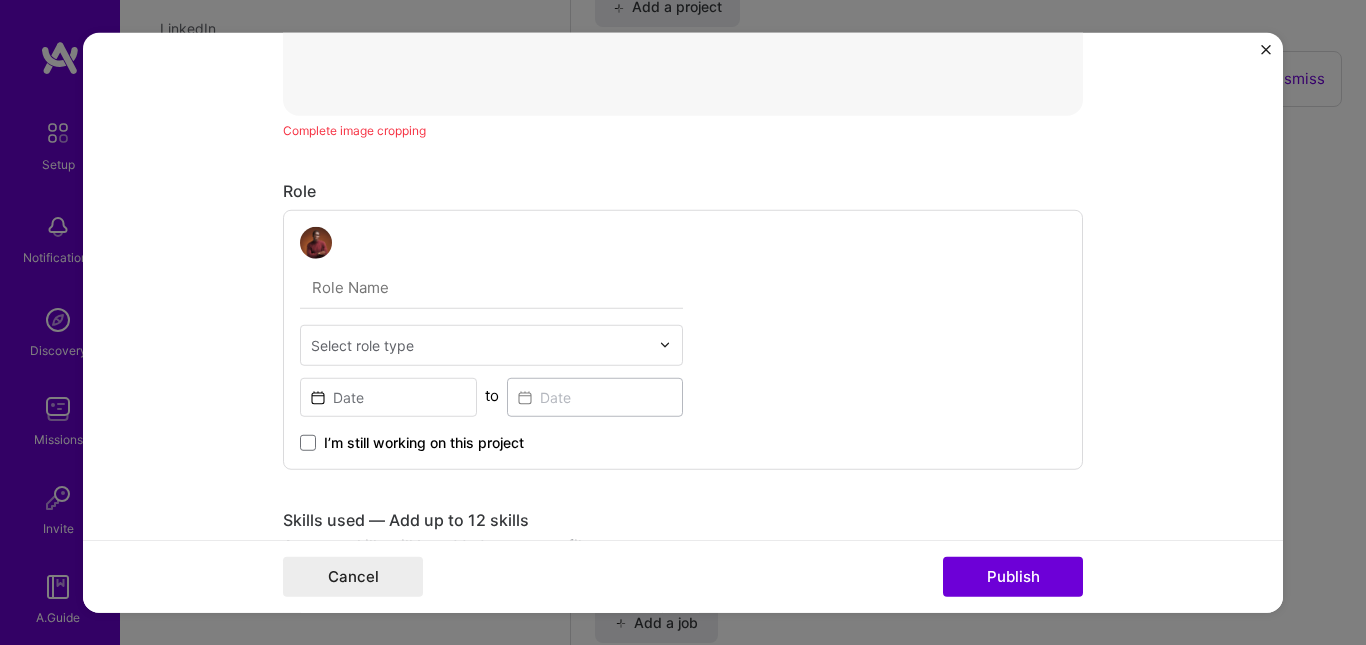 scroll, scrollTop: 969, scrollLeft: 0, axis: vertical 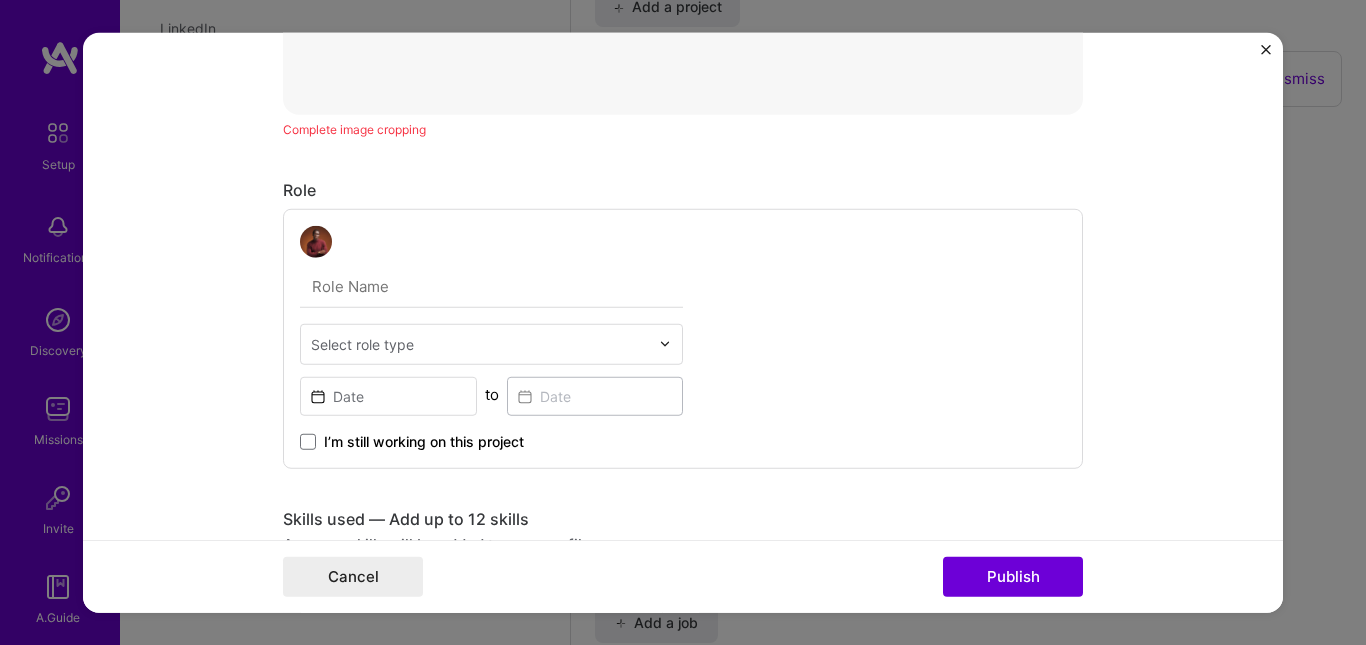 type on "GWOM" 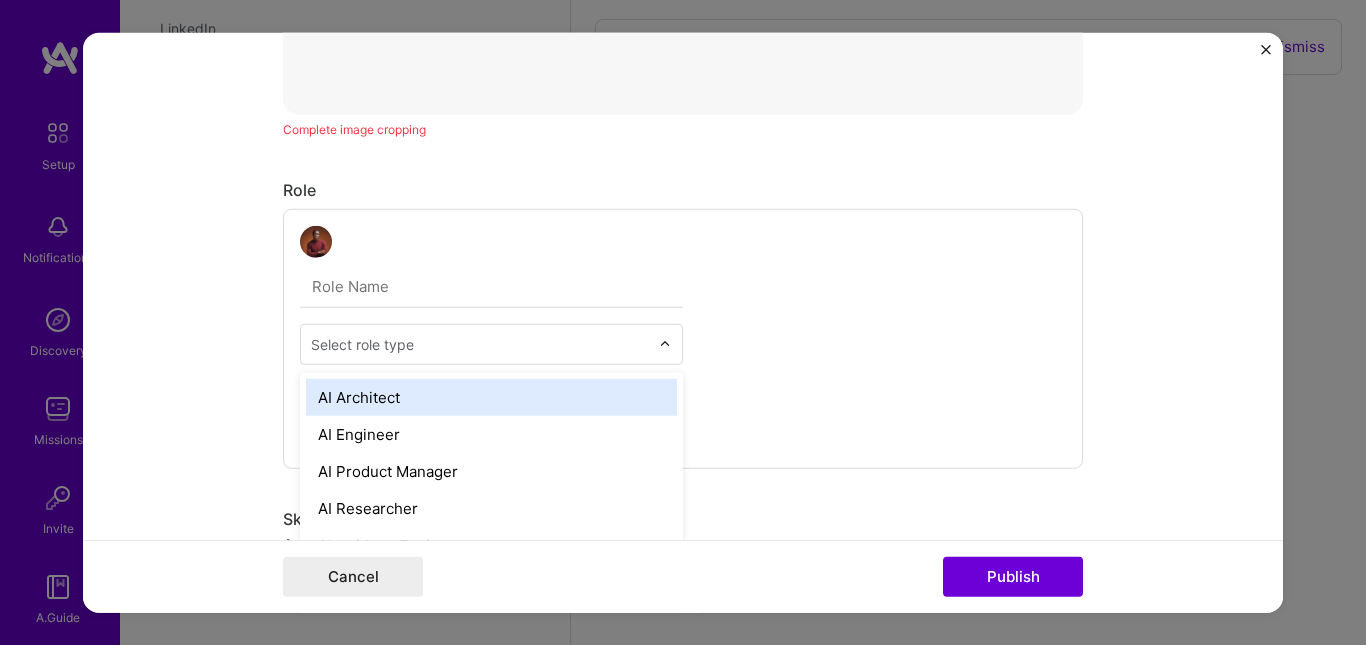 scroll, scrollTop: 1758, scrollLeft: 0, axis: vertical 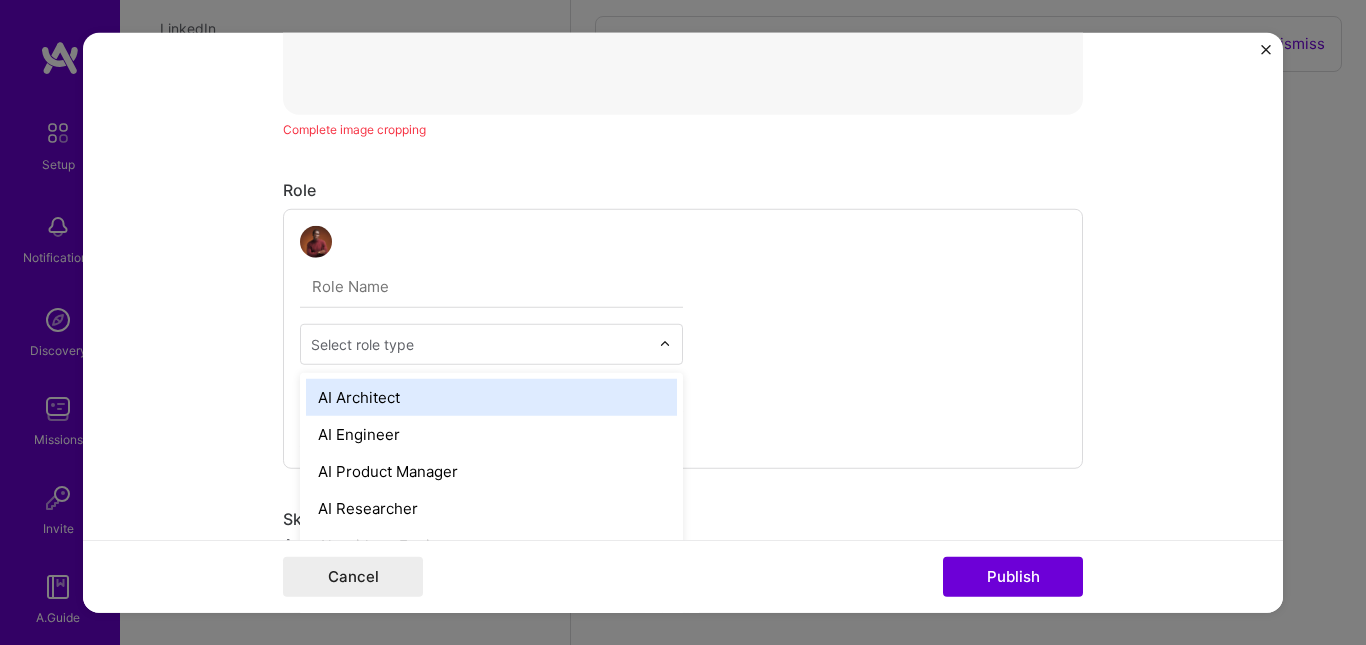 click on "Select role type" at bounding box center [362, 343] 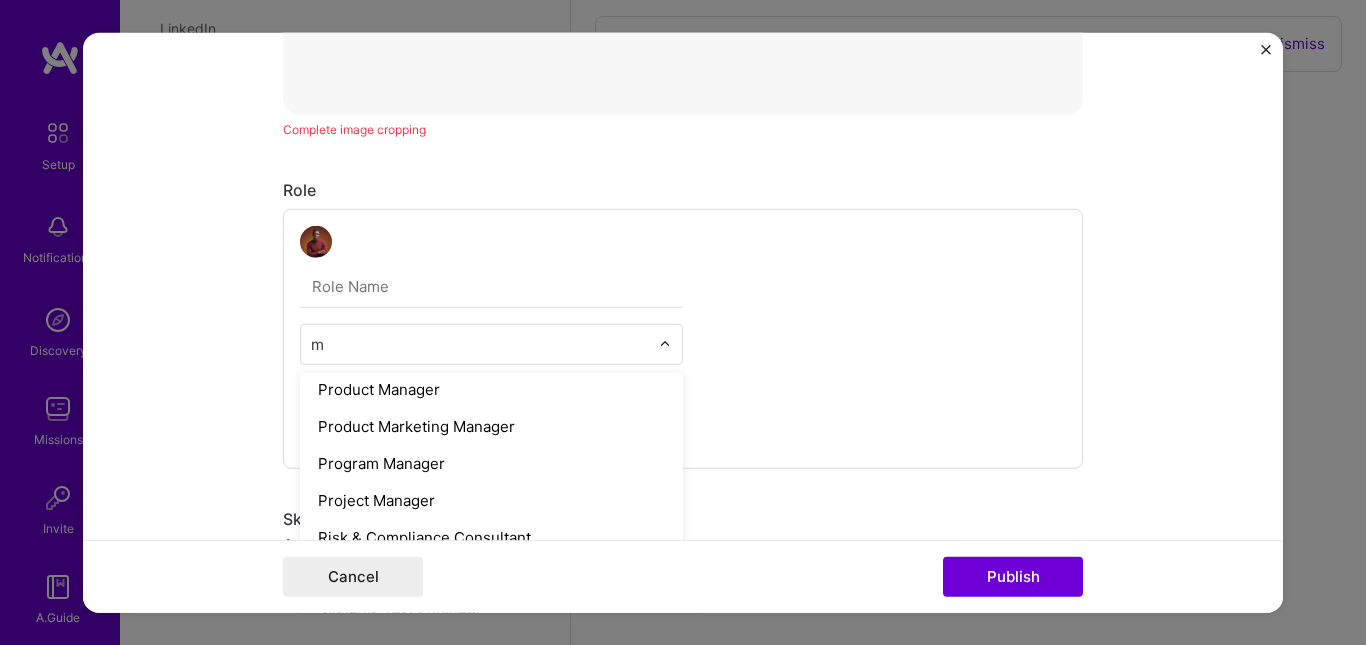scroll, scrollTop: 352, scrollLeft: 0, axis: vertical 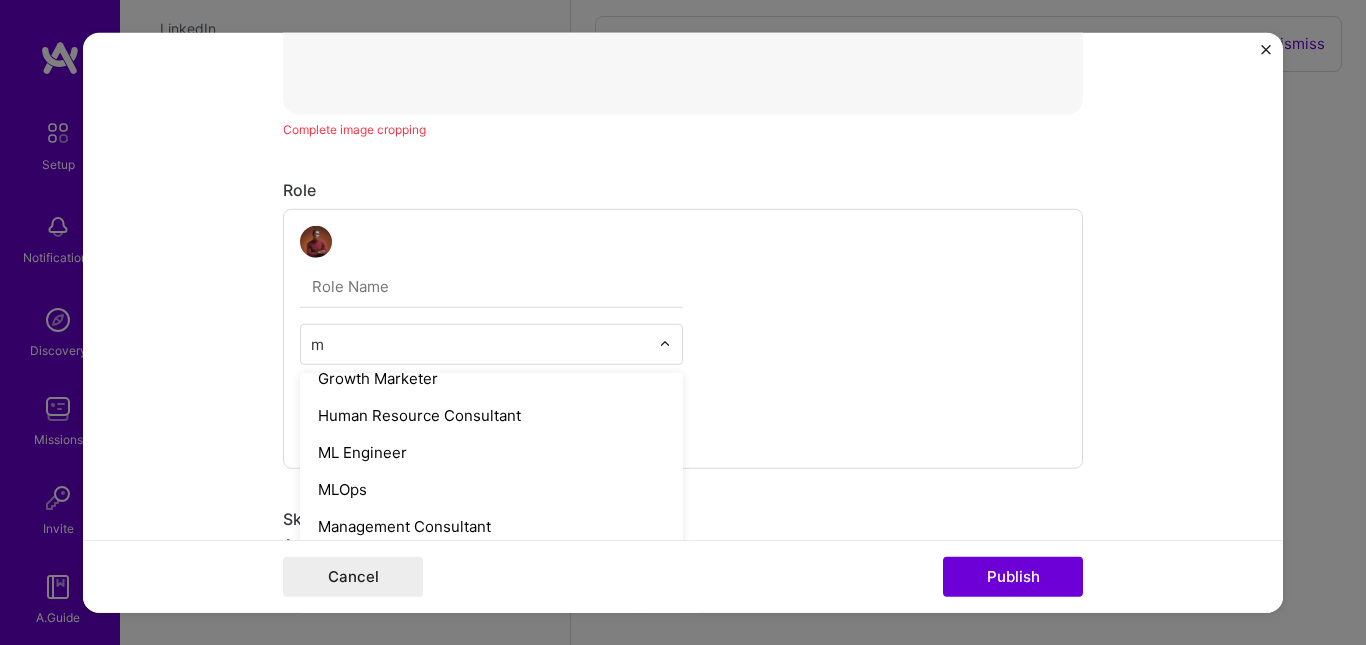 type on "mo" 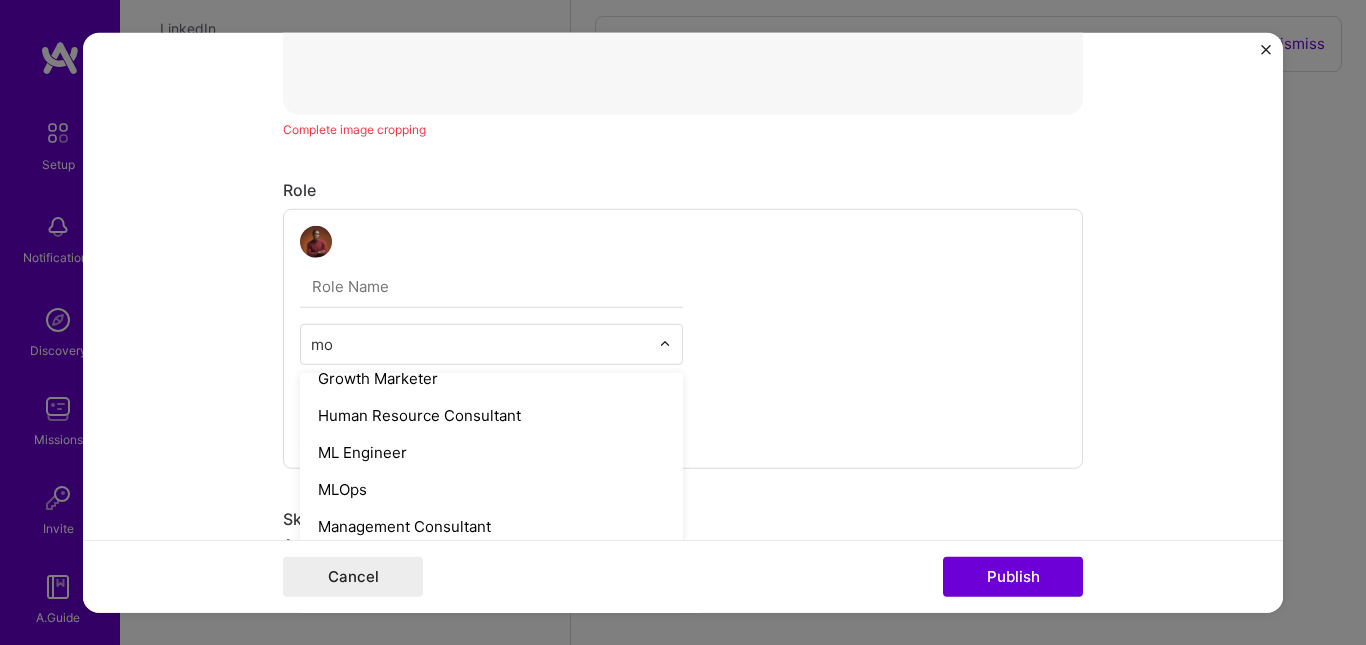 scroll, scrollTop: 0, scrollLeft: 0, axis: both 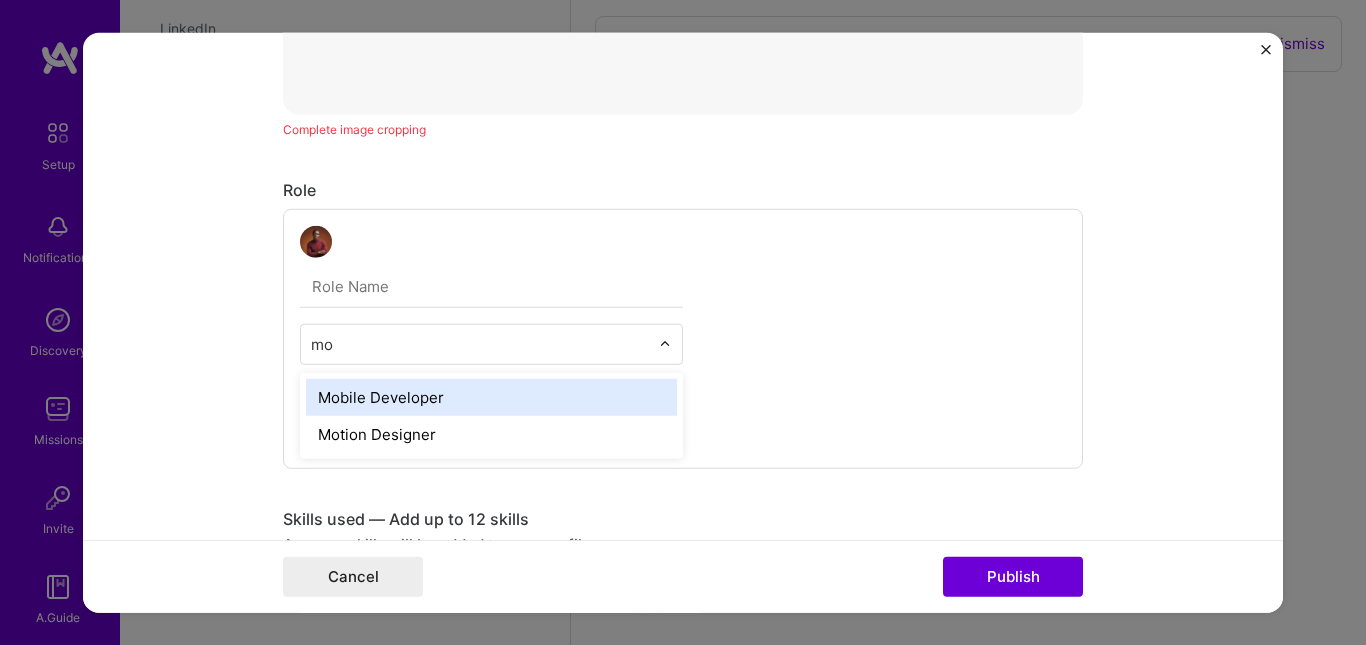 click on "Mobile Developer" at bounding box center (491, 396) 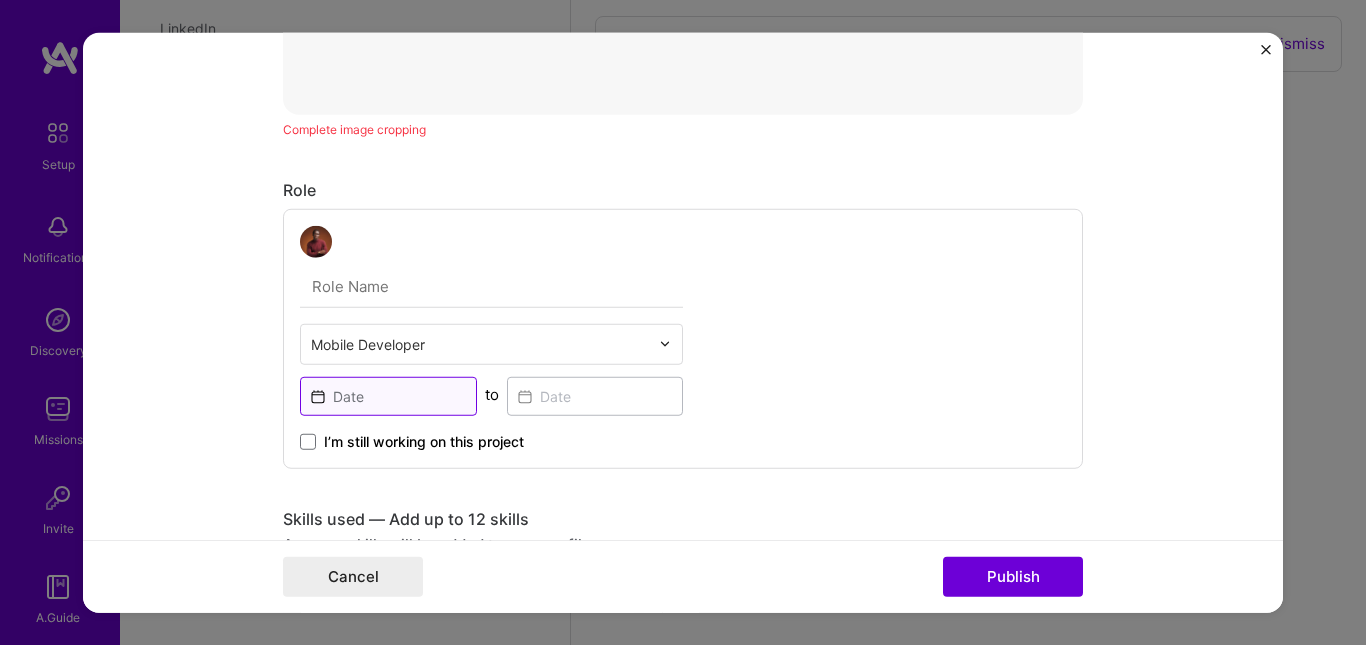 click at bounding box center (388, 395) 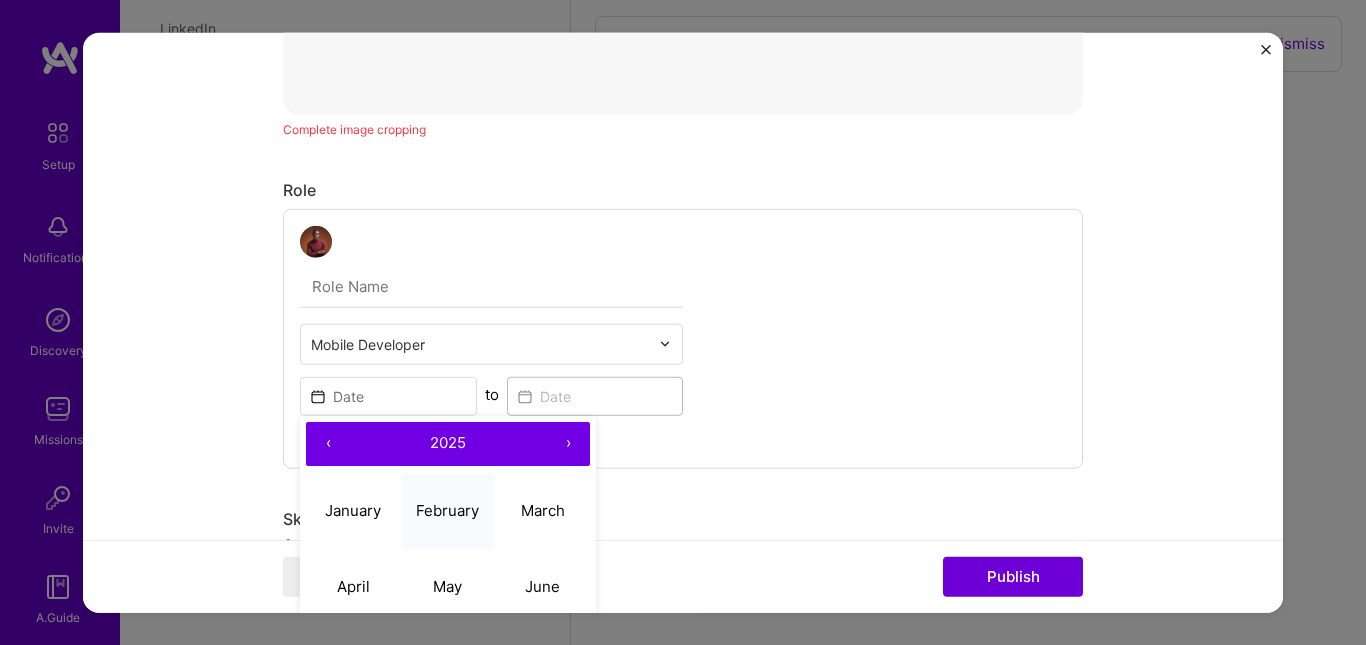 click on "February" at bounding box center (447, 510) 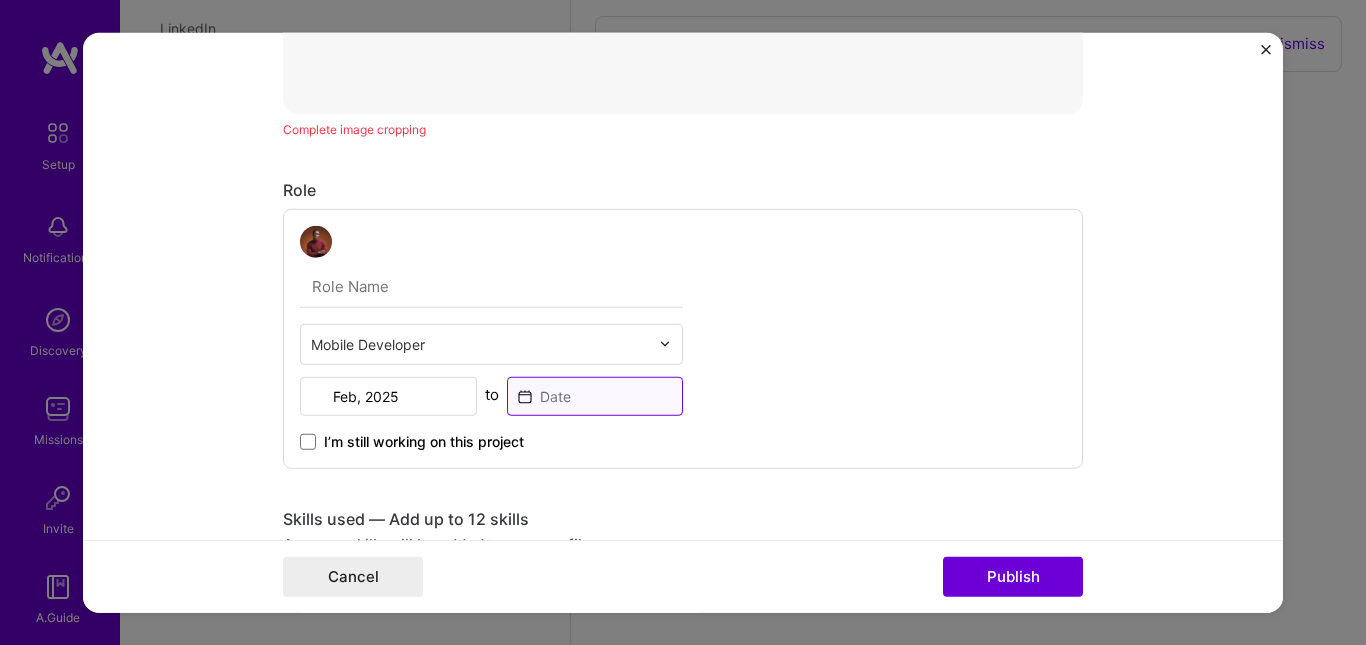 click at bounding box center [595, 395] 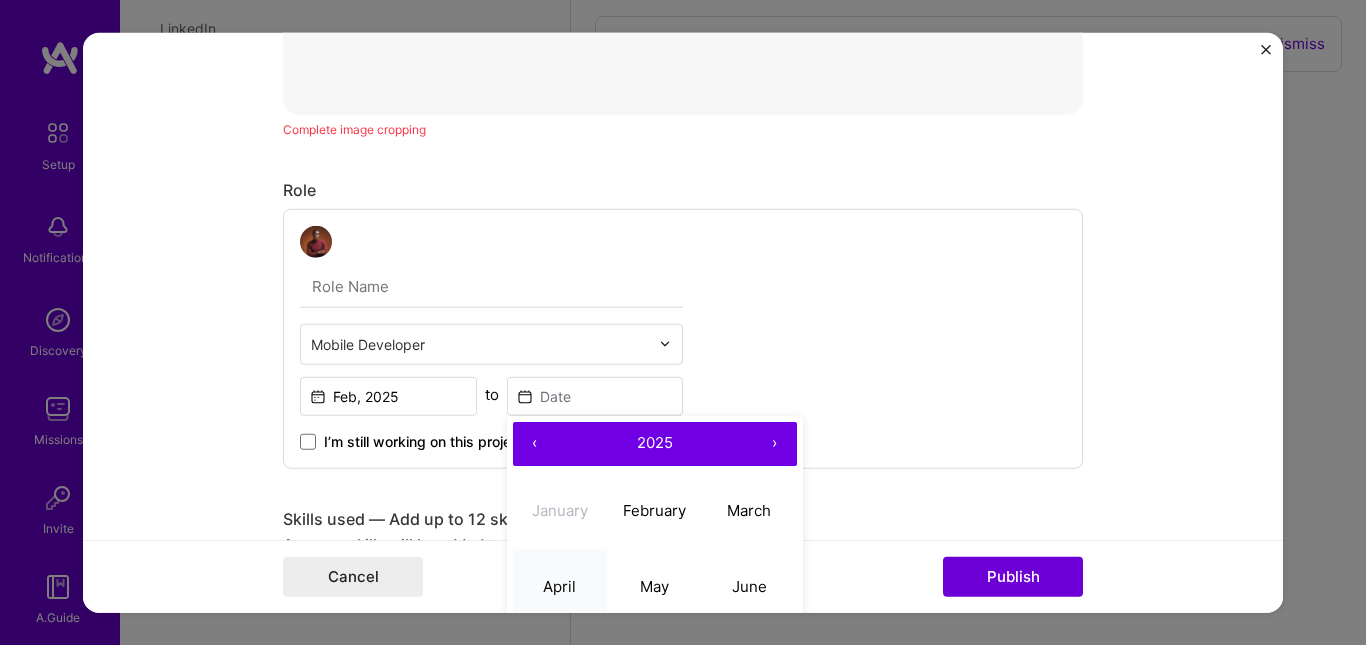 click on "April" at bounding box center (559, 586) 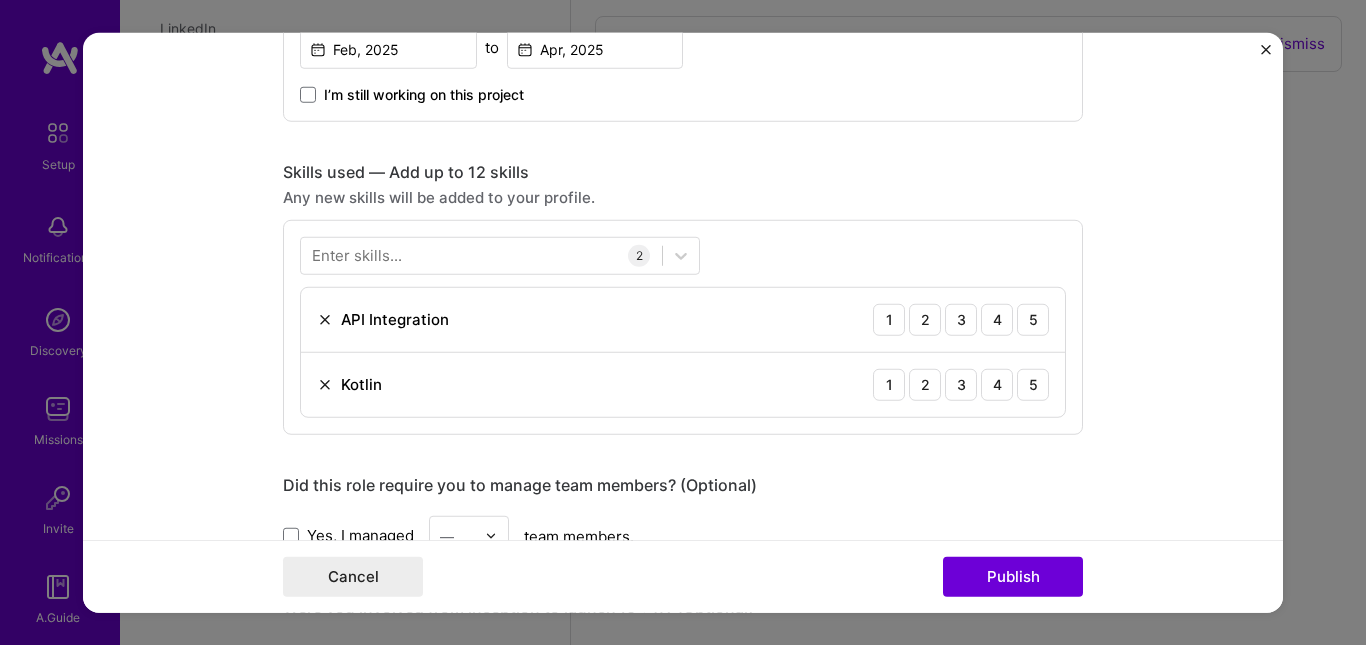 scroll, scrollTop: 1430, scrollLeft: 0, axis: vertical 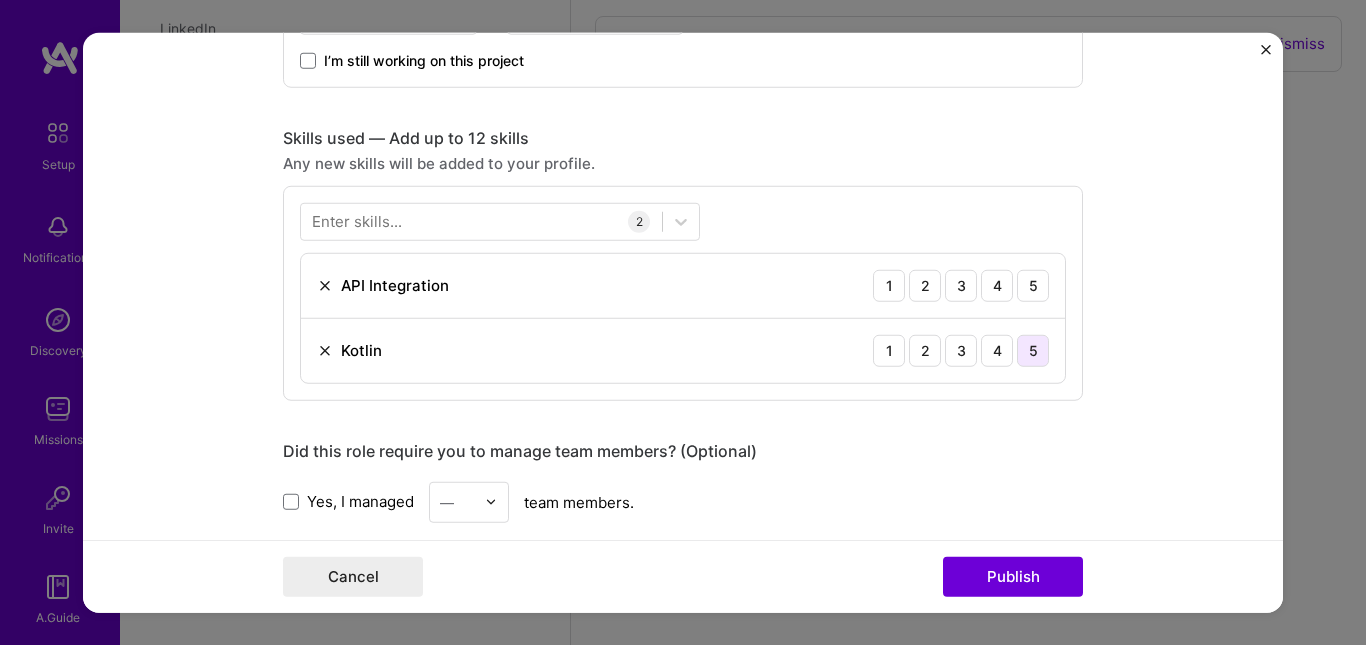 click on "5" at bounding box center [1033, 350] 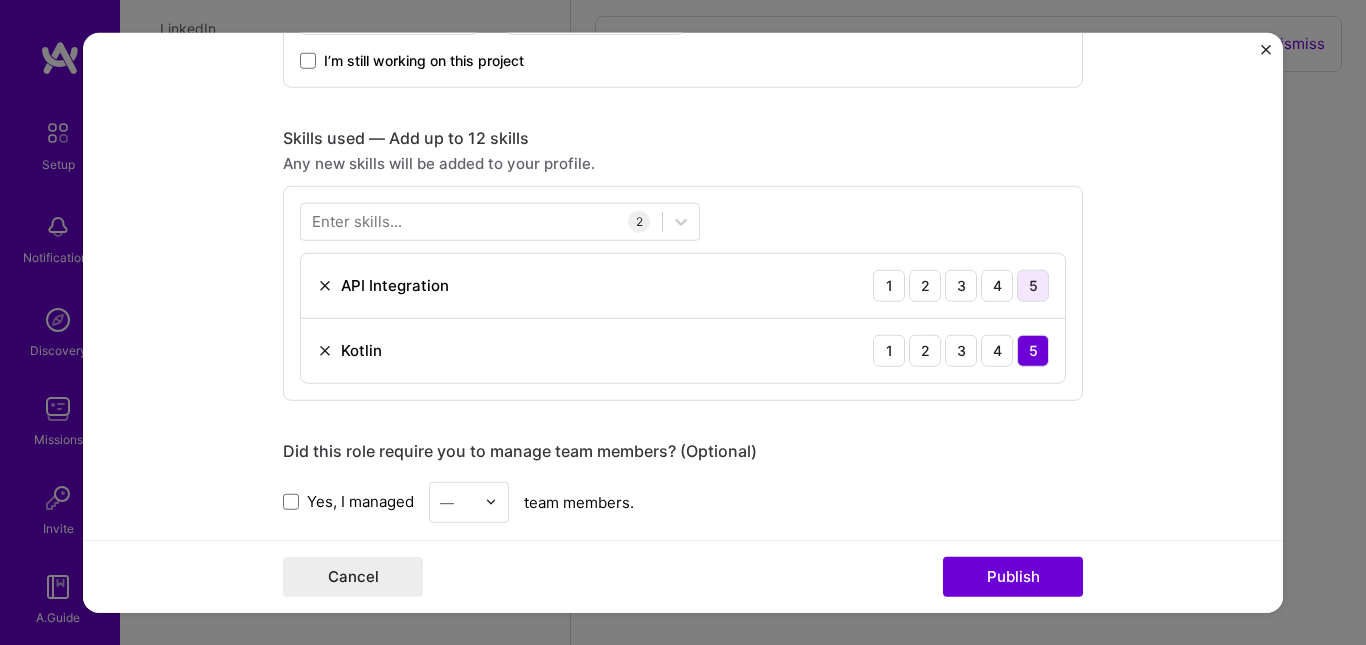click on "5" at bounding box center [1033, 285] 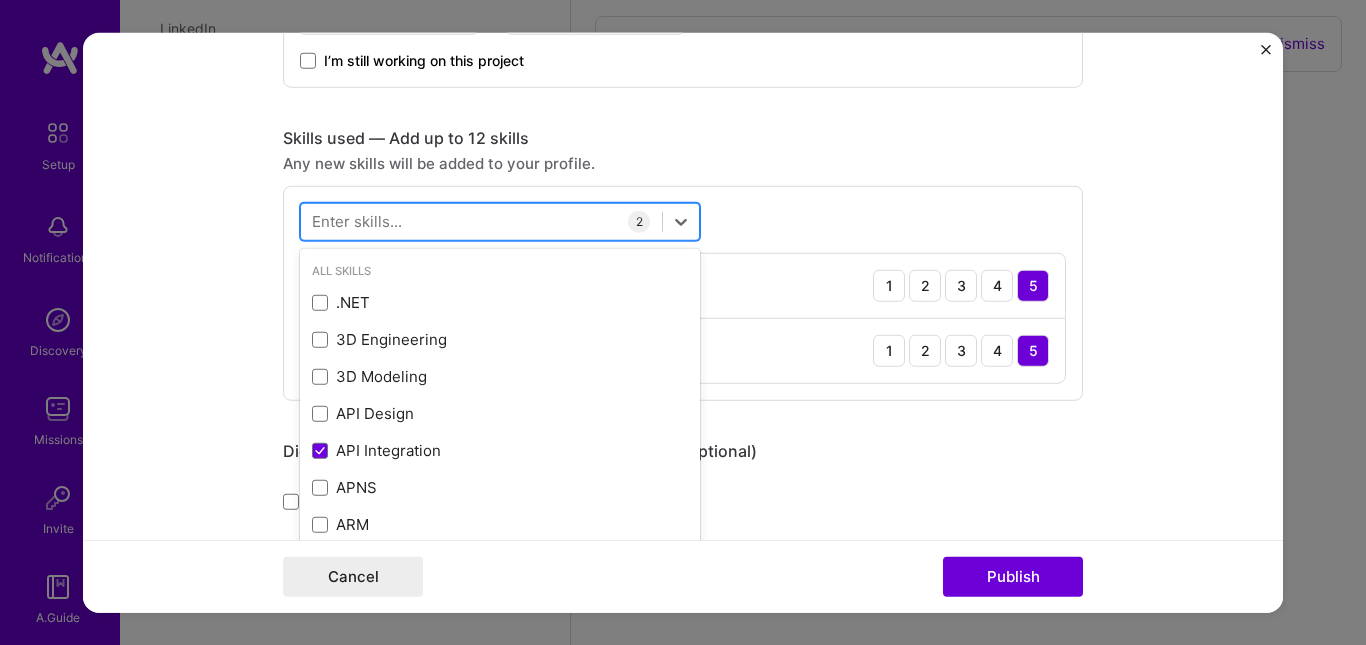 click at bounding box center [481, 221] 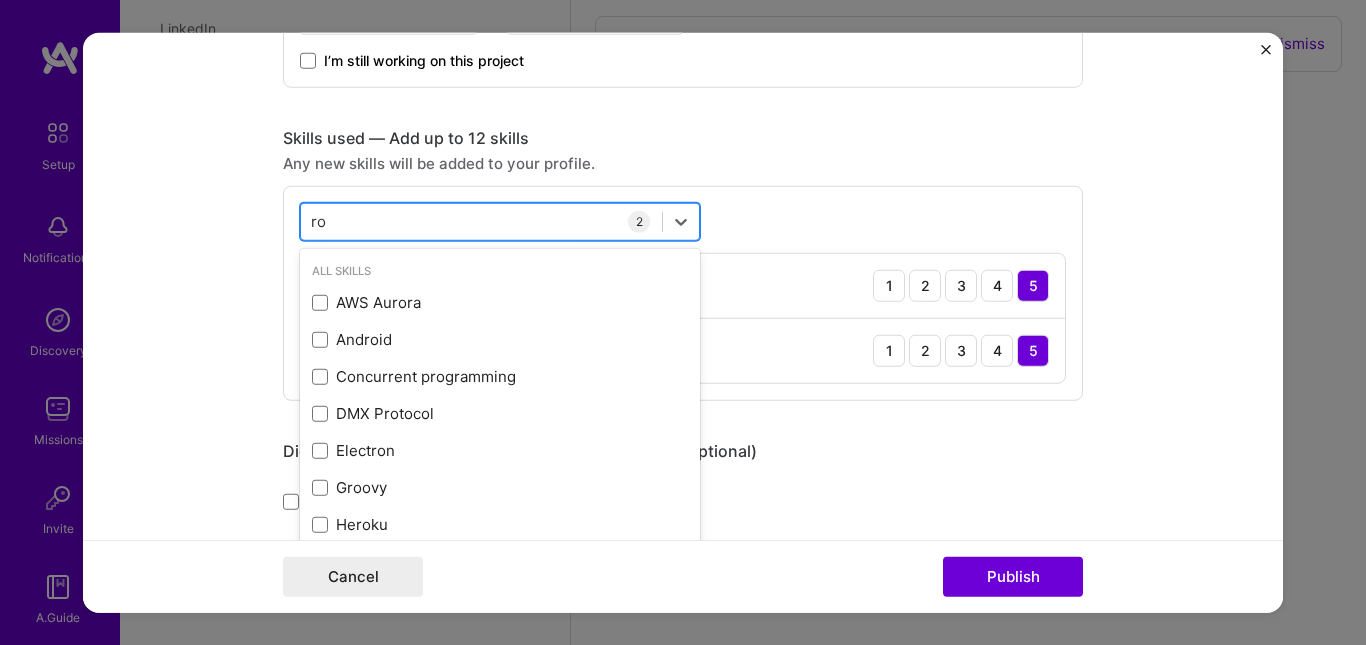 type on "r" 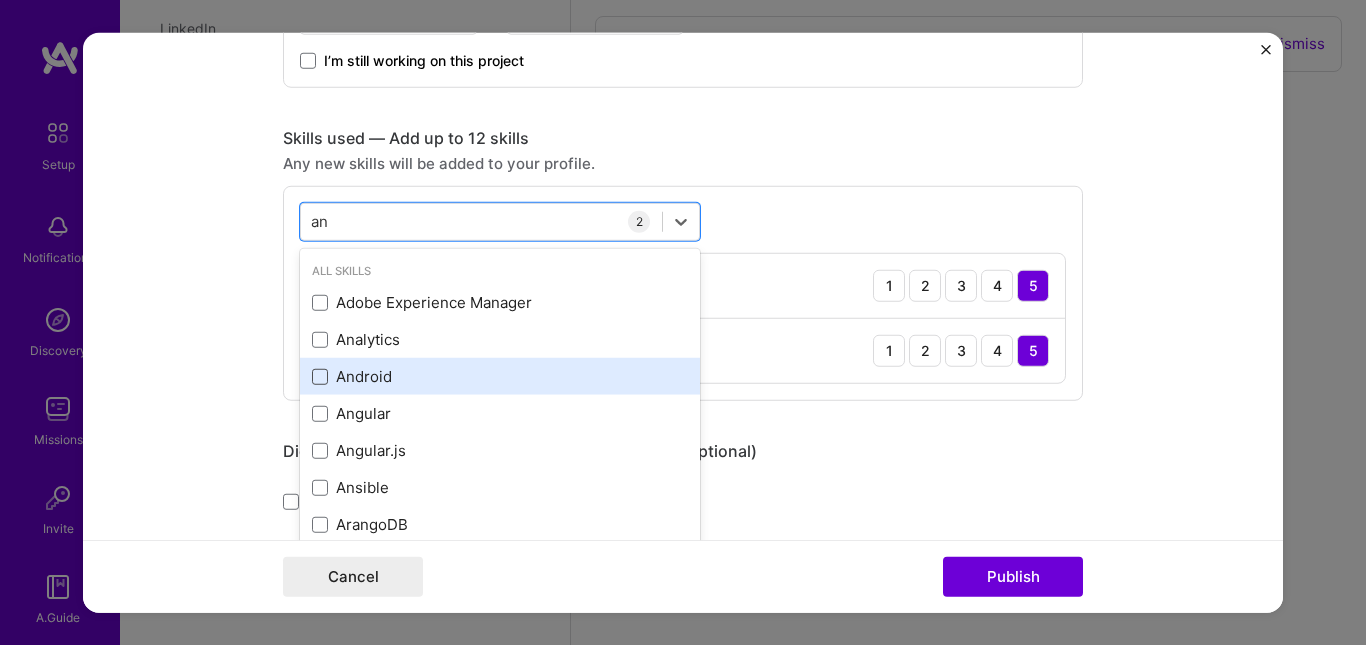 click at bounding box center [320, 377] 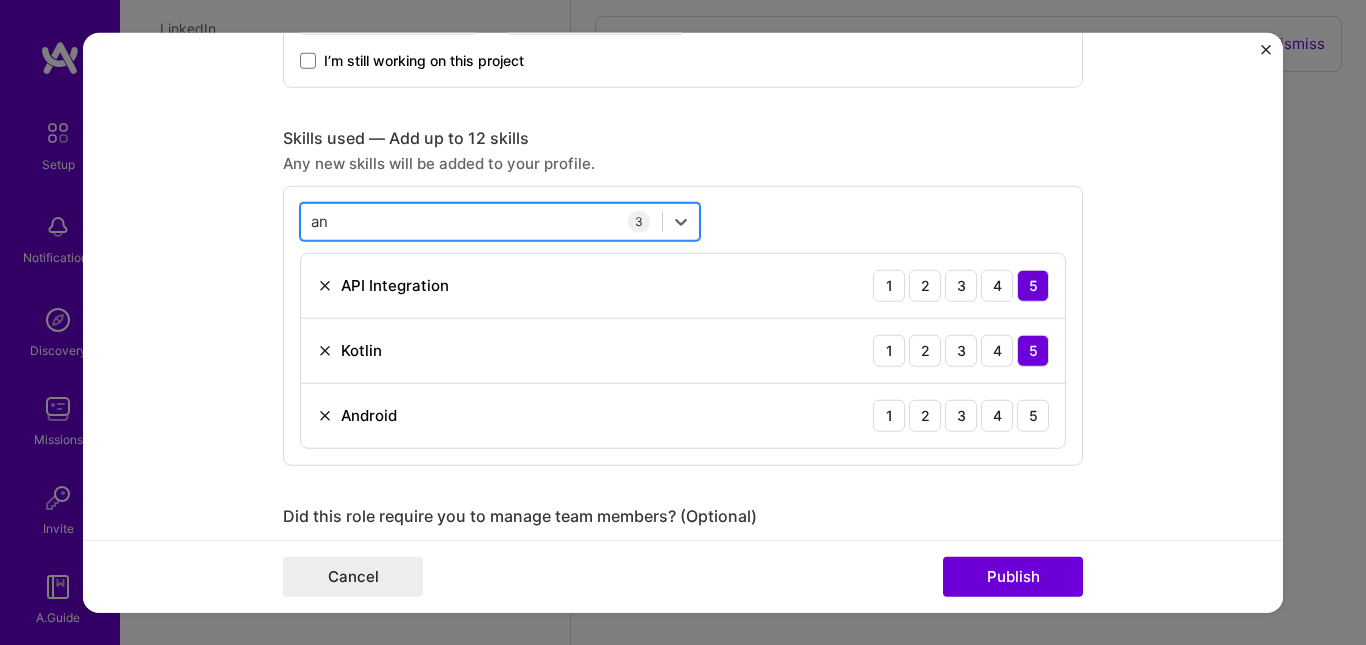 click on "an an" at bounding box center [481, 221] 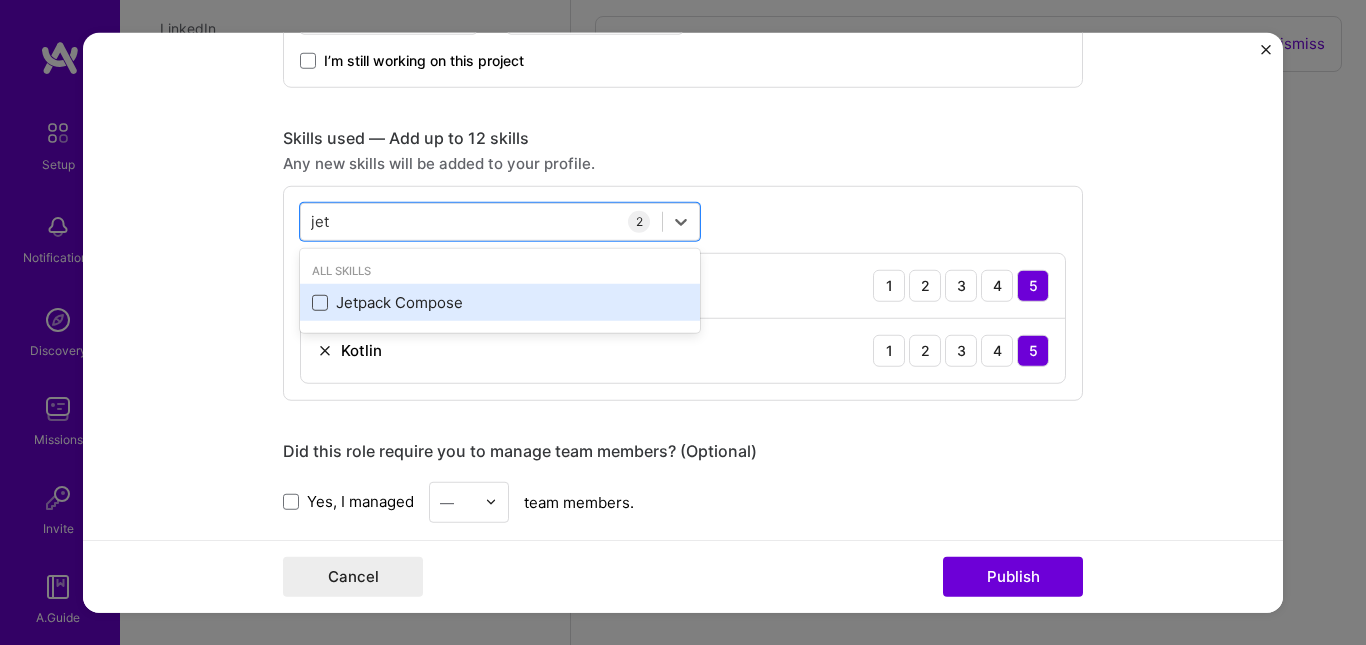 click at bounding box center [320, 303] 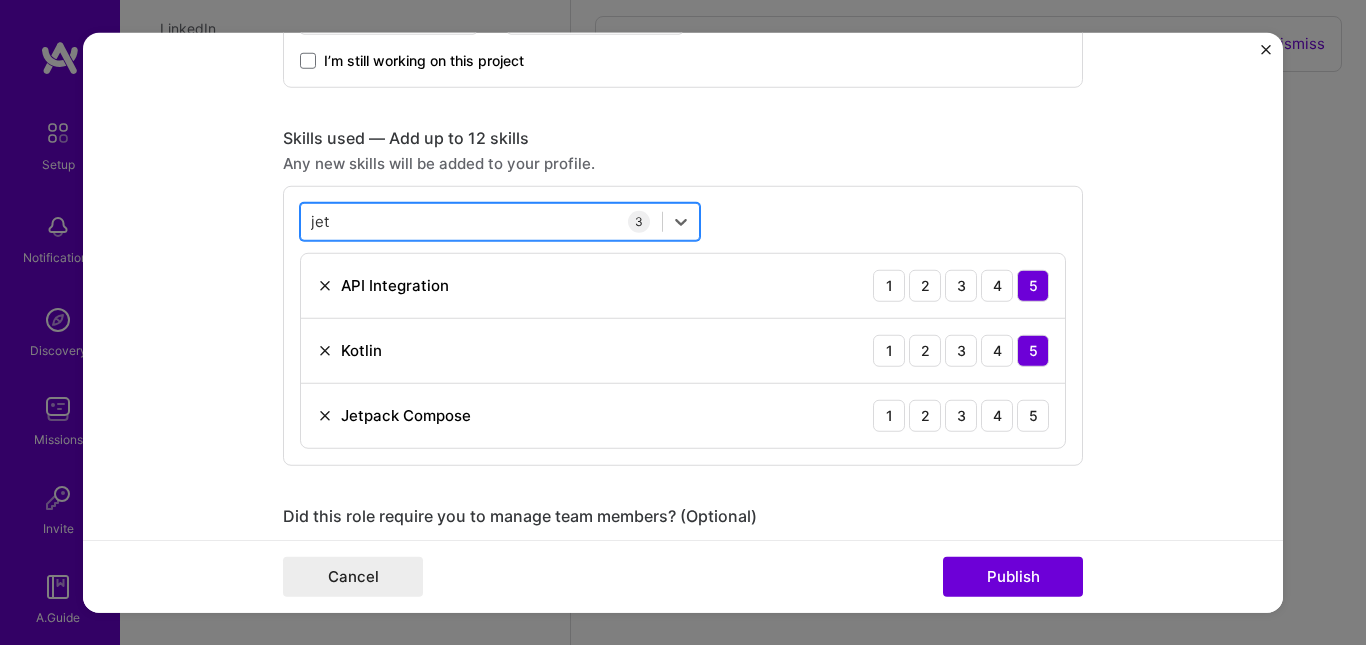 click on "jet jet" at bounding box center [481, 221] 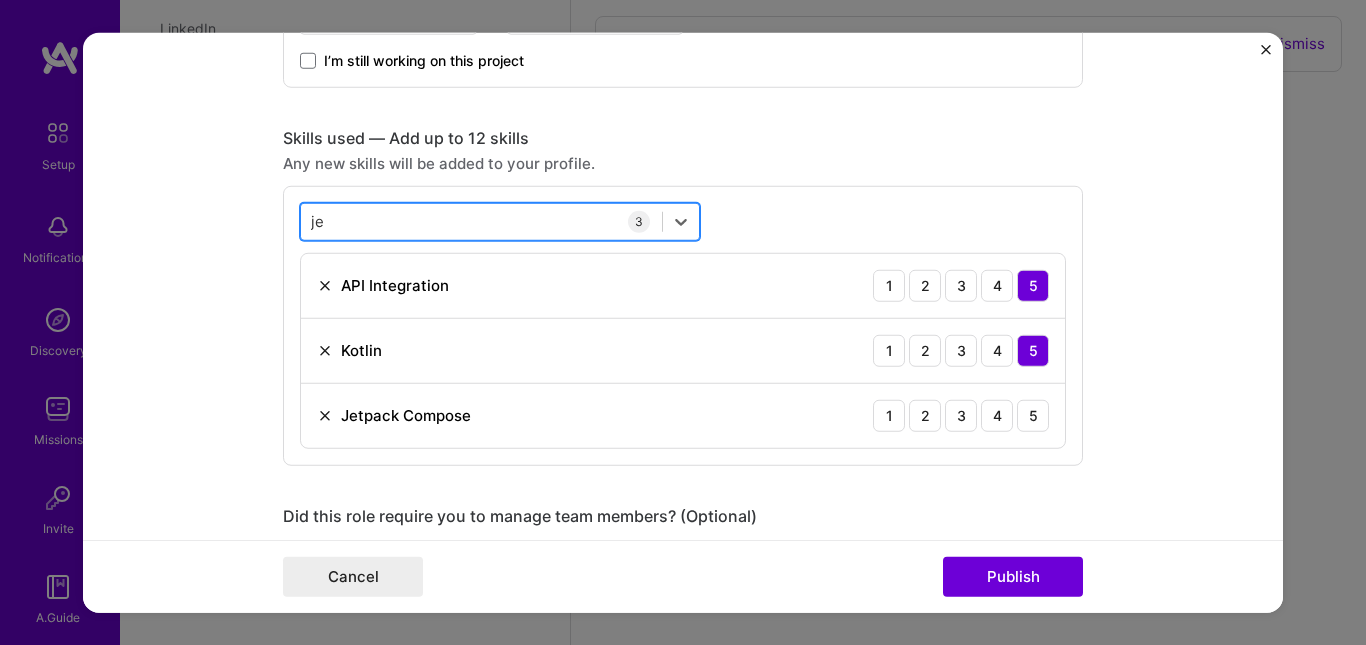 type on "j" 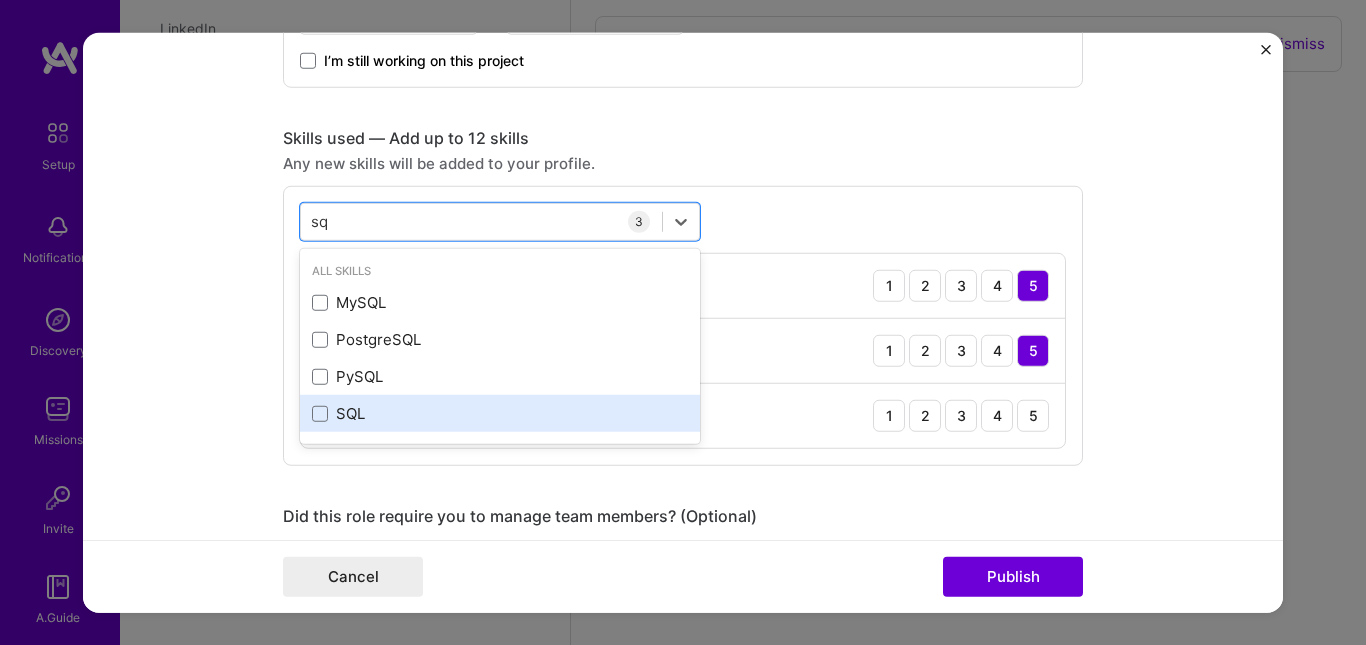 click on "SQL" at bounding box center (500, 413) 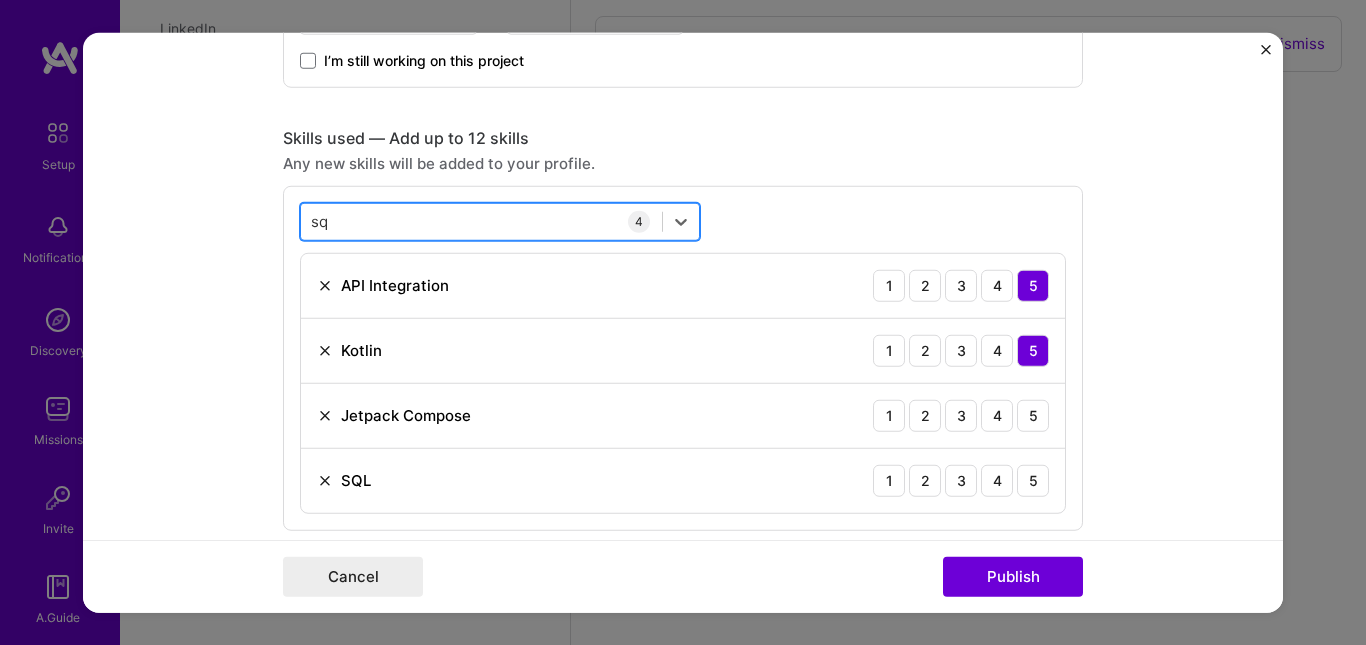 click on "sq sq" at bounding box center [481, 221] 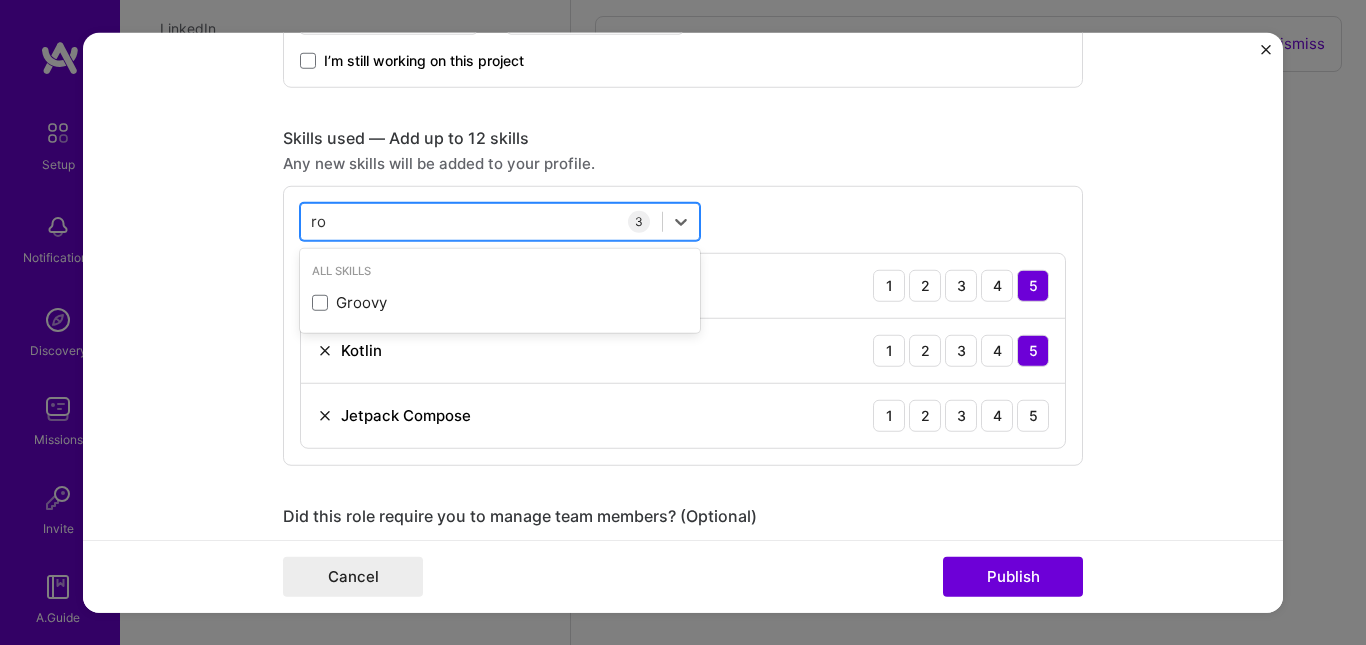 type on "r" 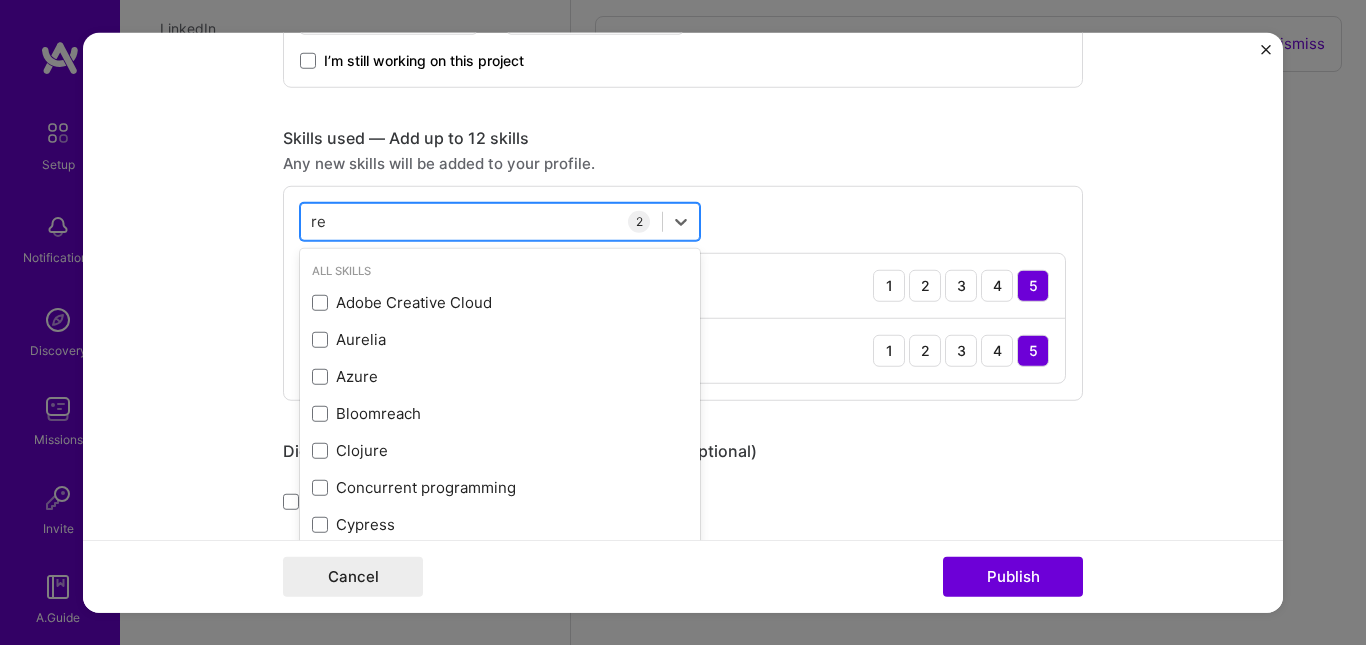 type on "r" 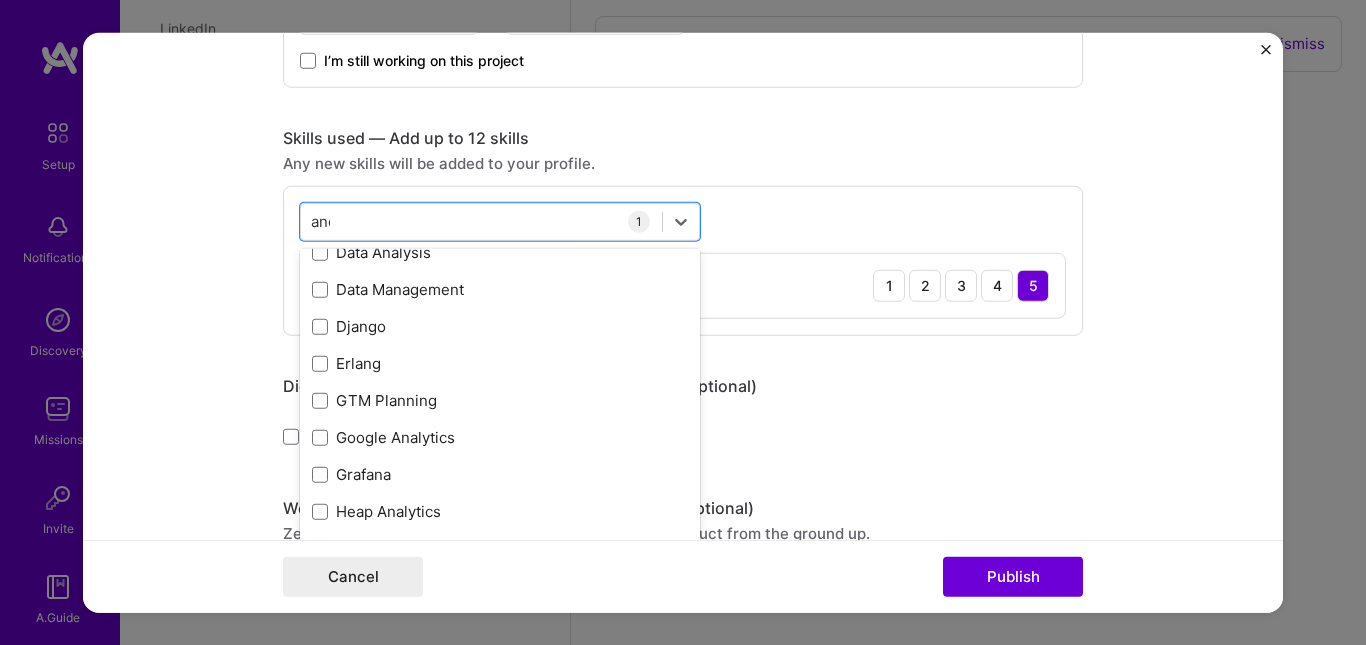 scroll, scrollTop: 0, scrollLeft: 0, axis: both 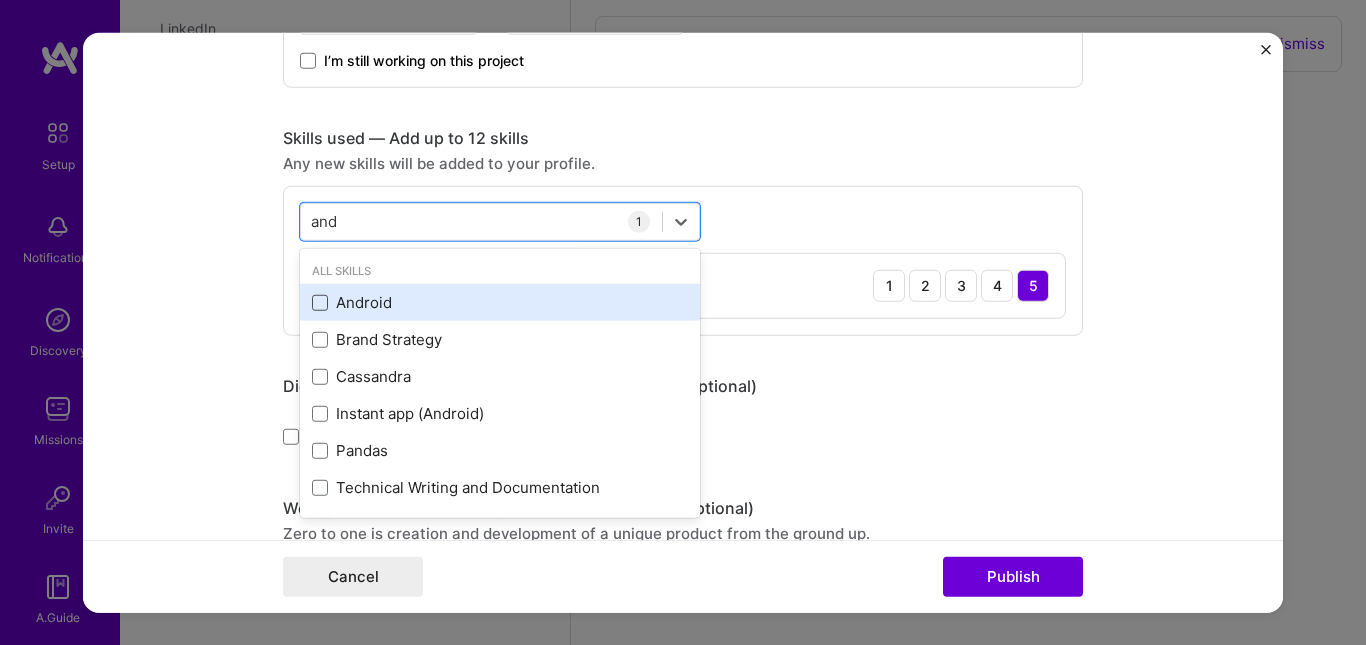 click at bounding box center (320, 303) 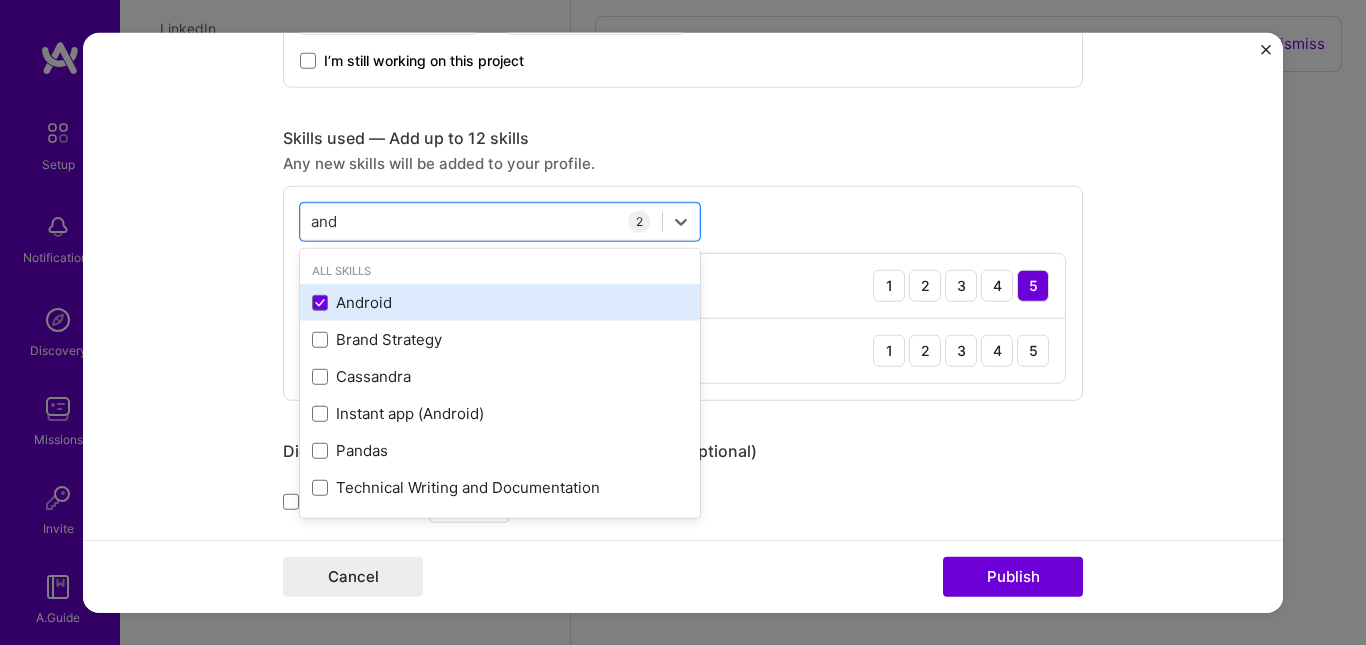 click on "Android" at bounding box center [500, 302] 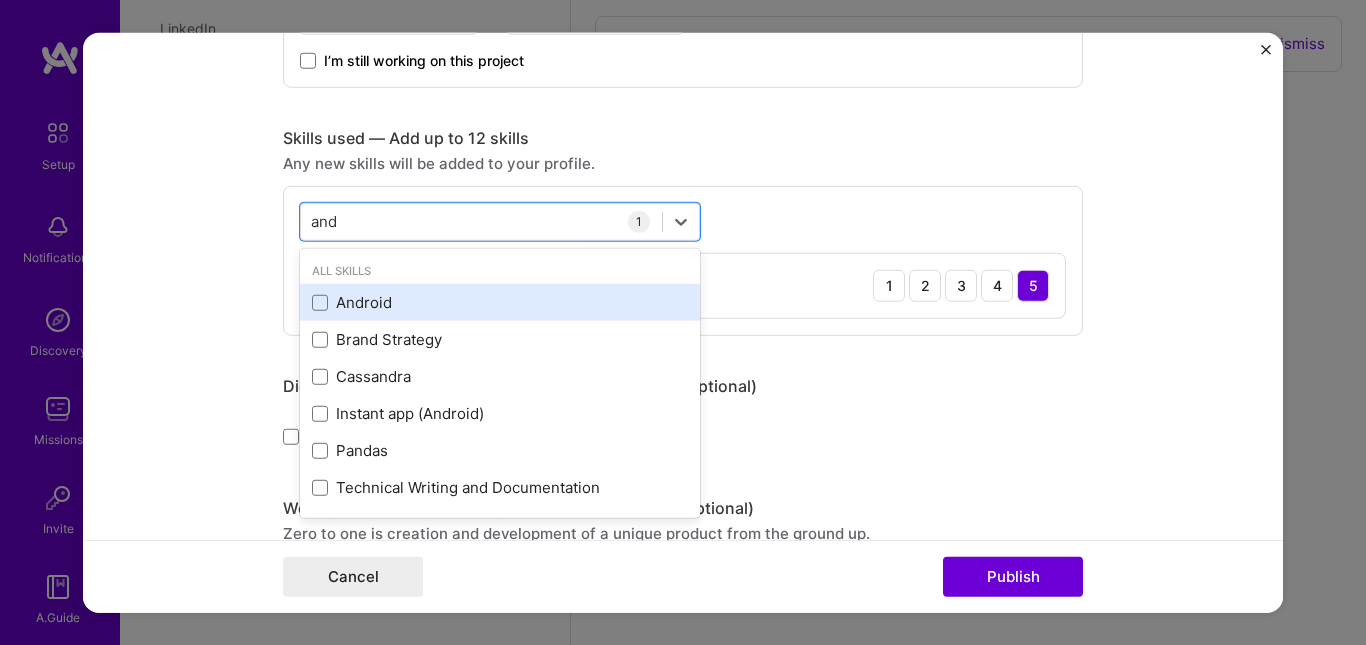 click on "Android" at bounding box center (500, 302) 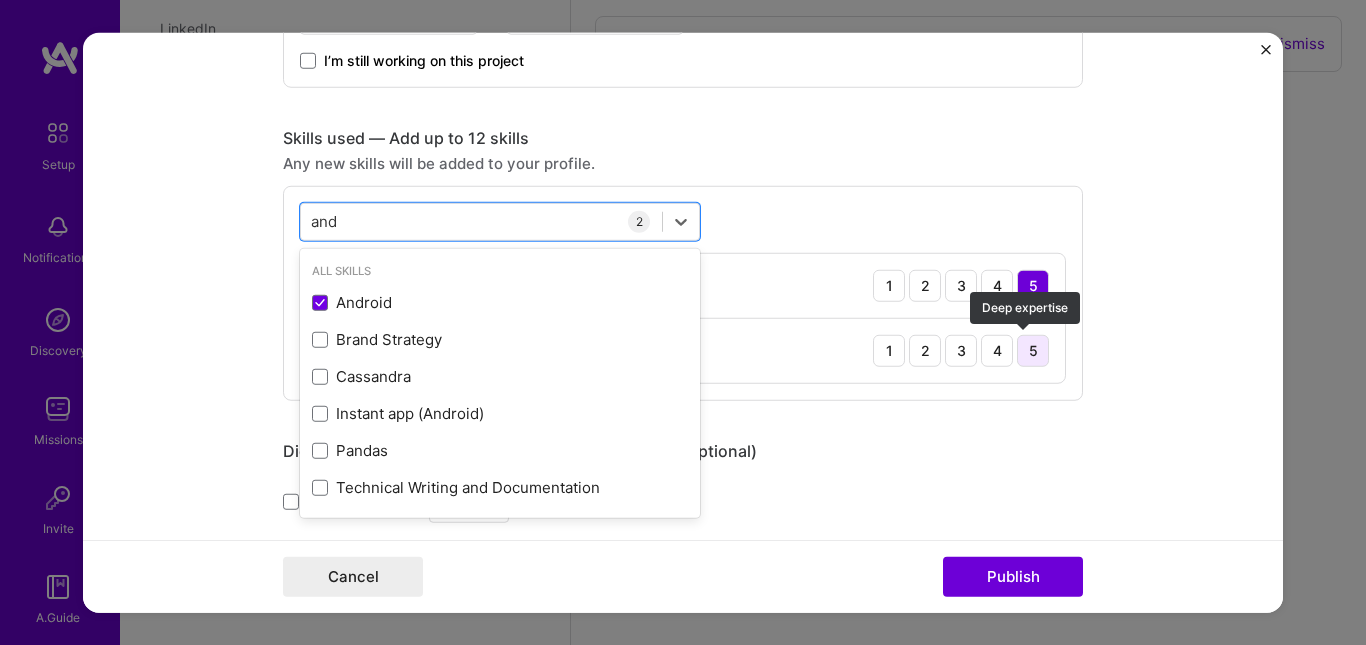 click on "5" at bounding box center (1033, 350) 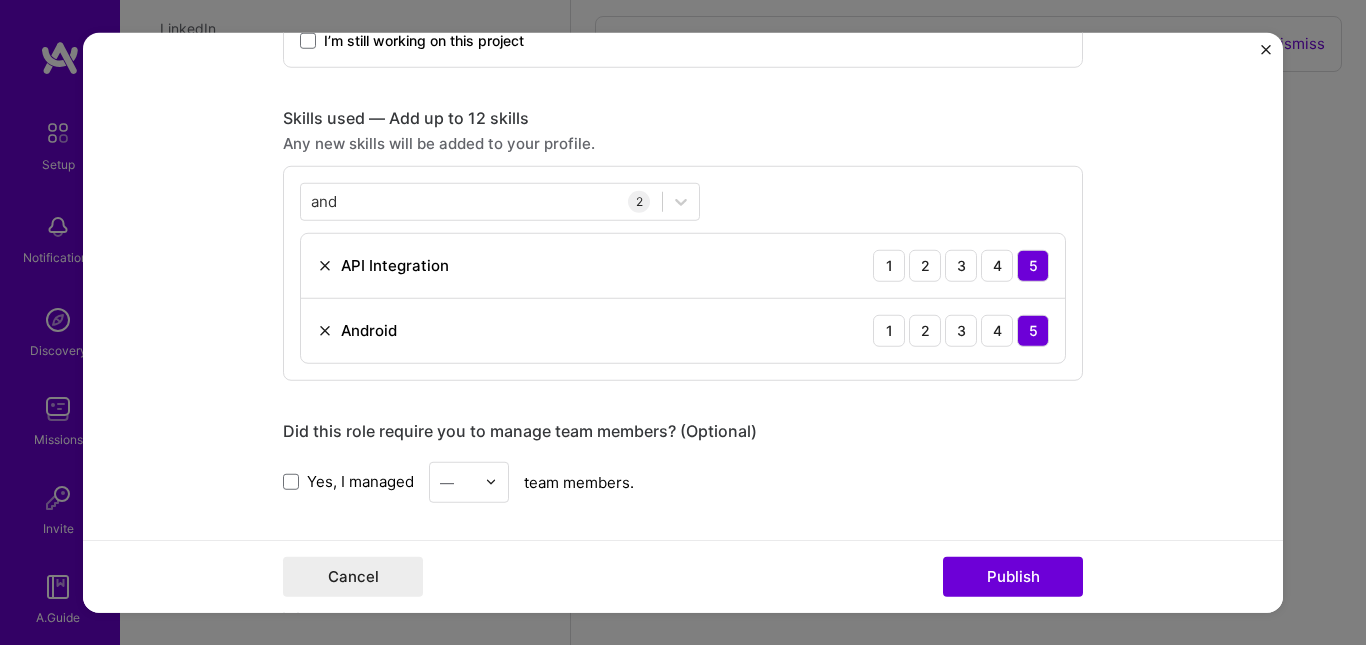 scroll, scrollTop: 1449, scrollLeft: 0, axis: vertical 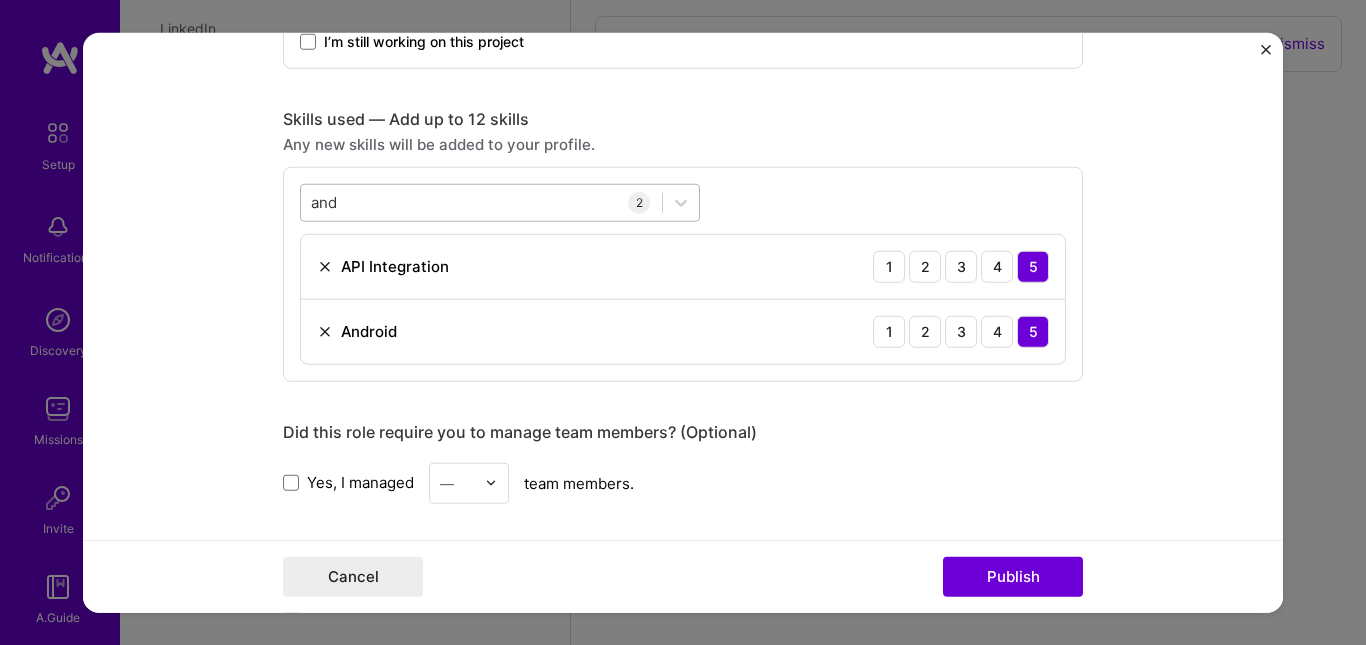 click on "and and" at bounding box center (481, 202) 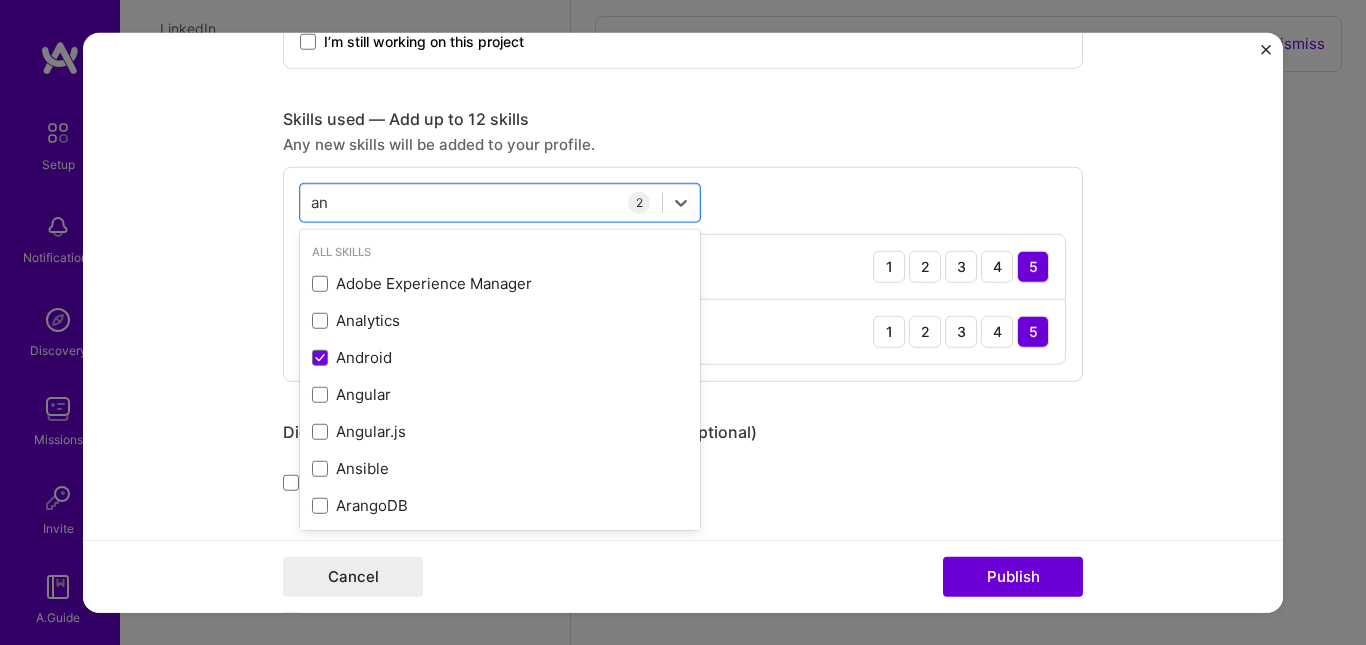 type on "a" 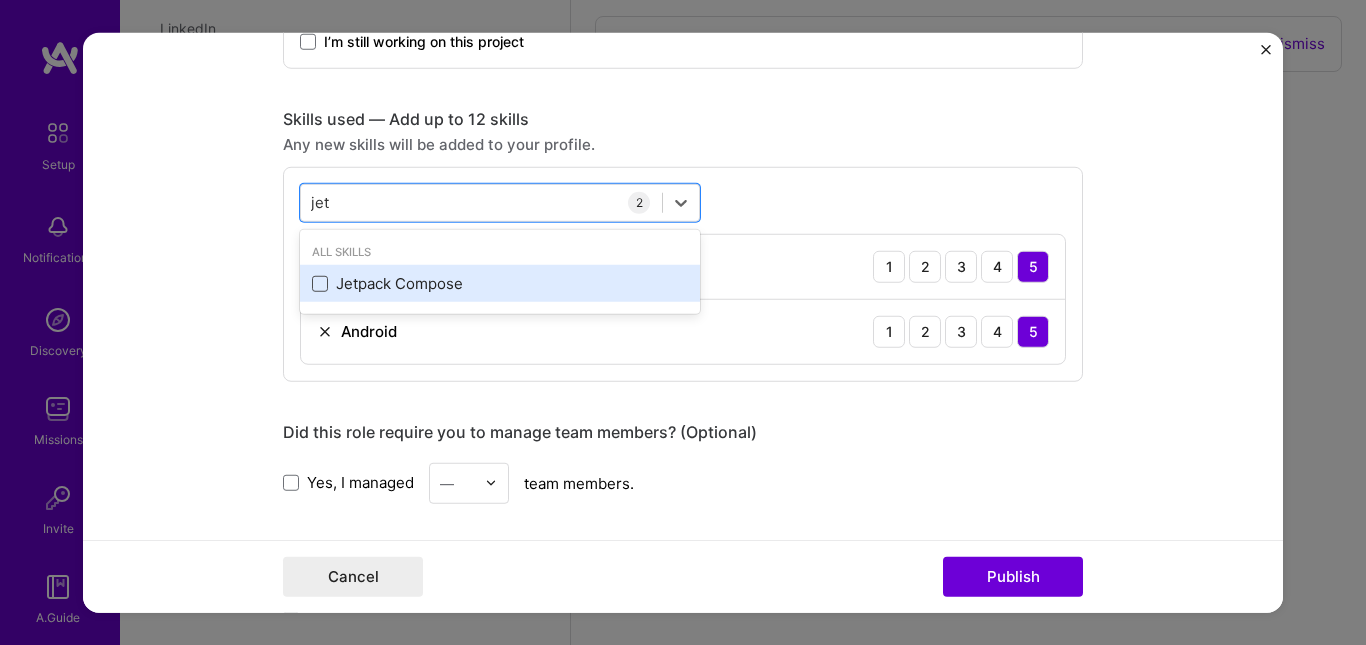 click at bounding box center [320, 284] 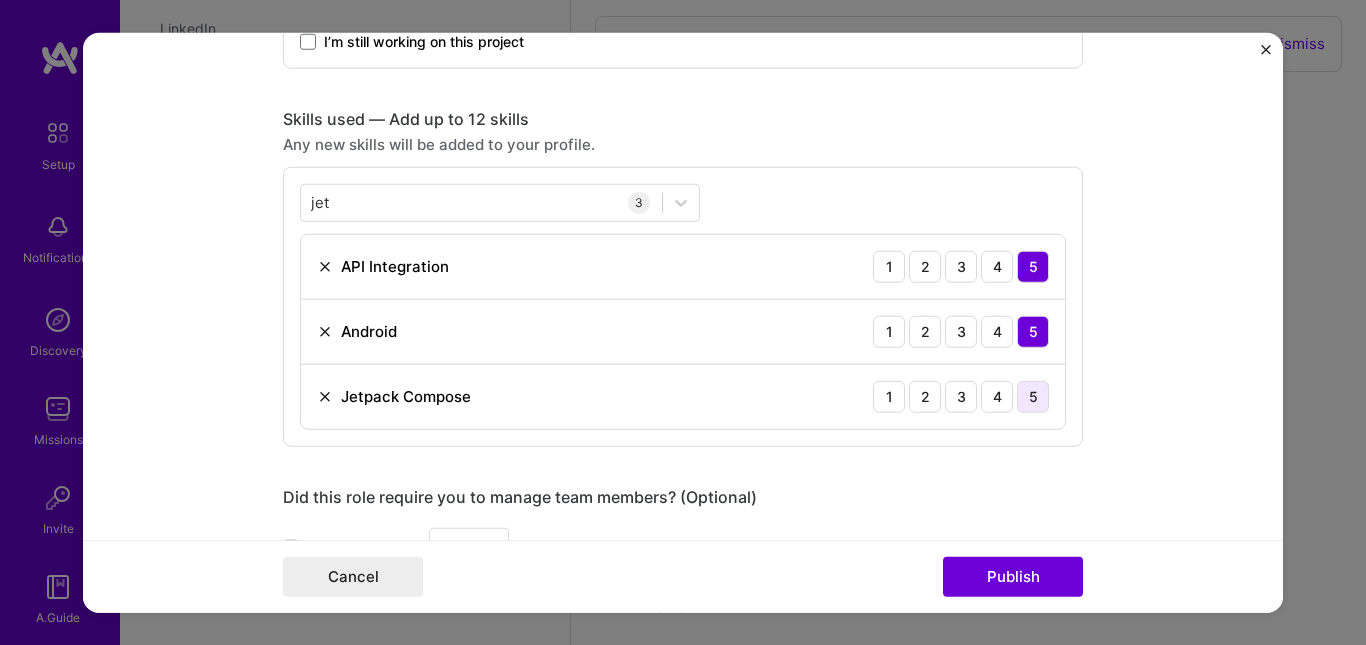 click on "5" at bounding box center (1033, 396) 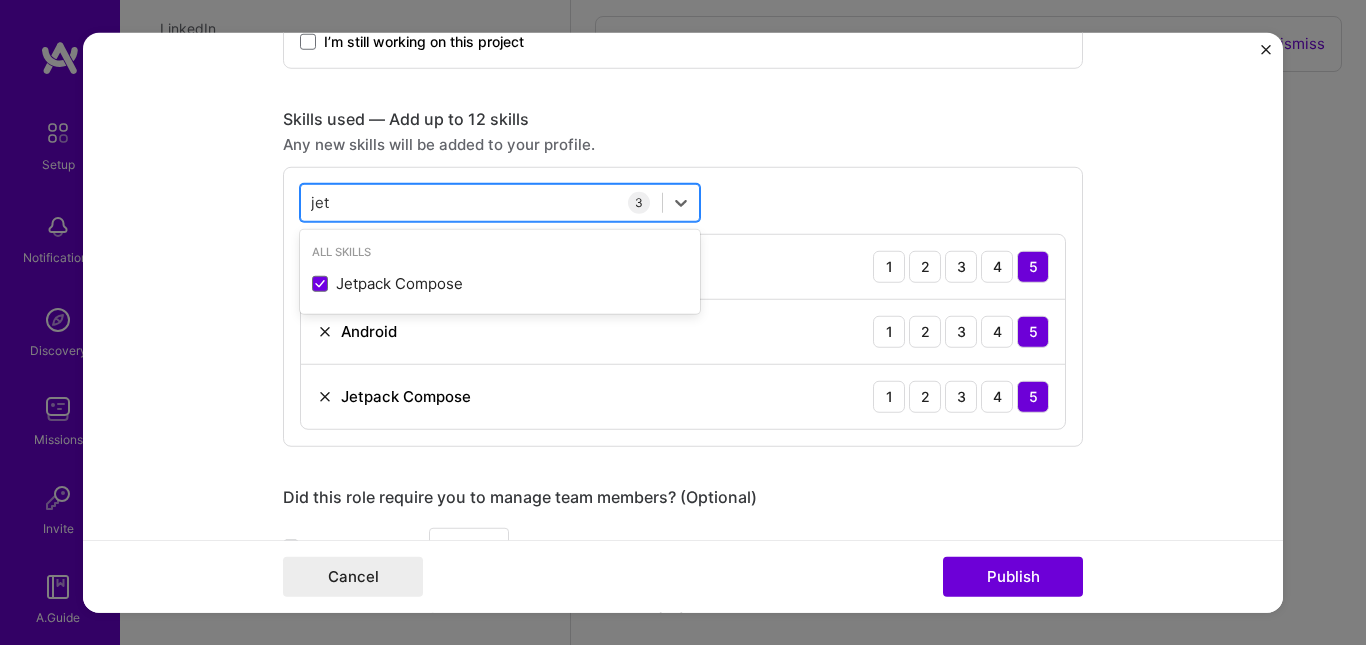 click on "jet jet" at bounding box center [481, 202] 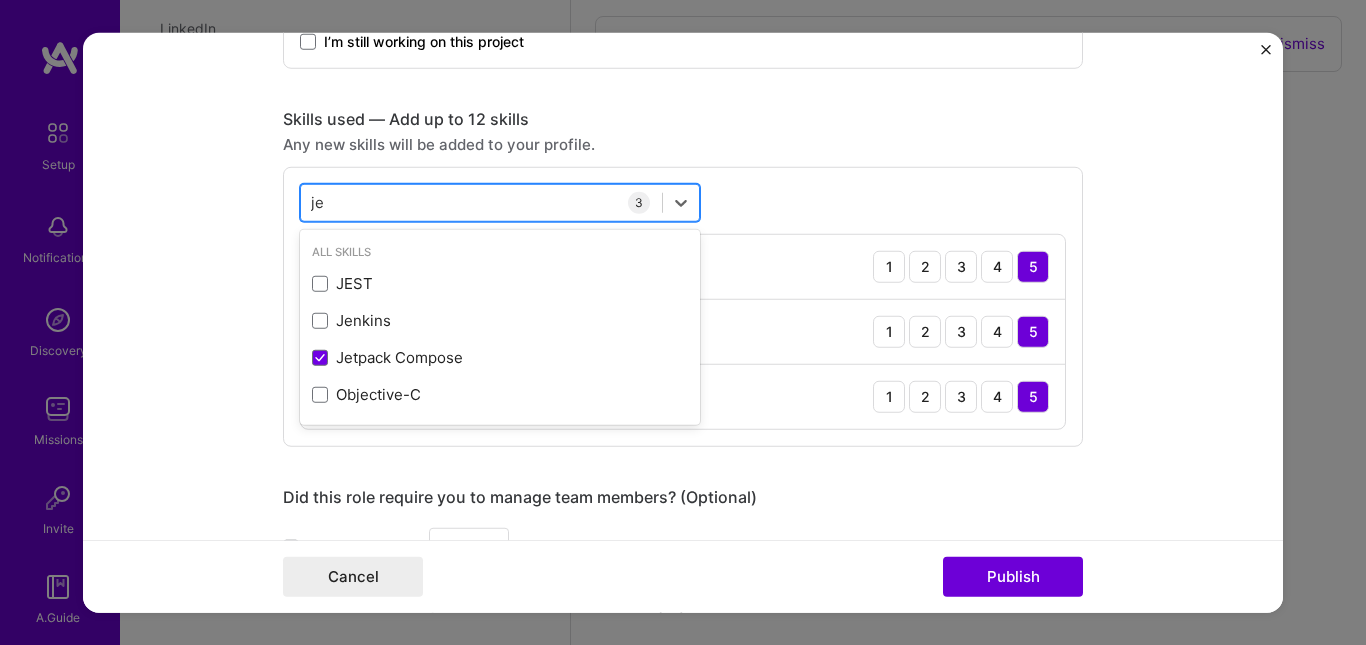 type on "j" 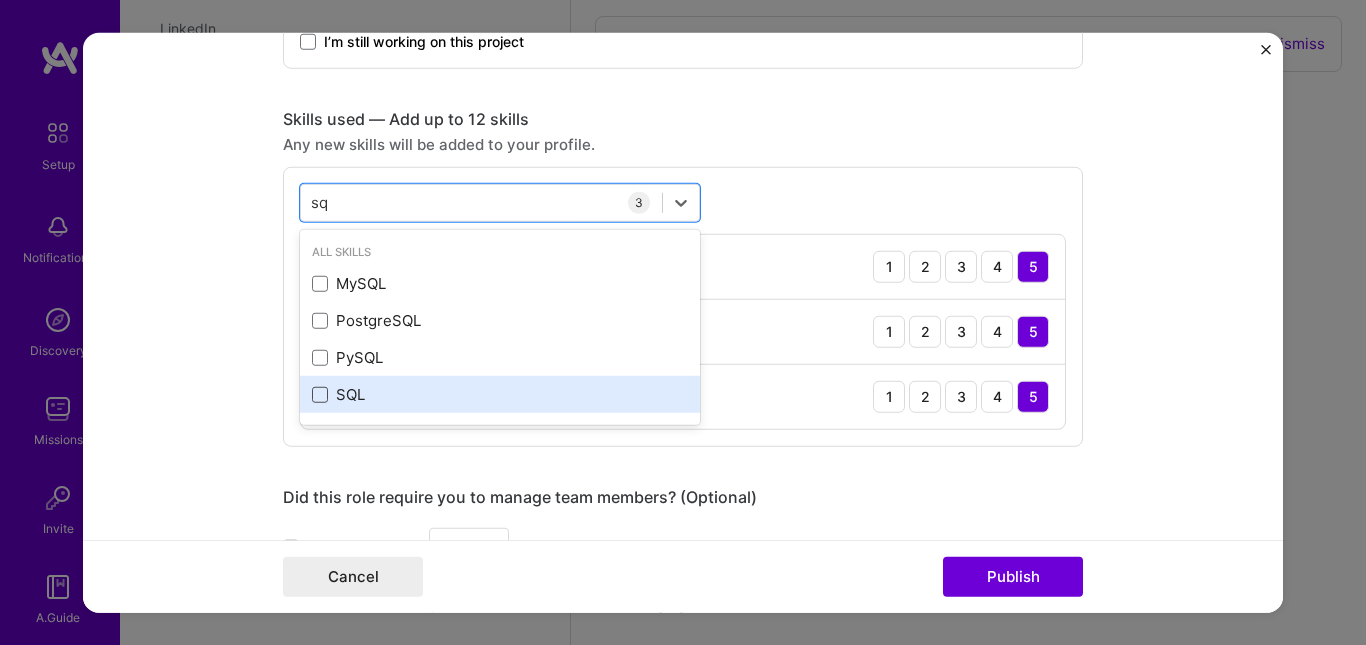click at bounding box center (320, 395) 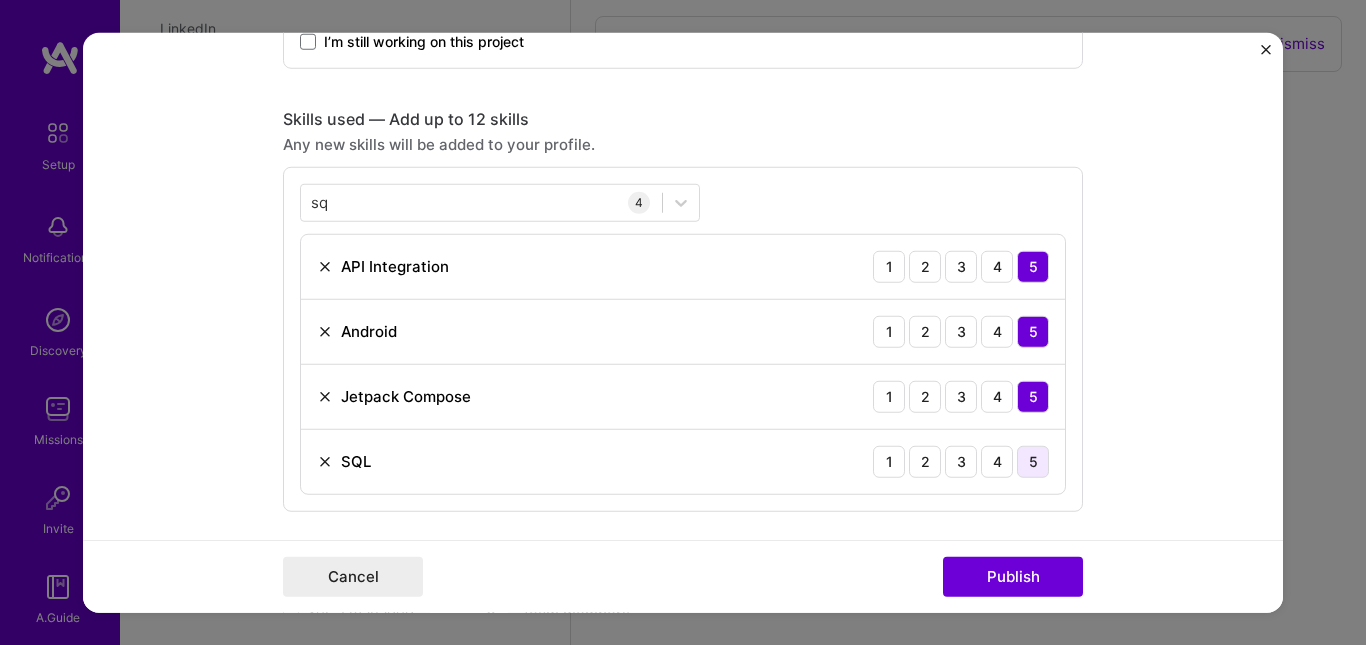 click on "5" at bounding box center [1033, 461] 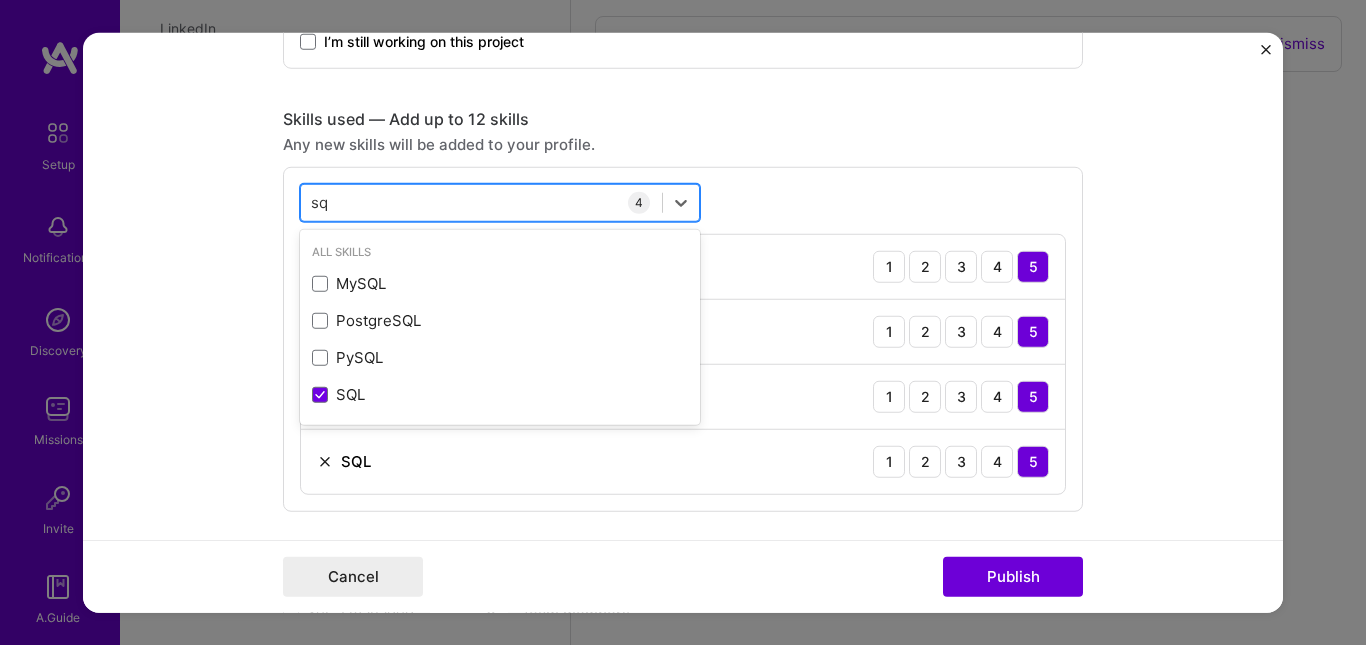 click on "sq sq" at bounding box center [481, 202] 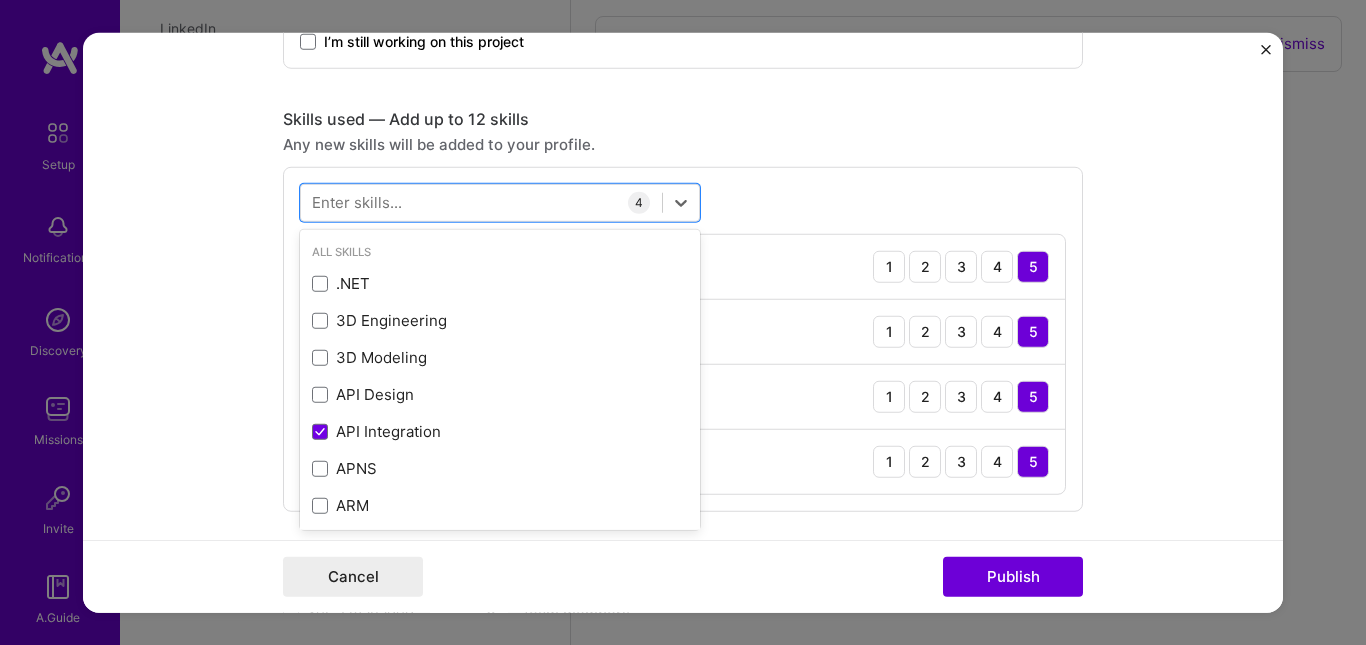 type 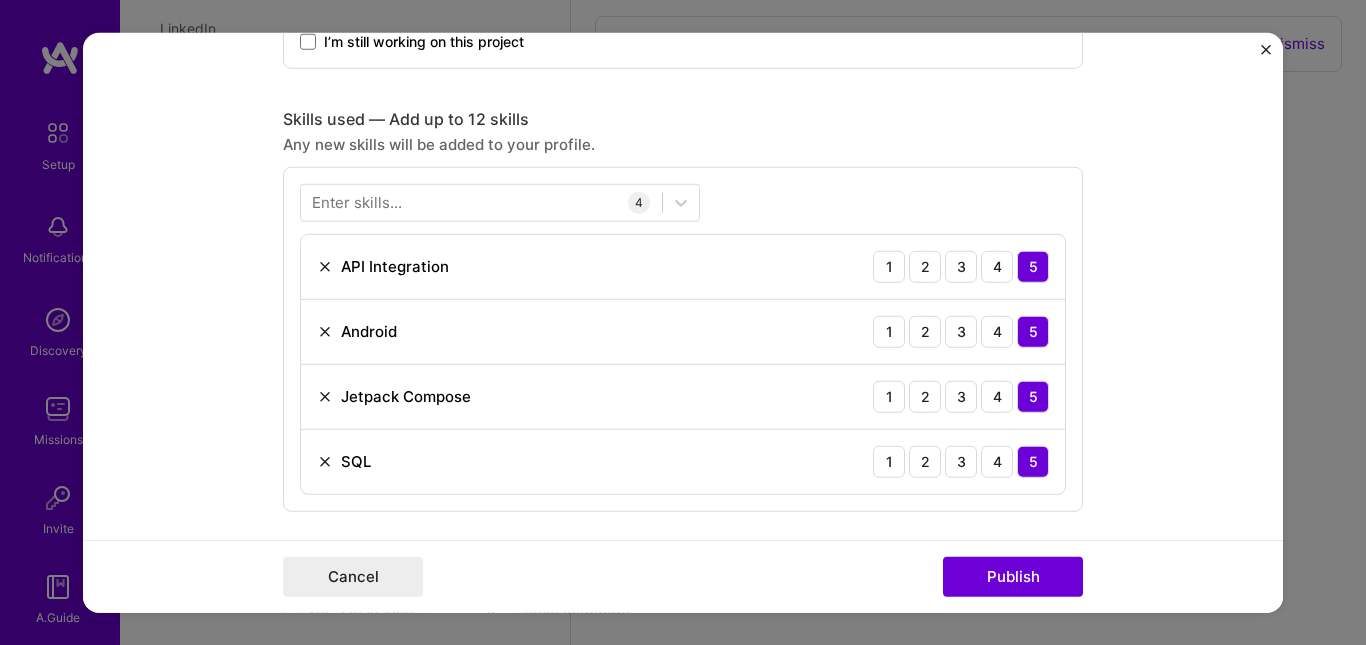 click on "Enter skills... 4 API Integration 1 2 3 4 5 Android 1 2 3 4 5 Jetpack Compose 1 2 3 4 5 SQL 1 2 3 4 5" at bounding box center (683, 338) 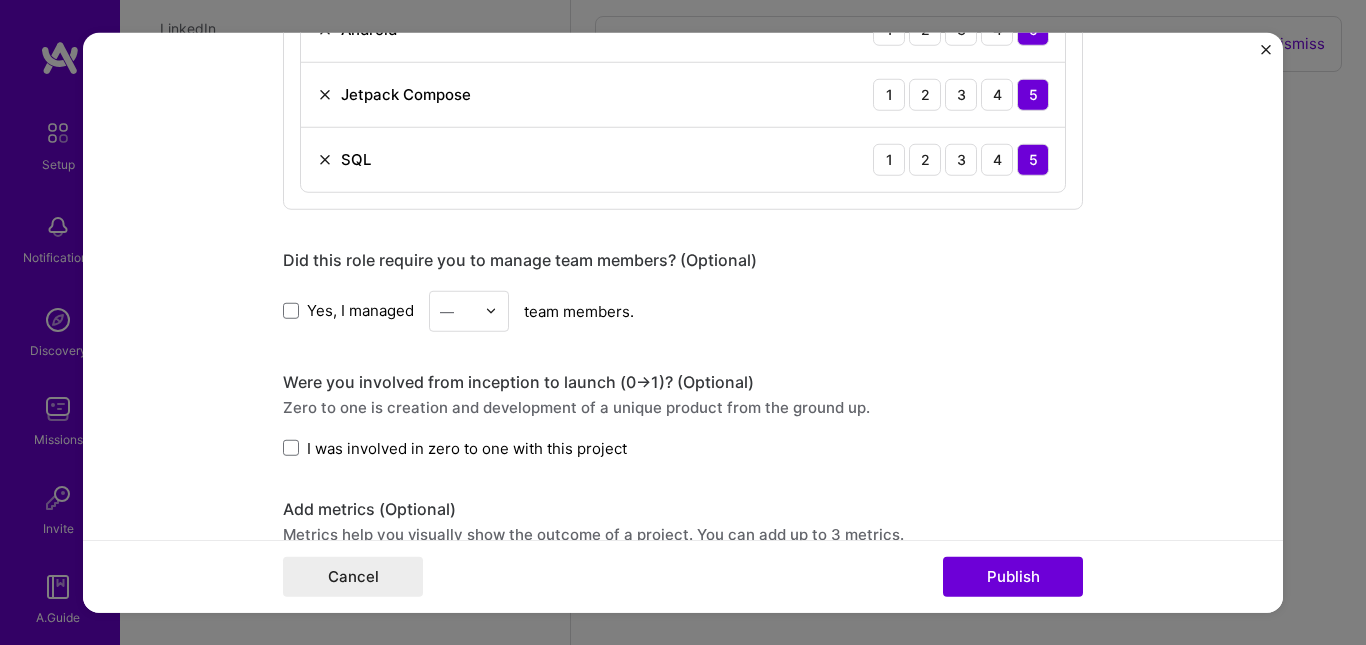 scroll, scrollTop: 1753, scrollLeft: 0, axis: vertical 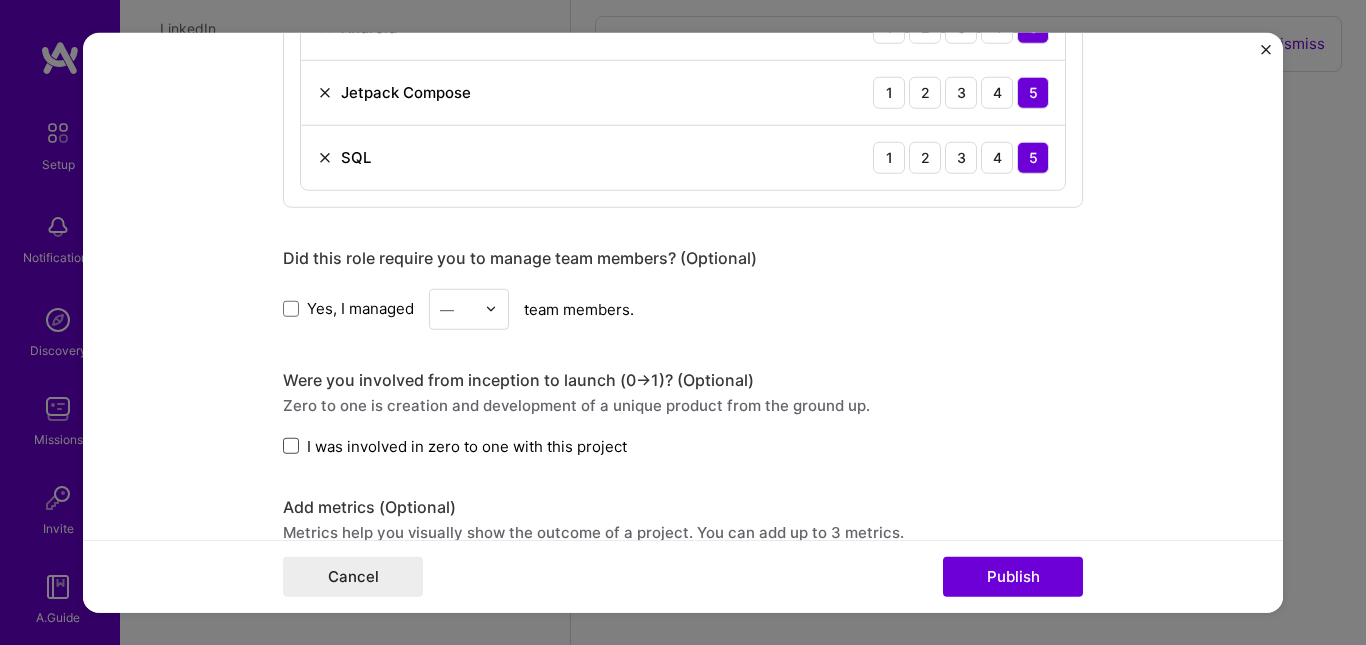 click at bounding box center (291, 446) 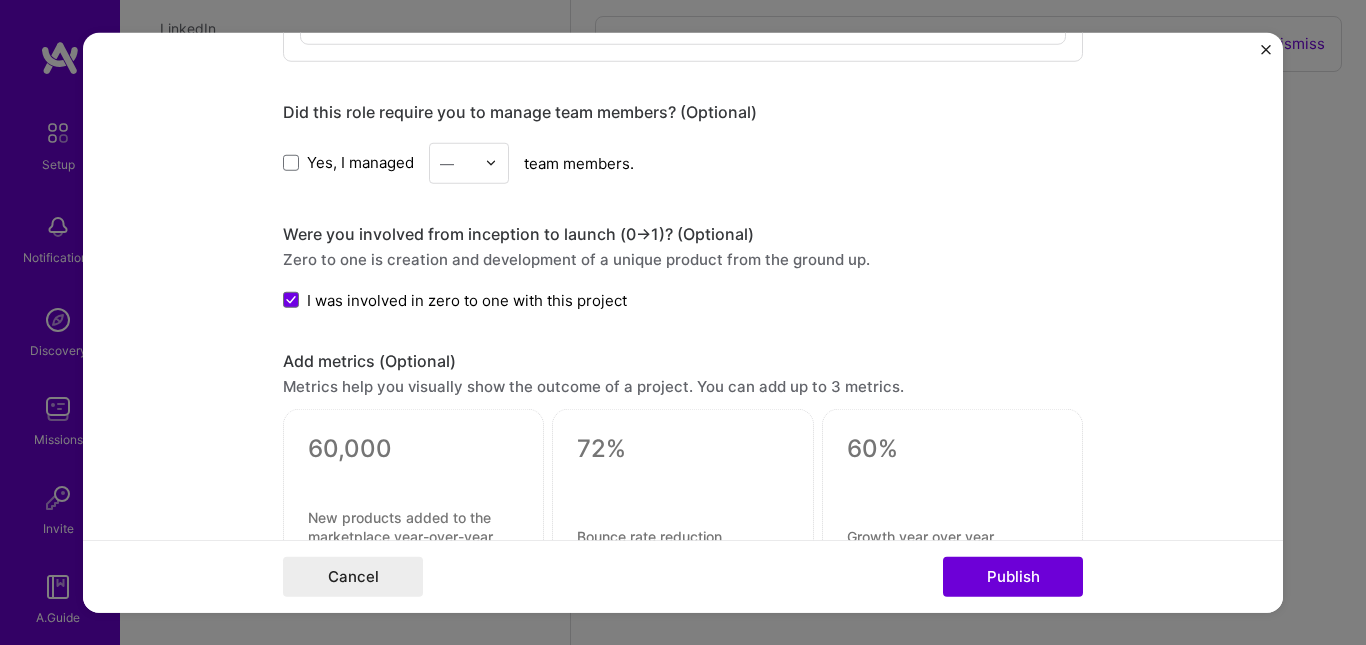 scroll, scrollTop: 1898, scrollLeft: 0, axis: vertical 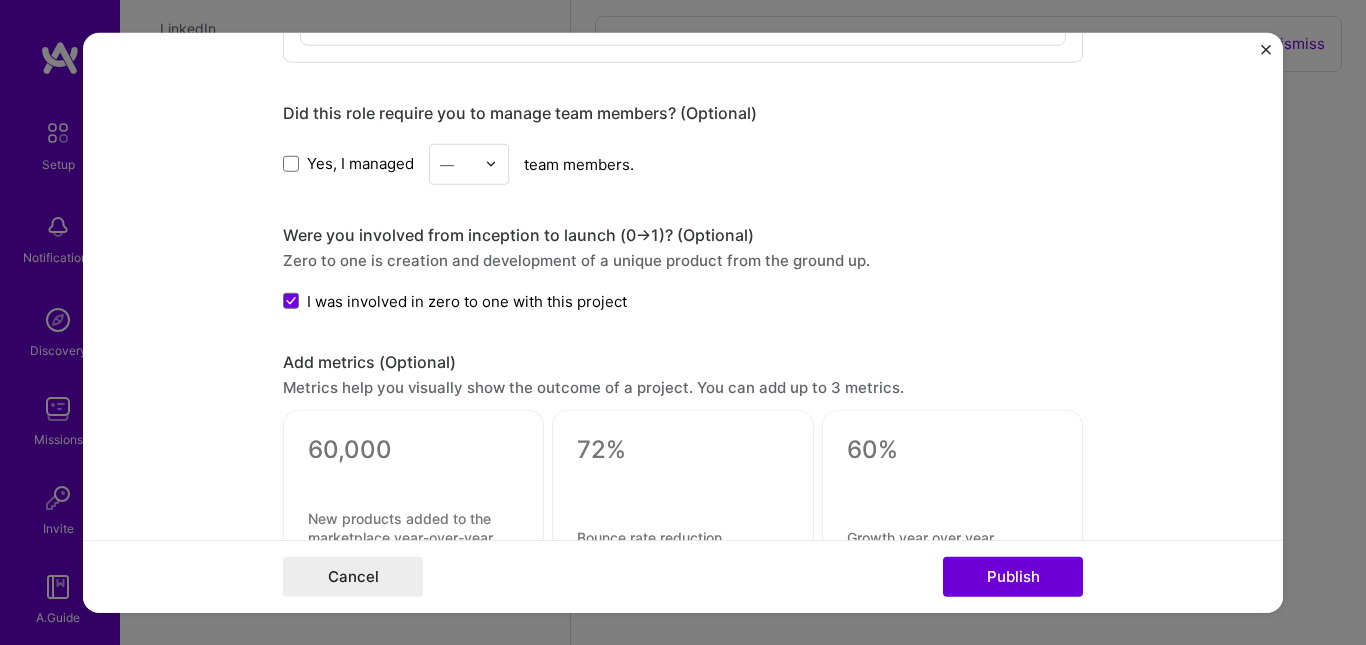 click at bounding box center [413, 475] 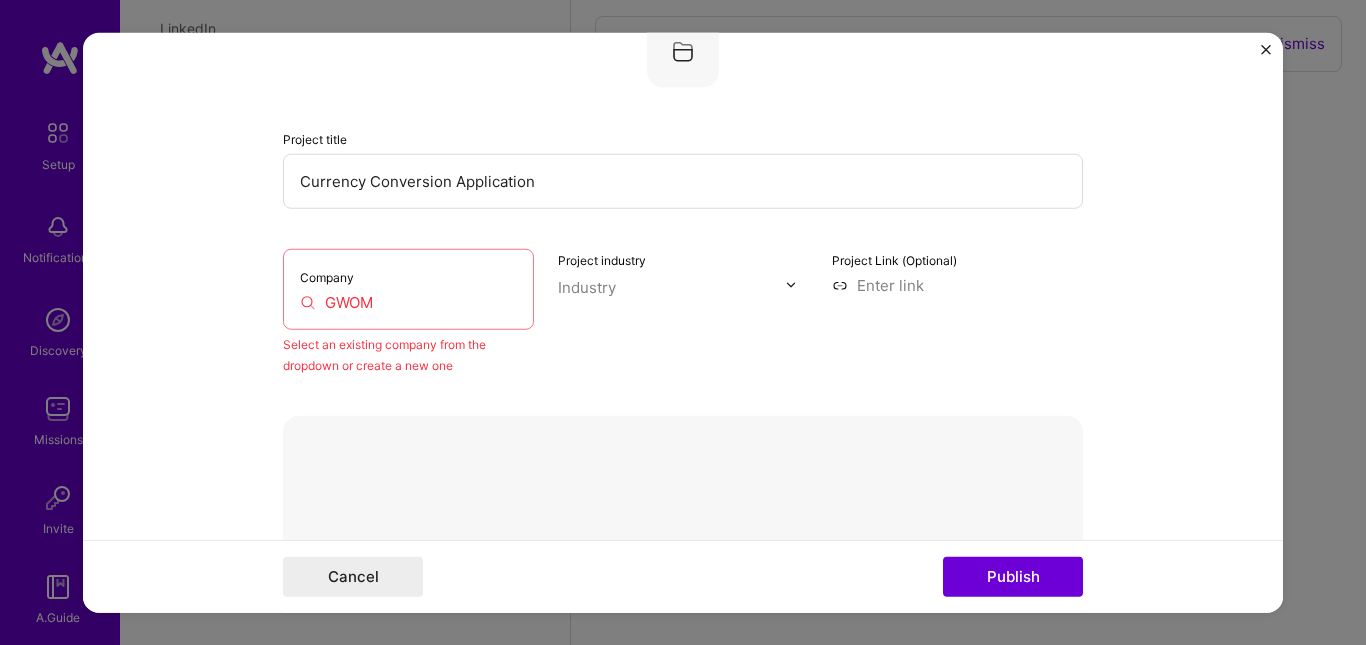 scroll, scrollTop: 147, scrollLeft: 0, axis: vertical 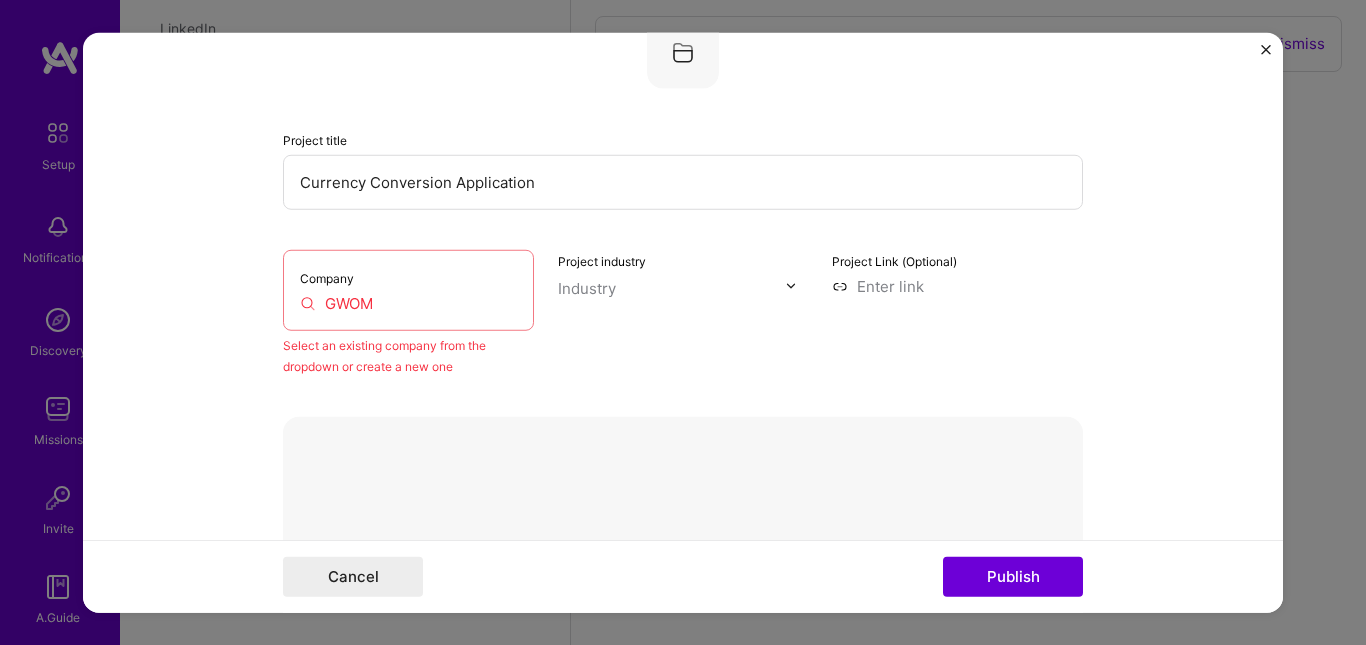 click on "Select an existing company from the dropdown or create a new one" at bounding box center (408, 355) 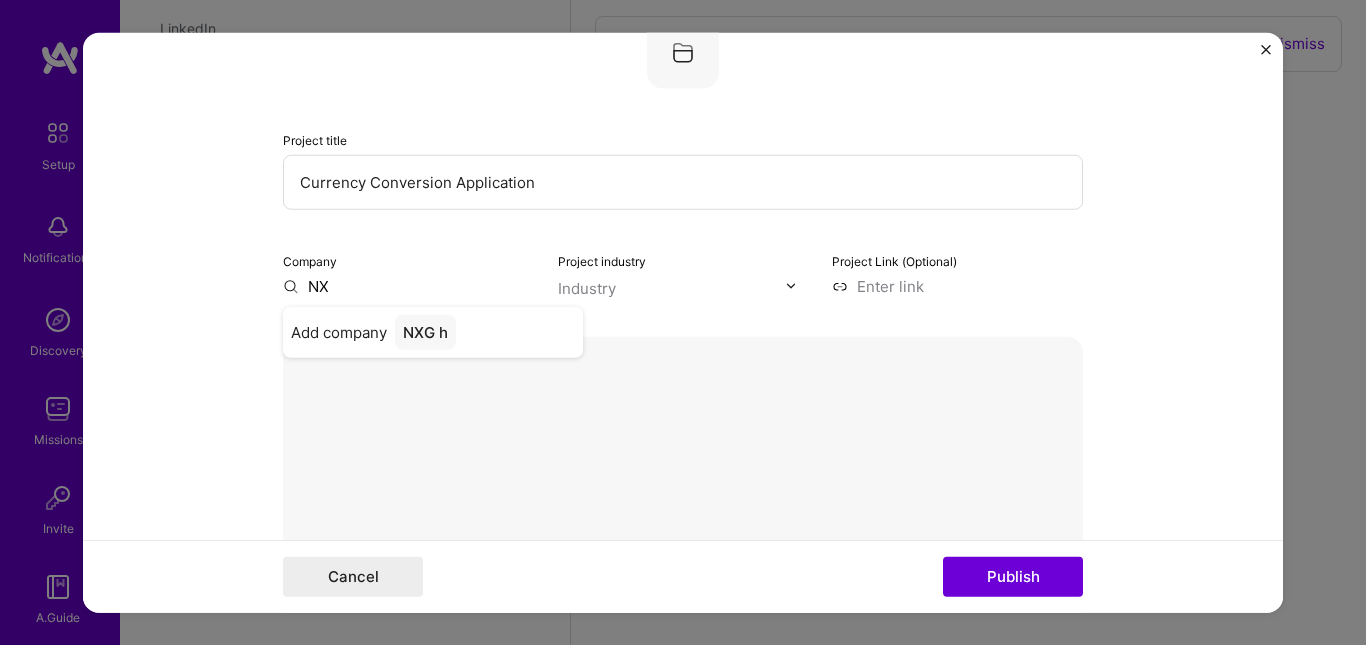type on "N" 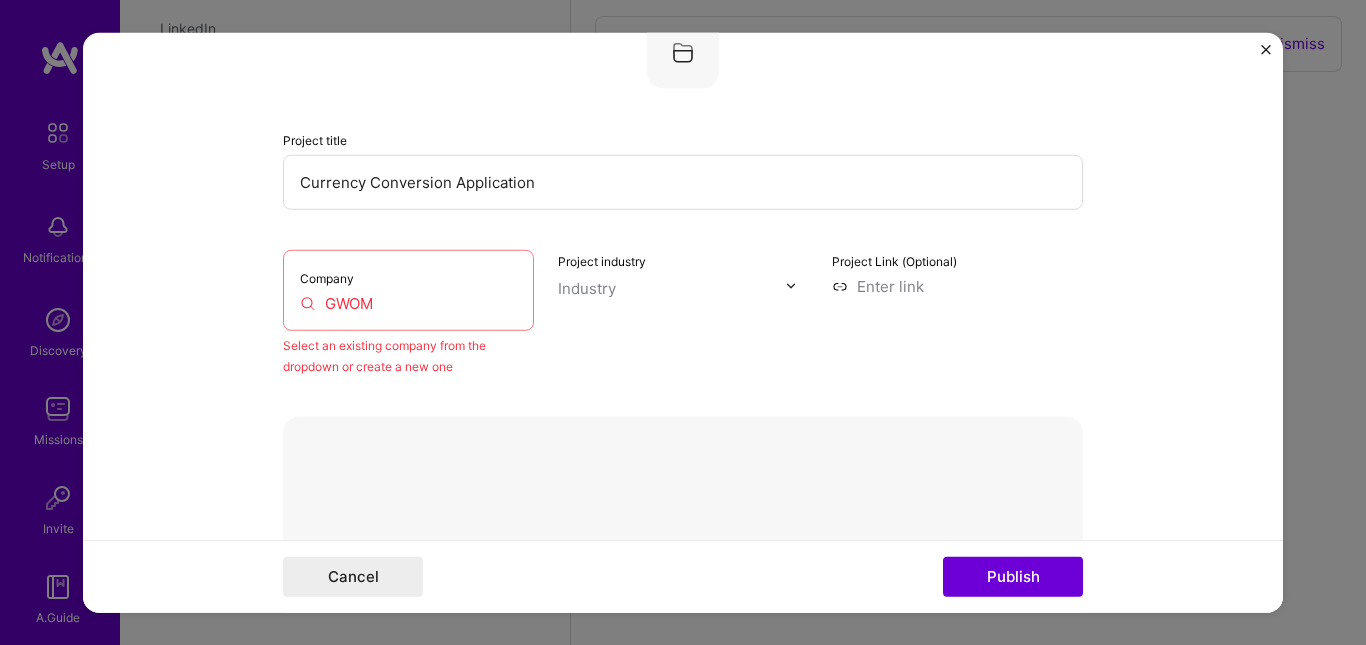 click on "Select an existing company from the dropdown or create a new one" at bounding box center [408, 355] 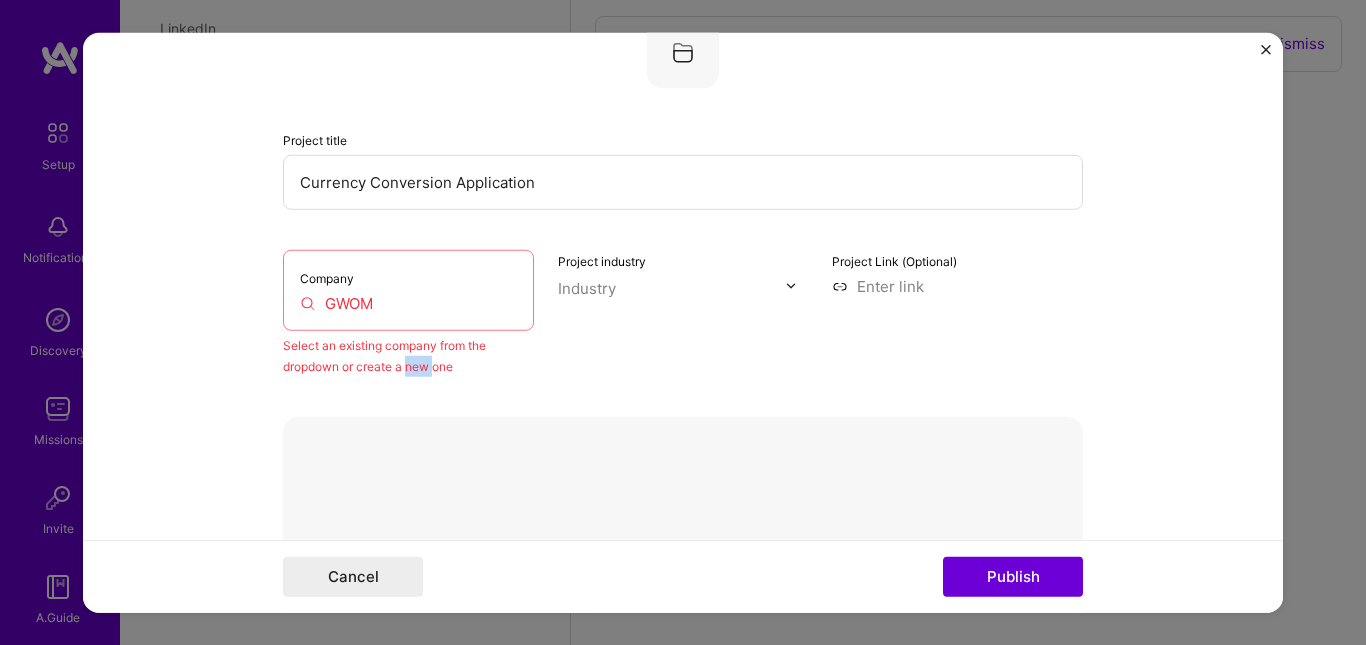 click on "Select an existing company from the dropdown or create a new one" at bounding box center [408, 355] 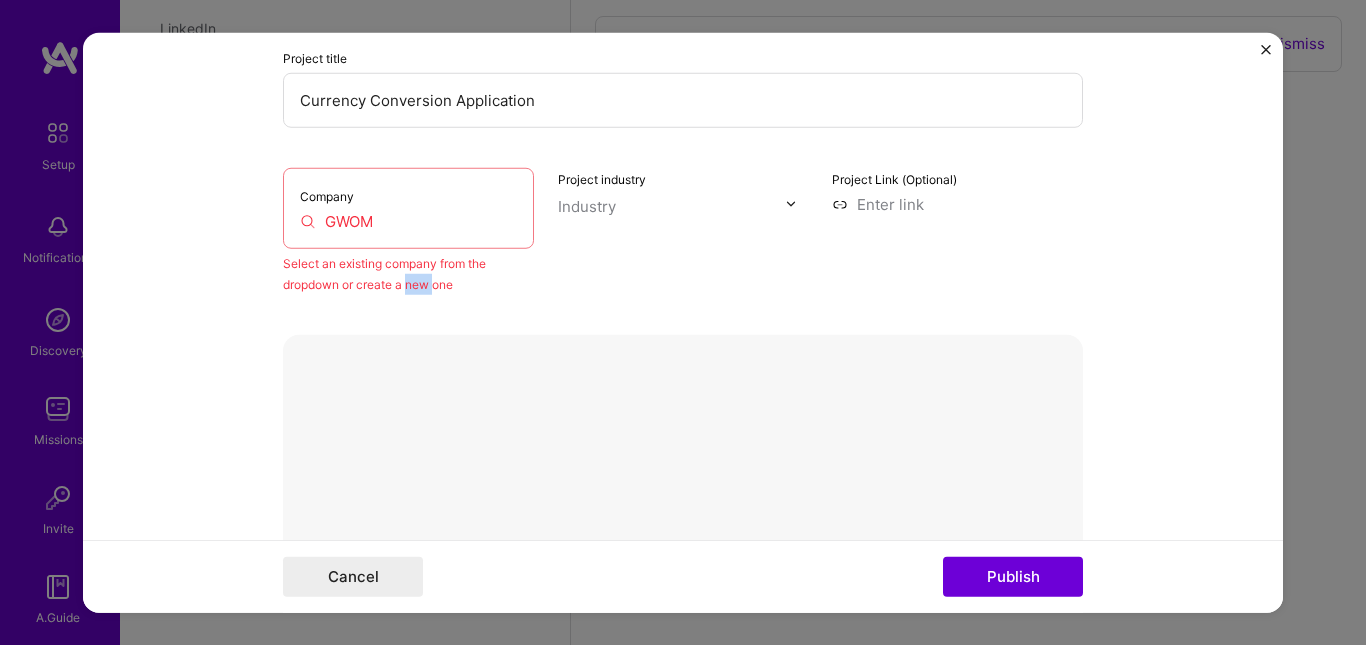 scroll, scrollTop: 230, scrollLeft: 0, axis: vertical 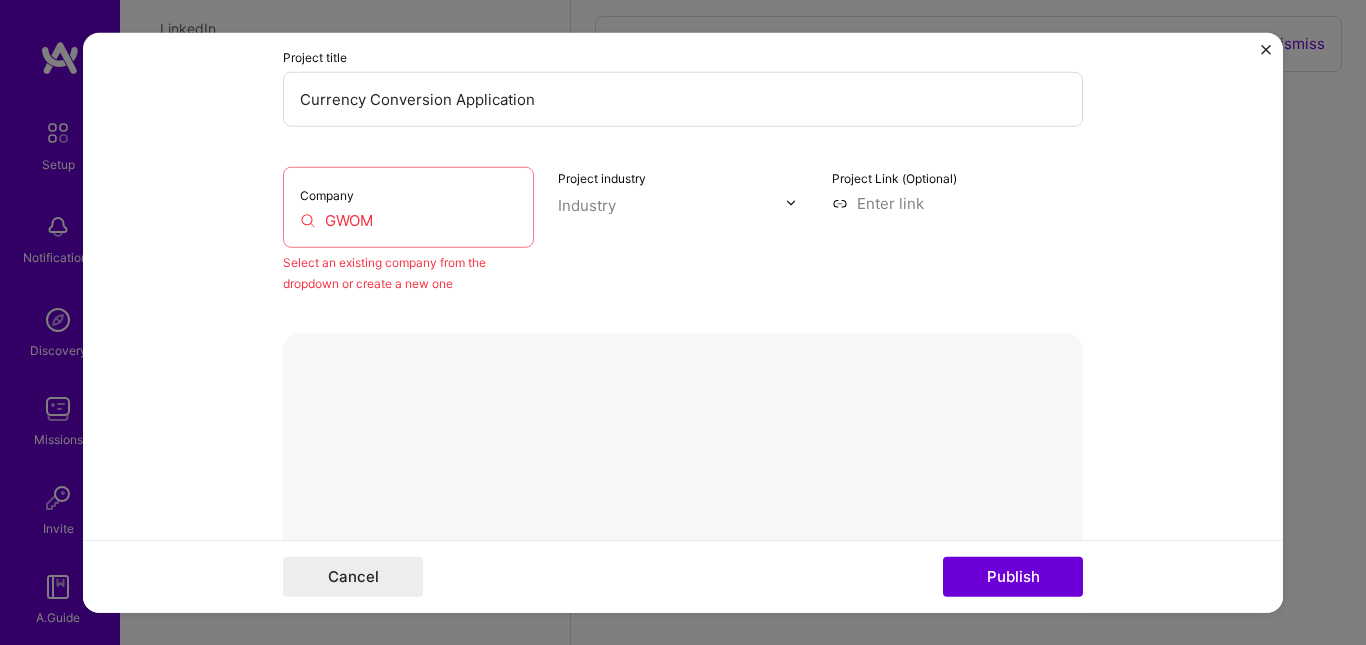 click on "GWOM" at bounding box center [408, 219] 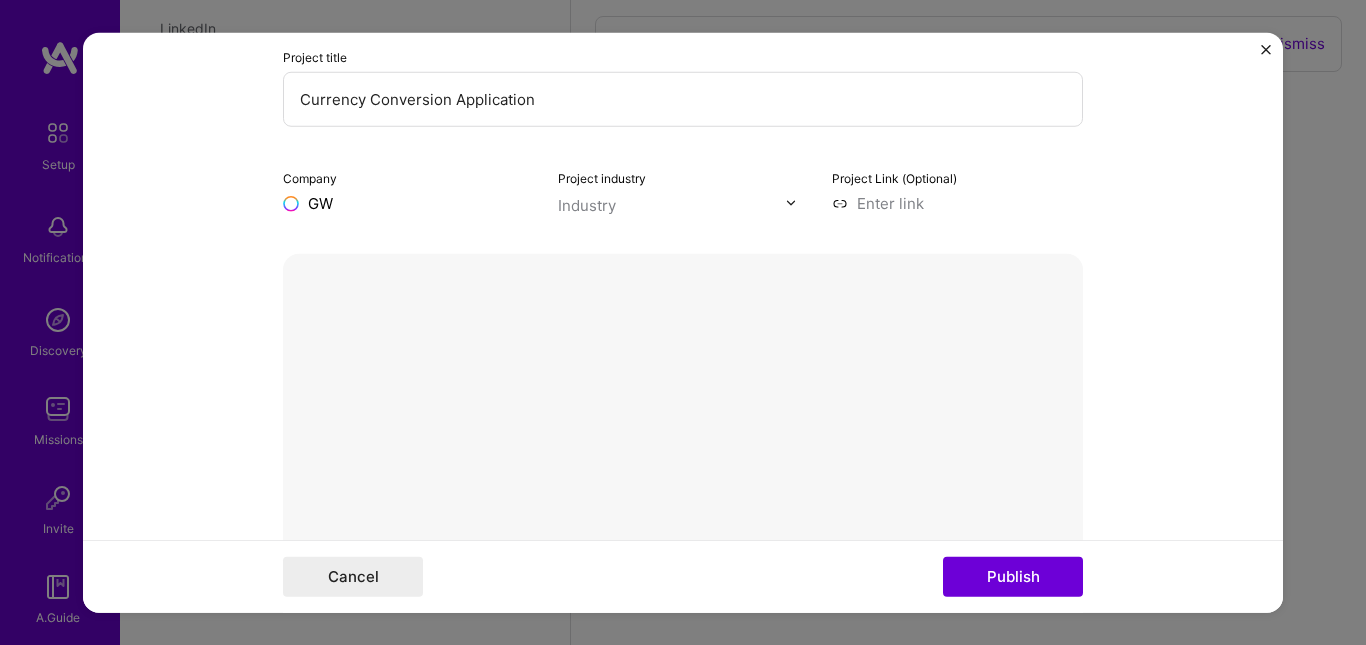 type on "G" 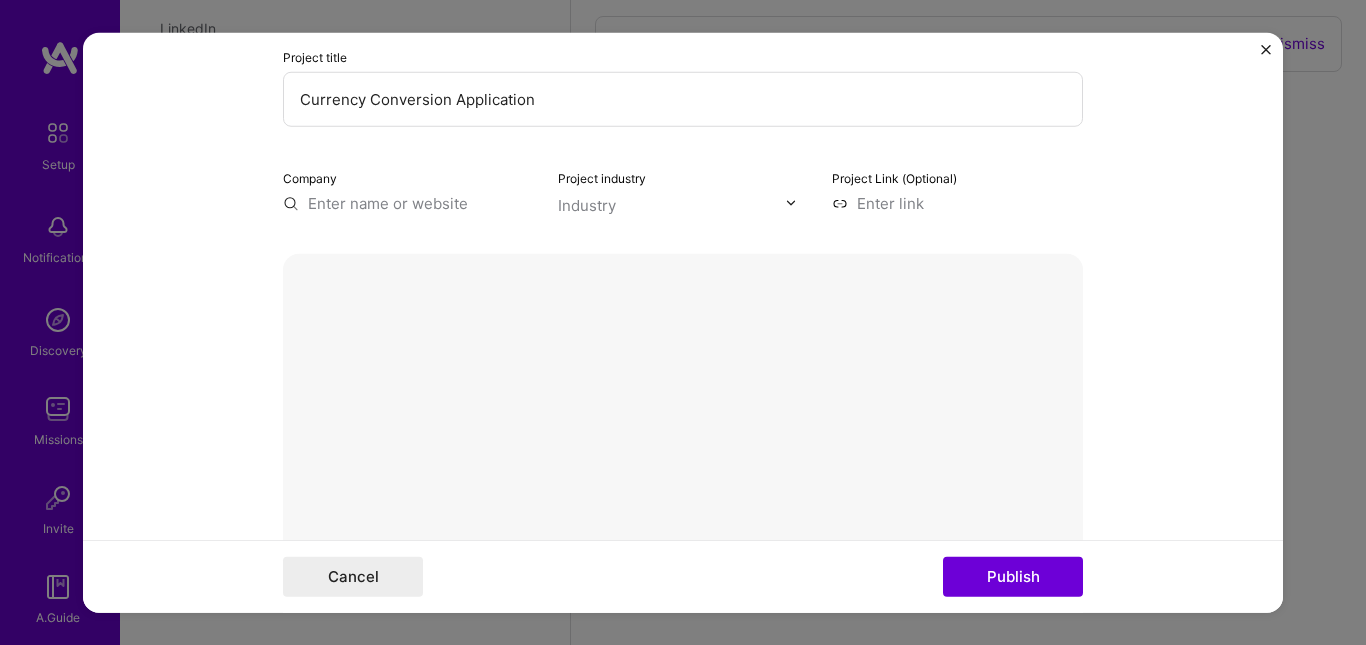 click at bounding box center [408, 202] 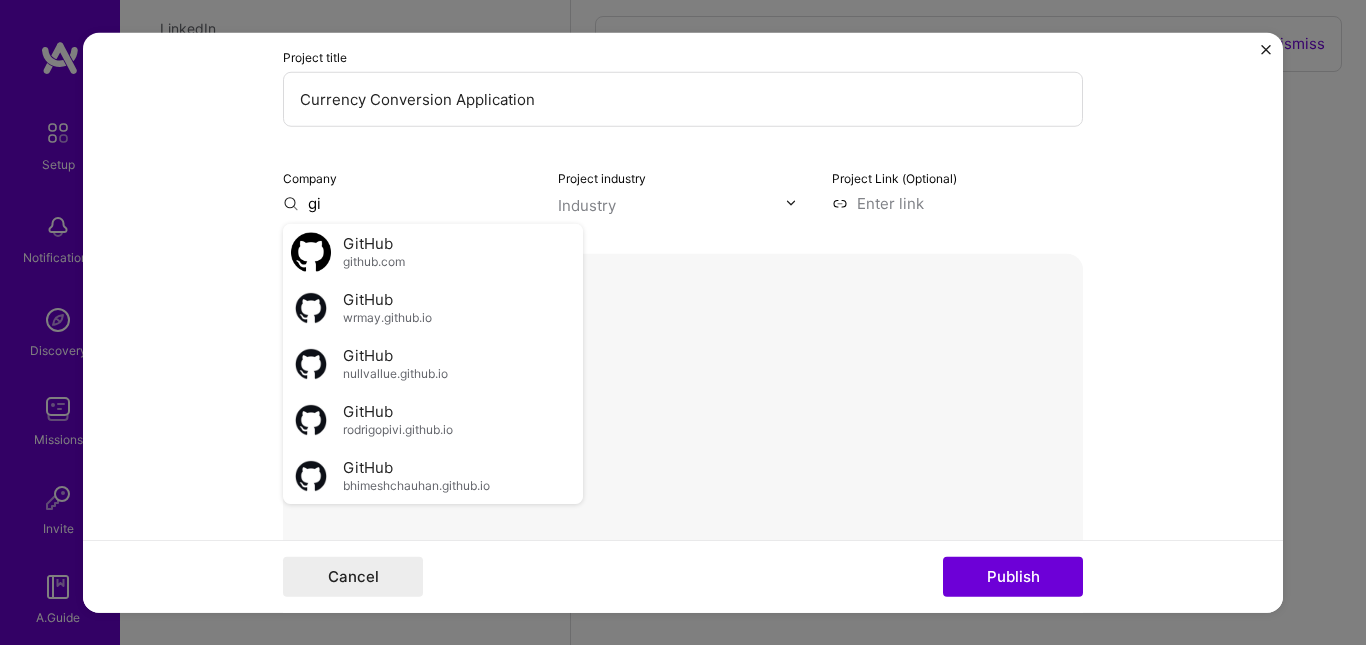 type on "g" 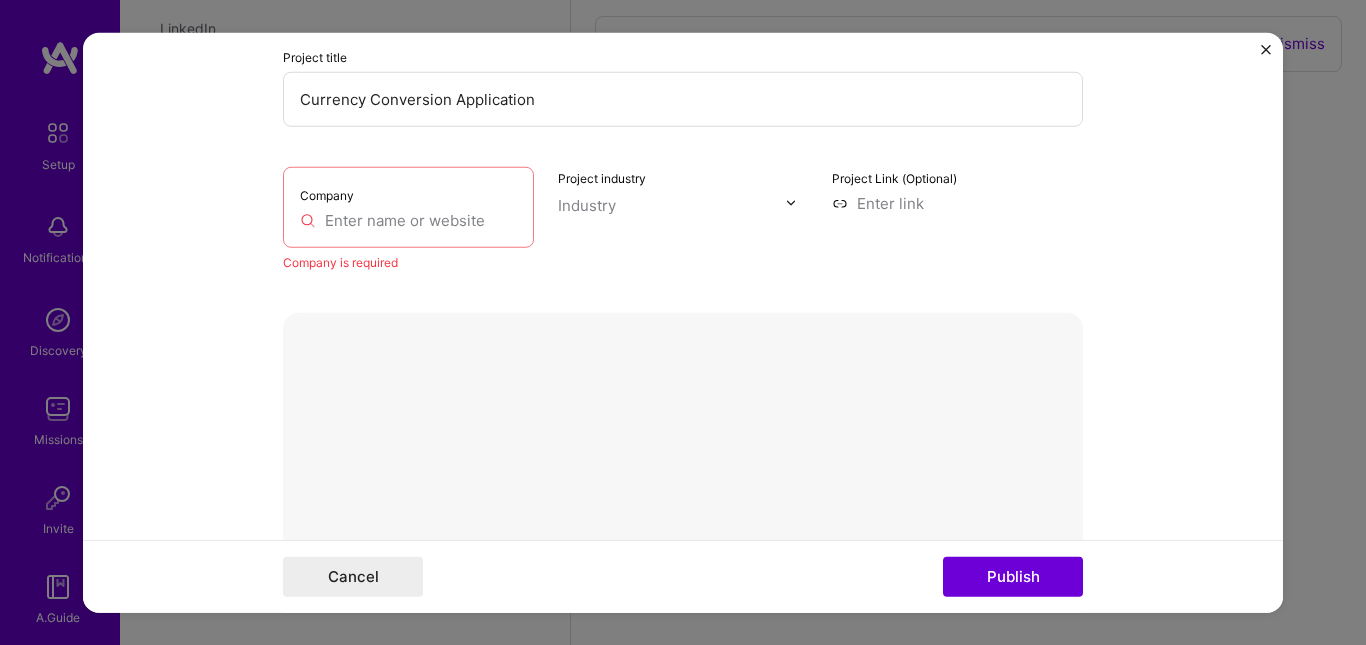 click at bounding box center [408, 219] 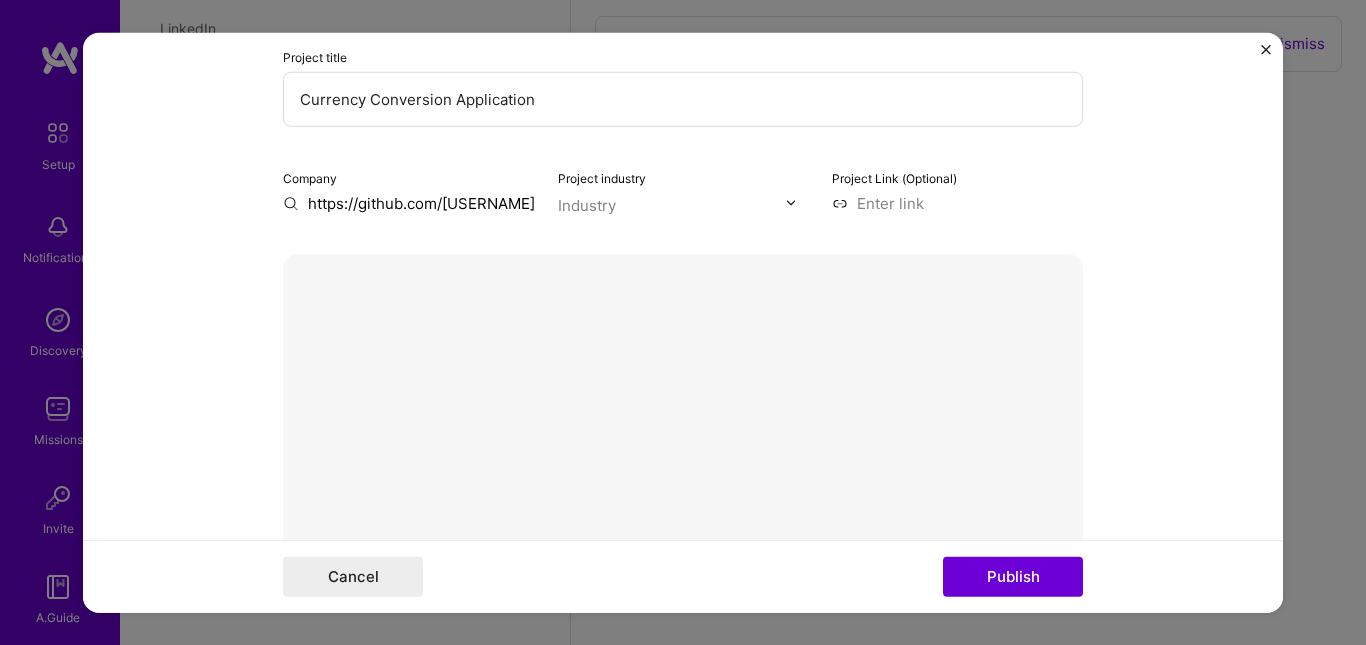 click on "Company https://github.com/[USER]" at bounding box center (408, 189) 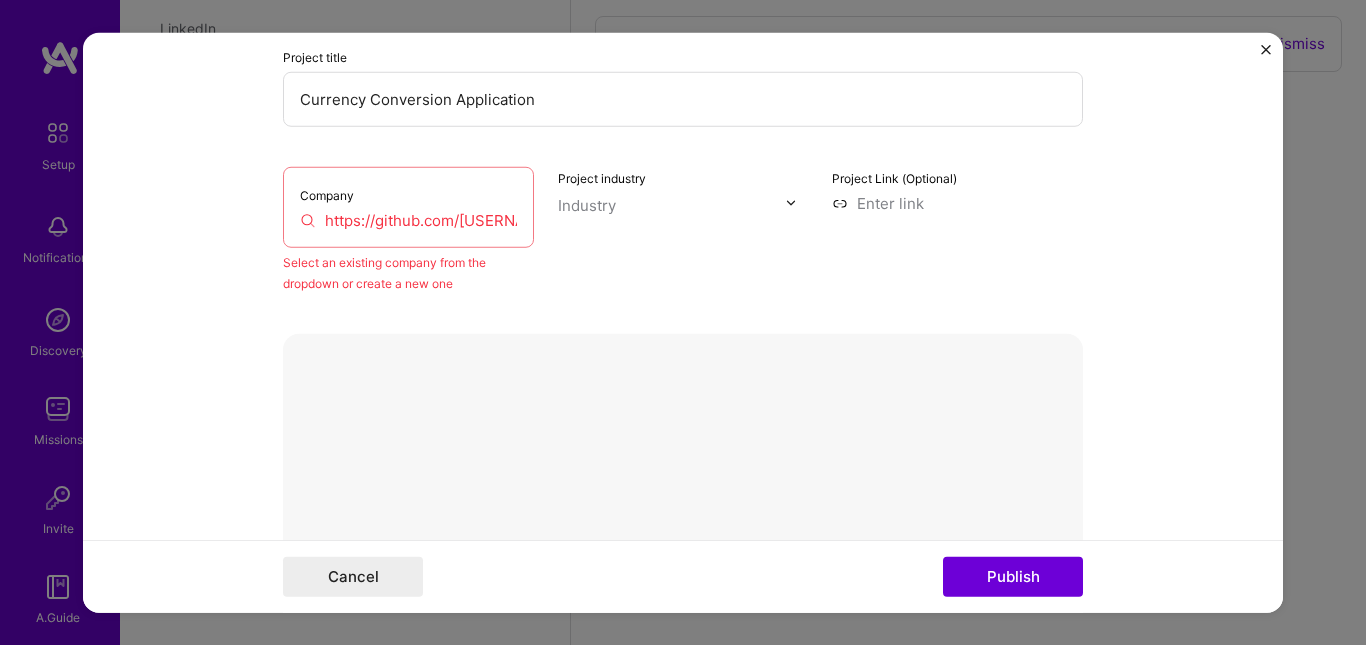 click on "https://github.com/[USERNAME]" at bounding box center [408, 219] 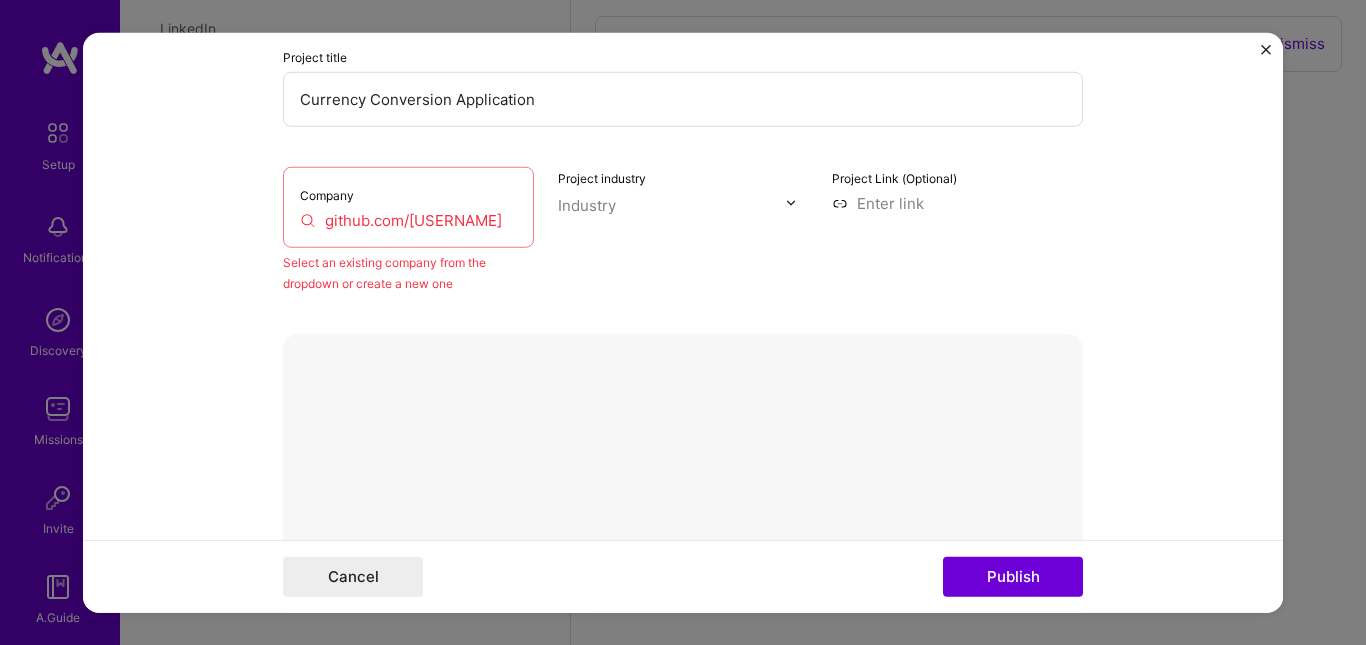 click on "github.com/[USERNAME]" at bounding box center [408, 219] 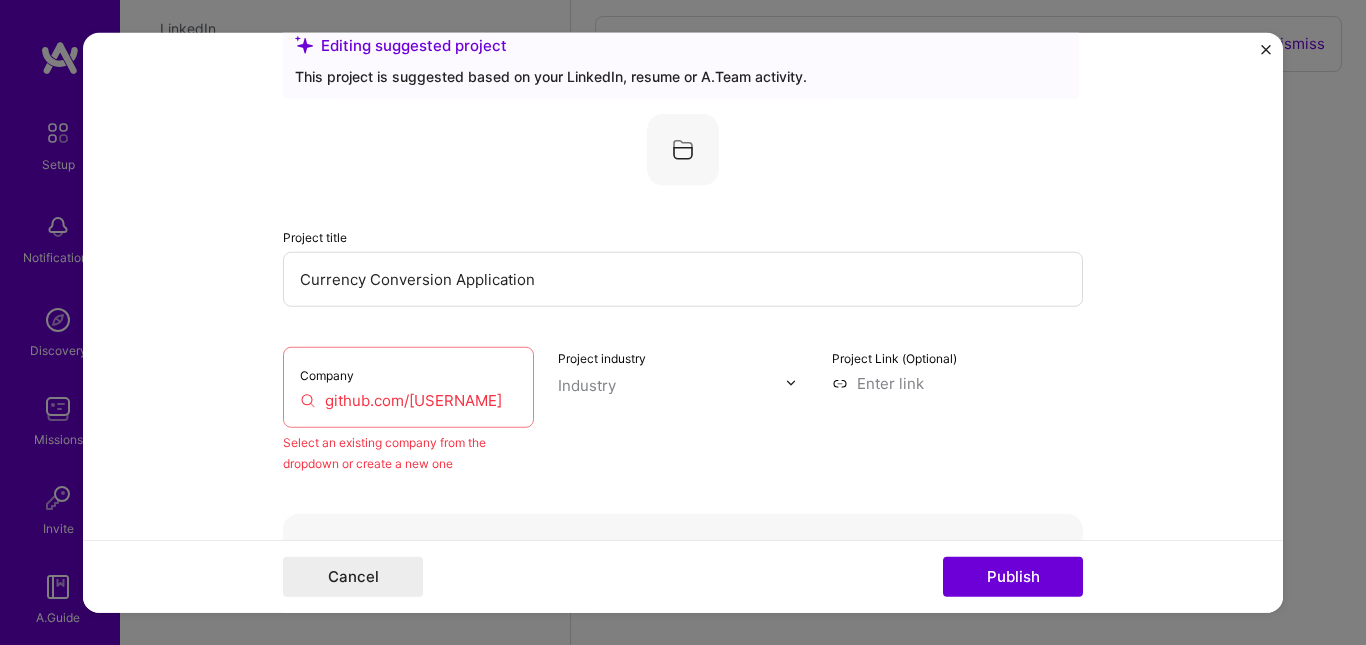 scroll, scrollTop: 0, scrollLeft: 0, axis: both 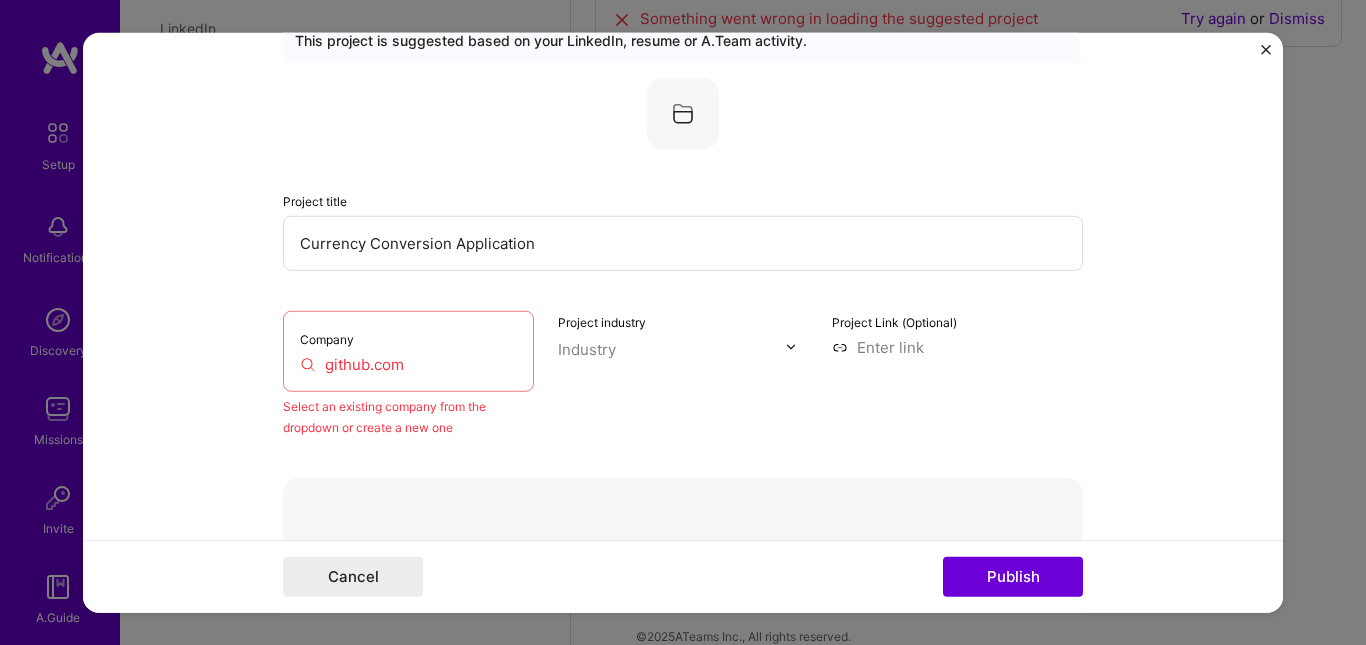 click at bounding box center (672, 348) 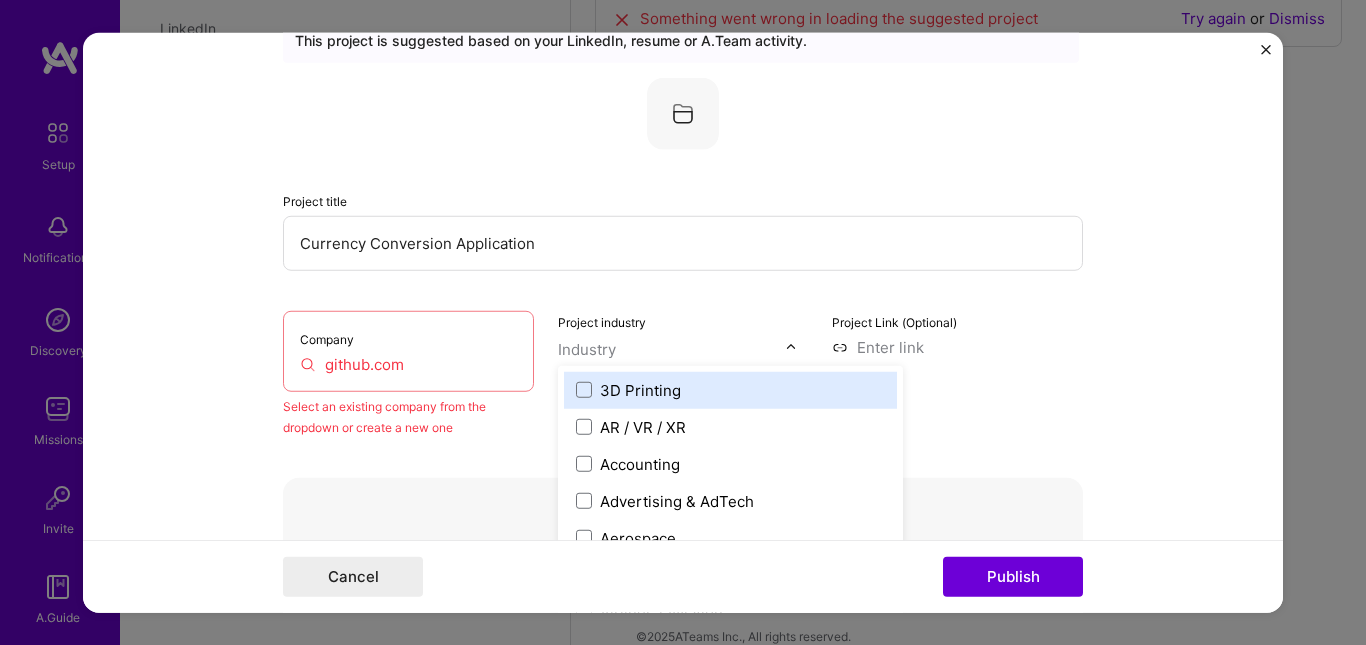 scroll, scrollTop: 1786, scrollLeft: 0, axis: vertical 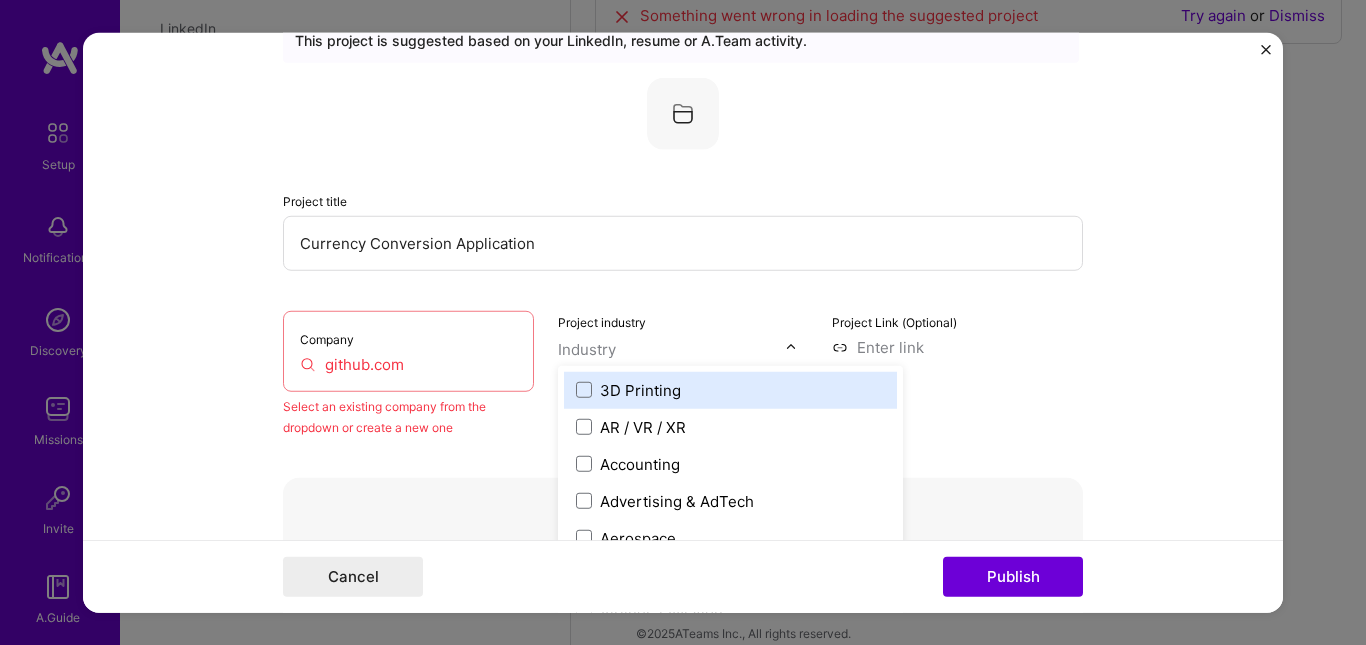 click at bounding box center (672, 348) 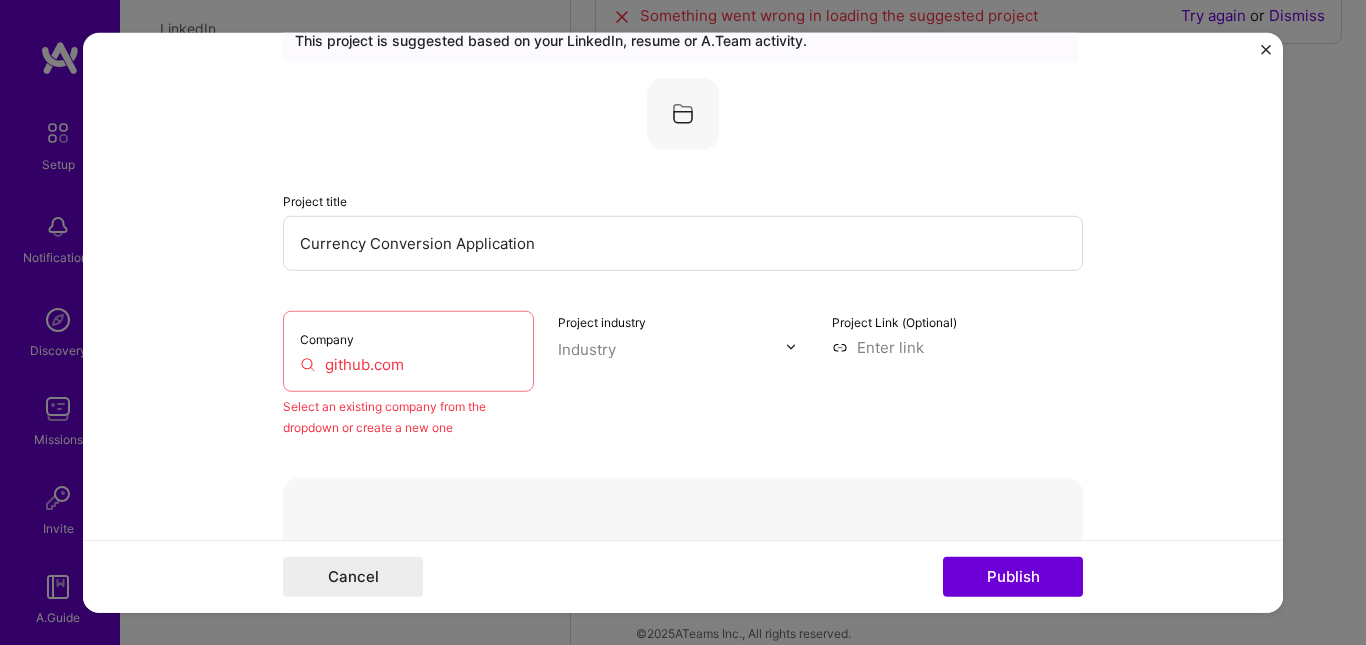 click on "Project Link (Optional)" at bounding box center [894, 321] 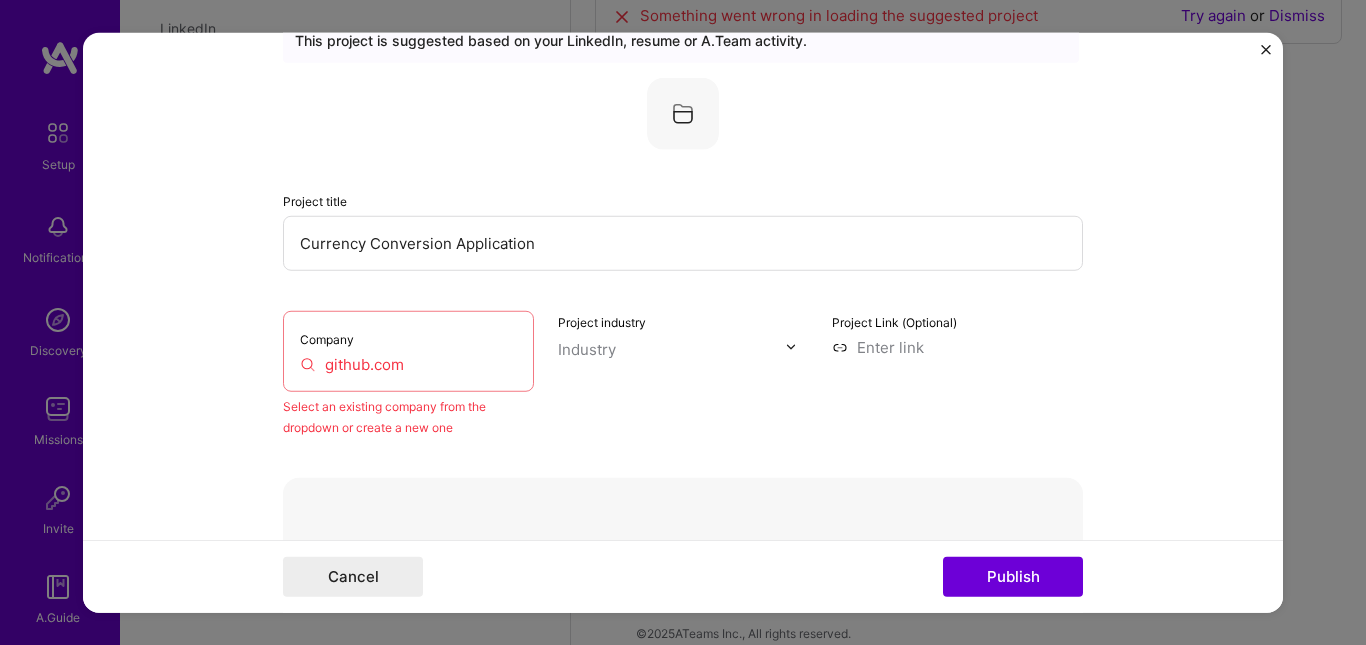 click on "github.com" at bounding box center [408, 363] 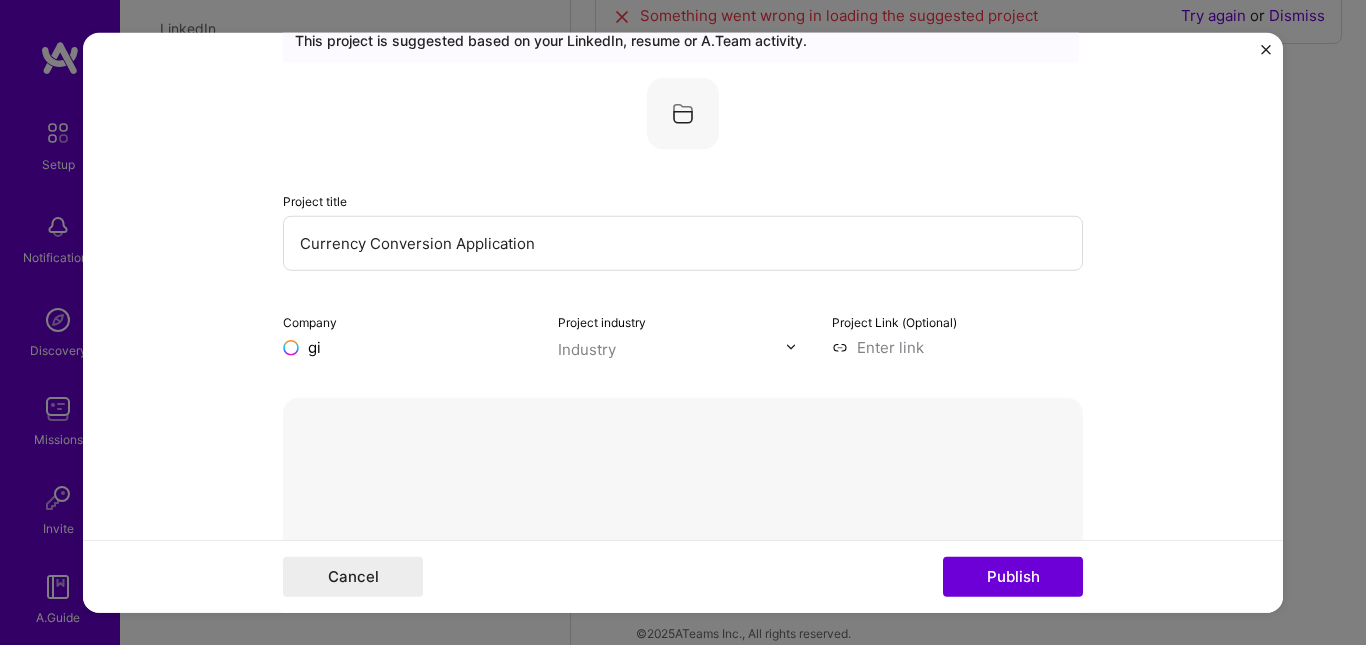 type on "g" 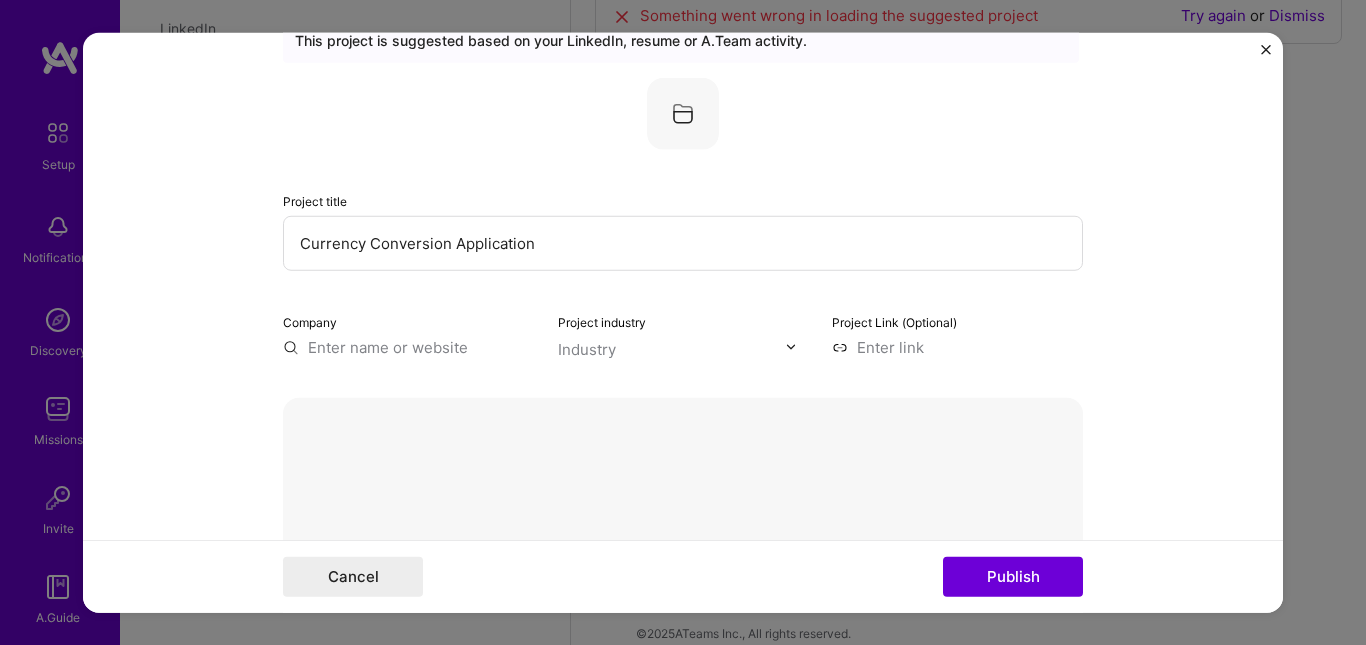 type on "Q" 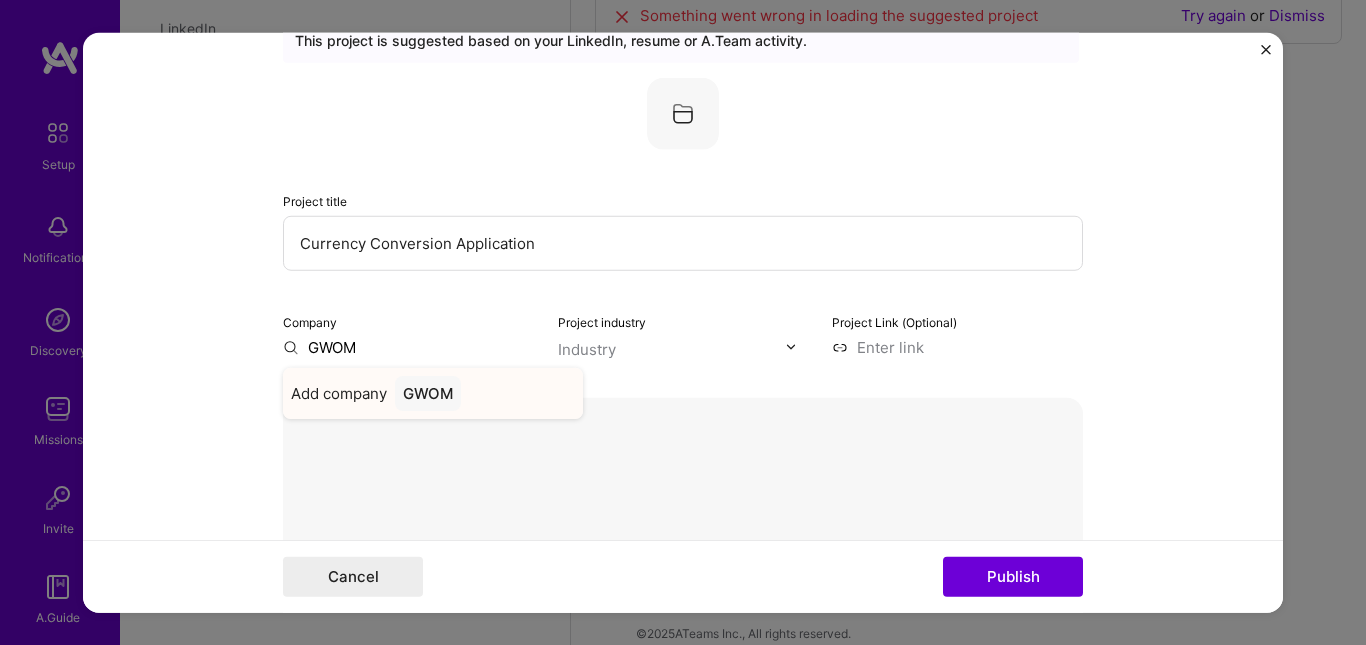 type on "GWOM" 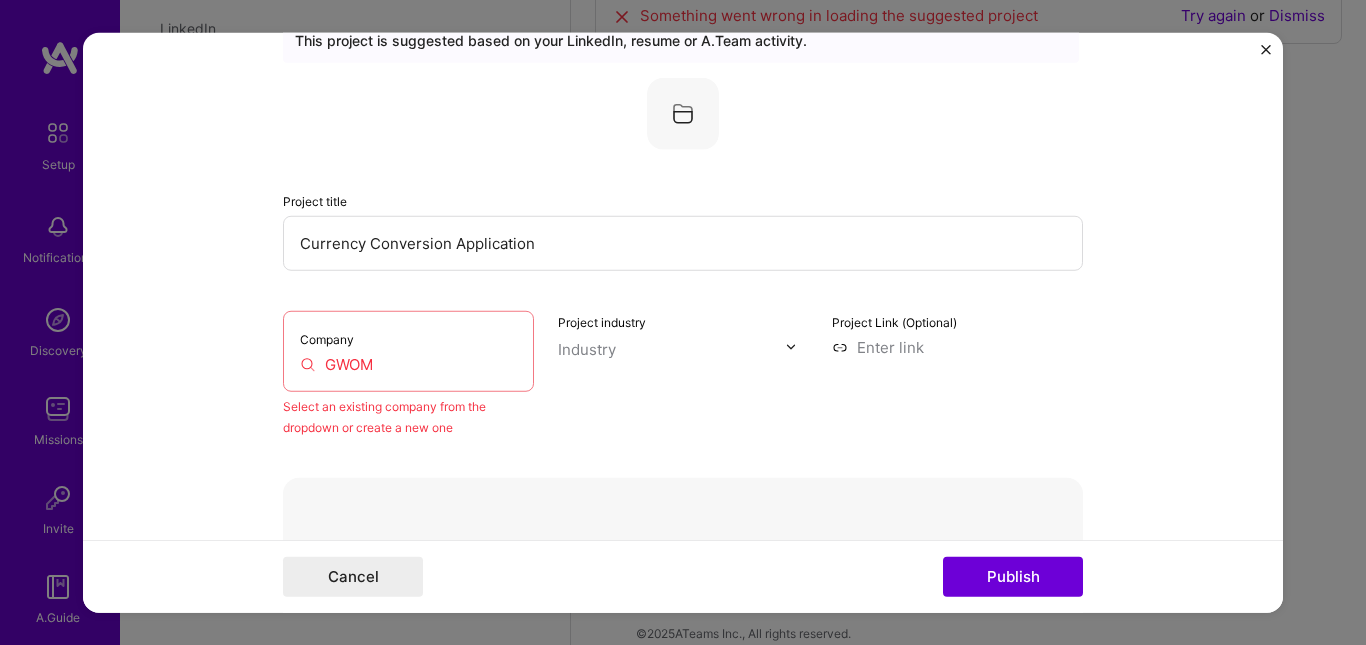 scroll, scrollTop: 1809, scrollLeft: 0, axis: vertical 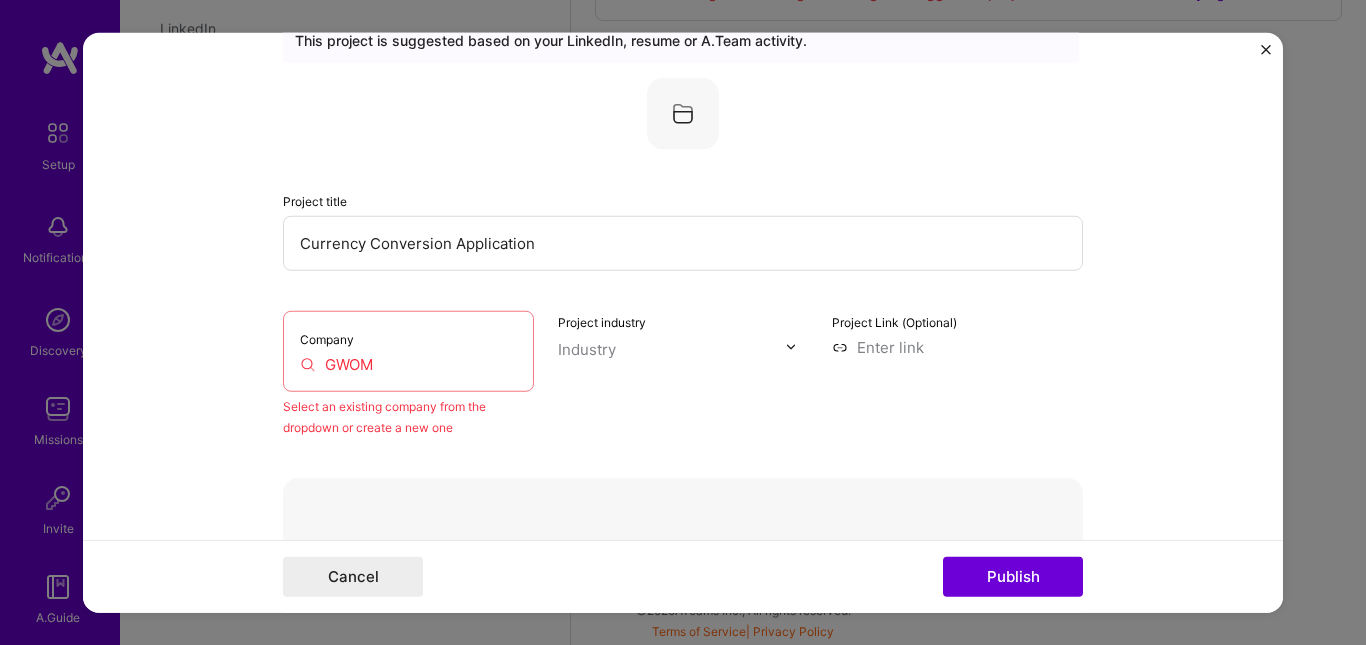 click at bounding box center (672, 348) 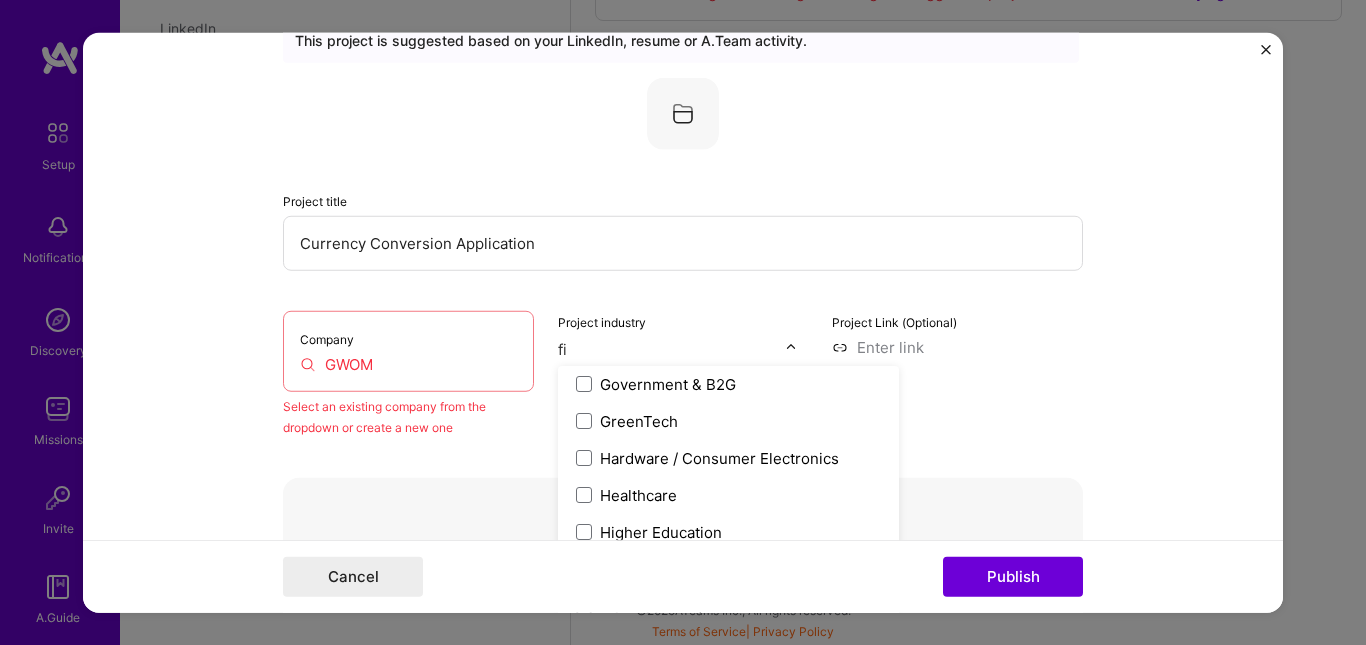 scroll, scrollTop: 0, scrollLeft: 0, axis: both 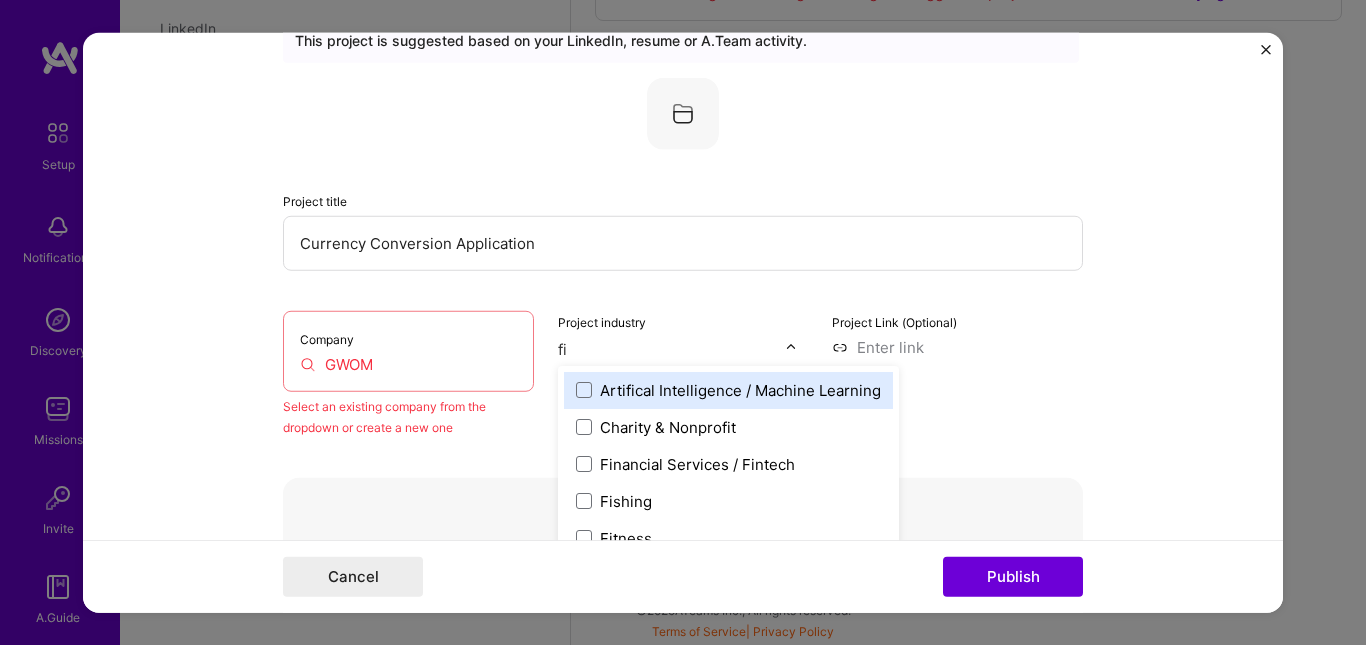 type on "fin" 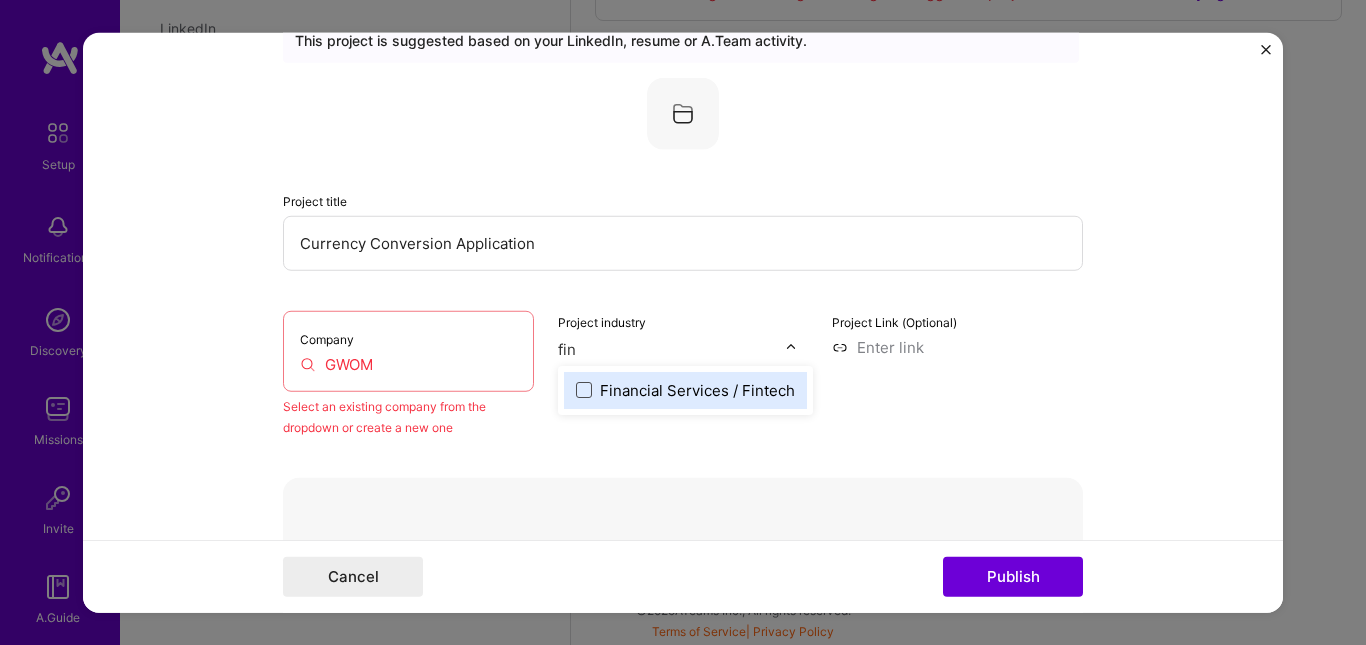 click at bounding box center (584, 390) 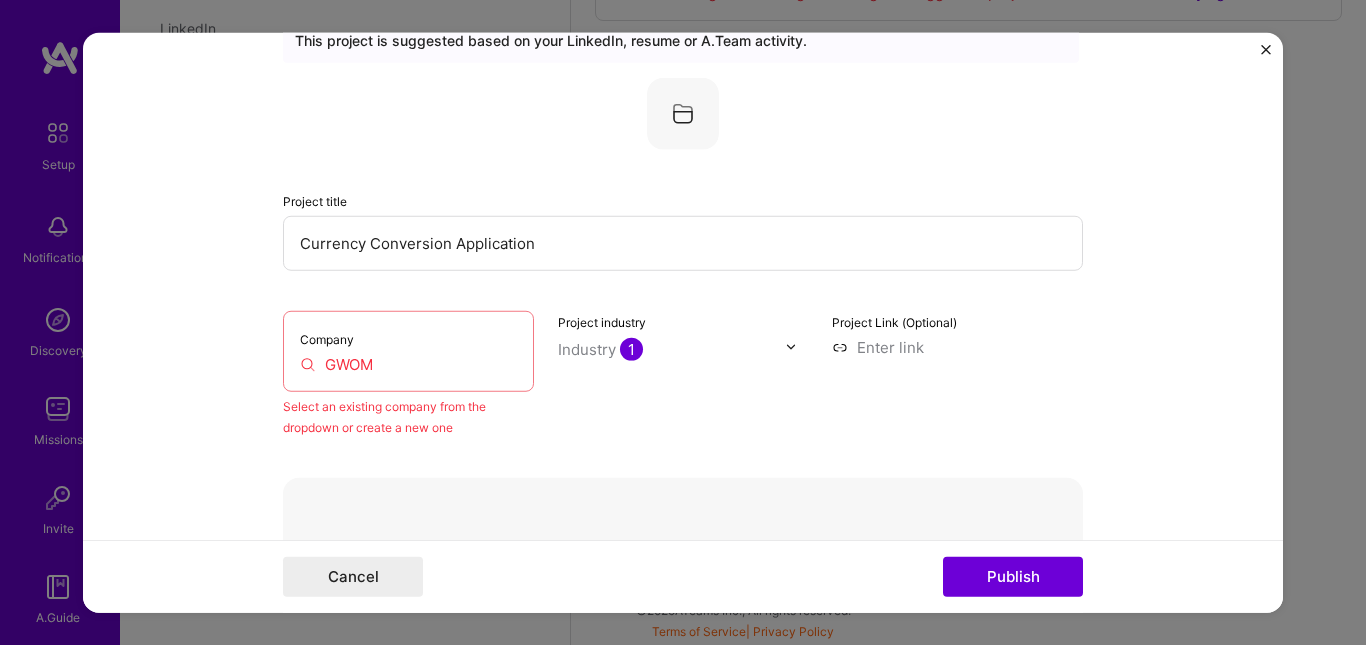 click on "Editing suggested project This project is suggested based on your LinkedIn, resume or A.Team activity. Project title Currency Conversion Application Company GWOM
Select an existing company from the dropdown or create a new one Project industry Industry 1 Project Link (Optional)
Delete Done Complete image cropping Role Mobile Developer Feb, [DATE]
to Apr, [DATE]
I’m still working on this project Skills used — Add up to 12 skills Any new skills will be added to your profile. Enter skills... 4 API Integration 1 2 3 4 5 Android 1 2 3 4 5 Jetpack Compose 1 2 3 4 5 SQL 1 2 3 4 5 Did this role require you to manage team members? (Optional) Yes, I managed — team members. Were you involved from inception to launch (0  ->  1)? (Optional) Zero to one is creation and development of a unique product from the ground up. I was involved in zero to one with this project Add metrics (Optional)   323" at bounding box center (683, 322) 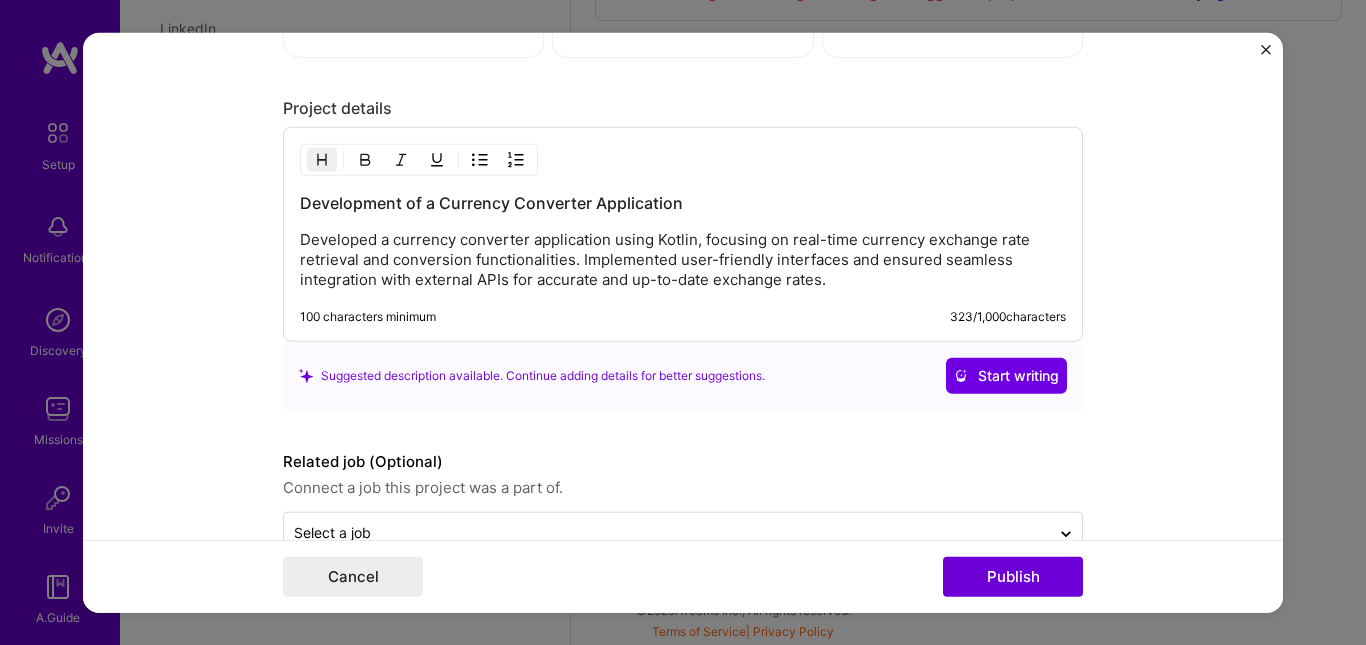 scroll, scrollTop: 2413, scrollLeft: 0, axis: vertical 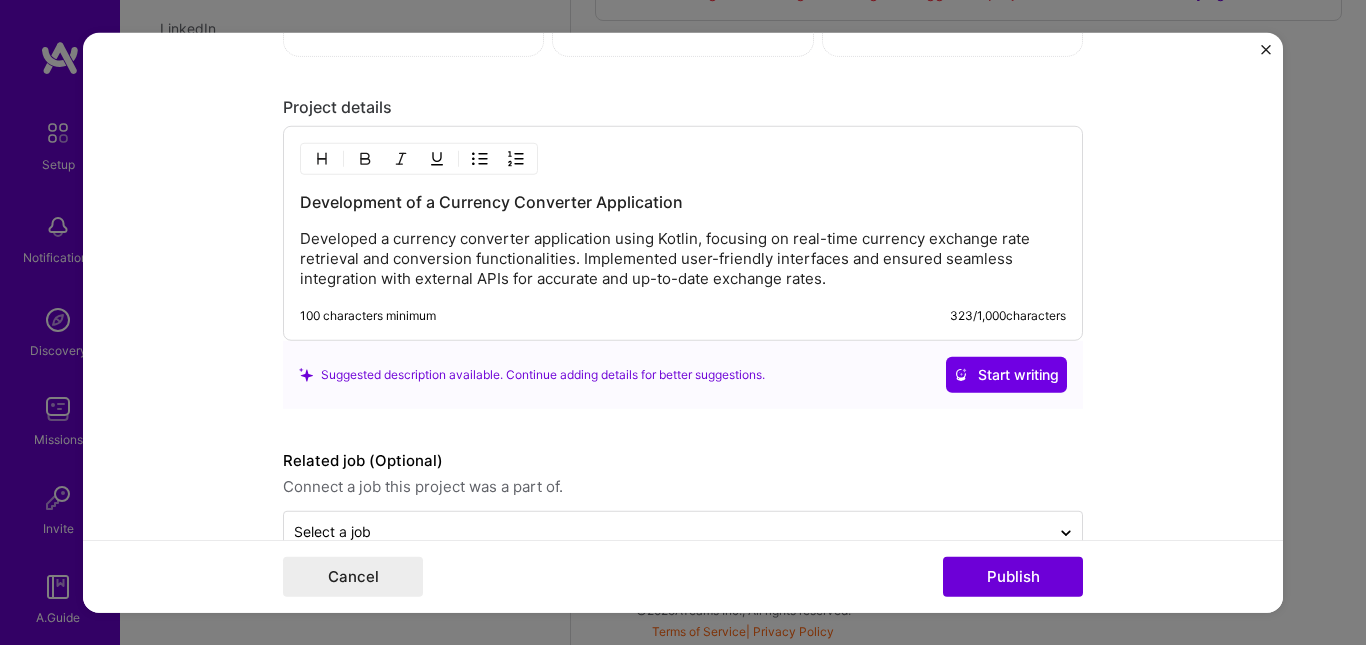 click on "Developed a currency converter application using Kotlin, focusing on real-time currency exchange rate retrieval and conversion functionalities. Implemented user-friendly interfaces and ensured seamless integration with external APIs for accurate and up-to-date exchange rates." at bounding box center [683, 259] 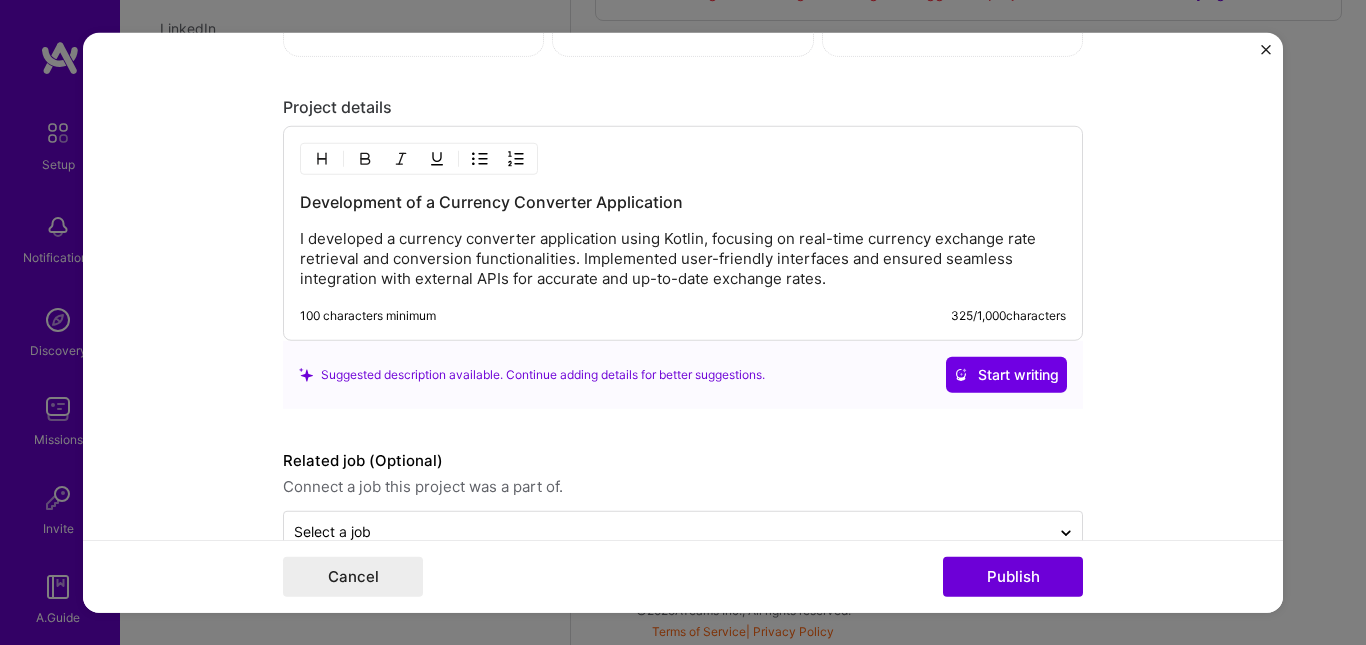 click on "I developed a currency converter application using Kotlin, focusing on real-time currency exchange rate retrieval and conversion functionalities. Implemented user-friendly interfaces and ensured seamless integration with external APIs for accurate and up-to-date exchange rates." at bounding box center (683, 259) 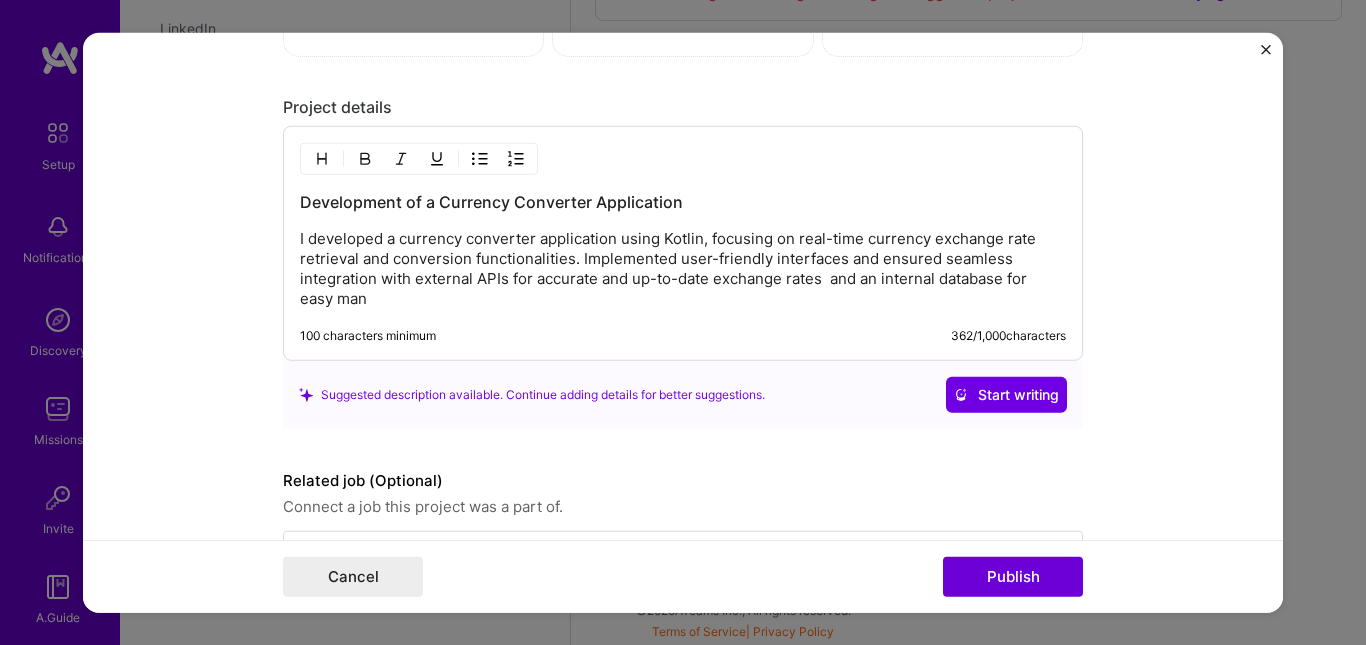 click on "I developed a currency converter application using Kotlin, focusing on real-time currency exchange rate retrieval and conversion functionalities. Implemented user-friendly interfaces and ensured seamless integration with external APIs for accurate and up-to-date exchange rates  and an internal database for easy man" at bounding box center (683, 269) 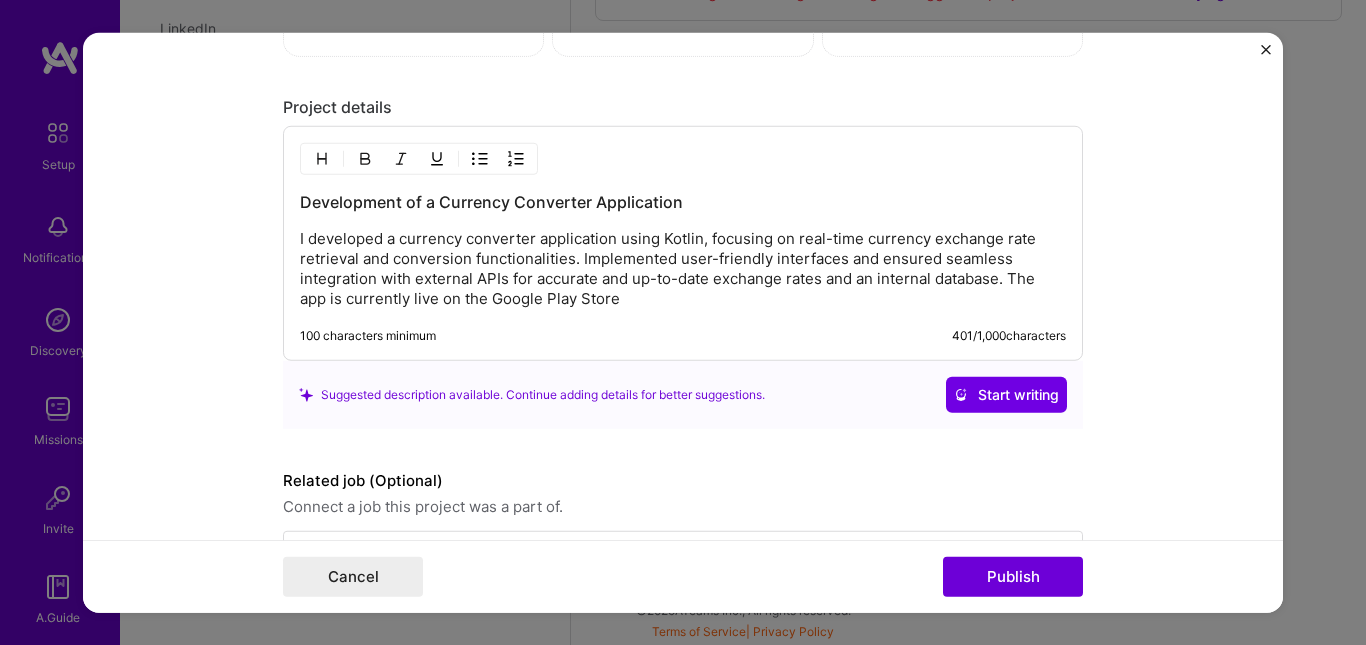 click on "I developed a currency converter application using Kotlin, focusing on real-time currency exchange rate retrieval and conversion functionalities. Implemented user-friendly interfaces and ensured seamless integration with external APIs for accurate and up-to-date exchange rates and an internal database. The app is currently live on the Google Play Store" at bounding box center (683, 269) 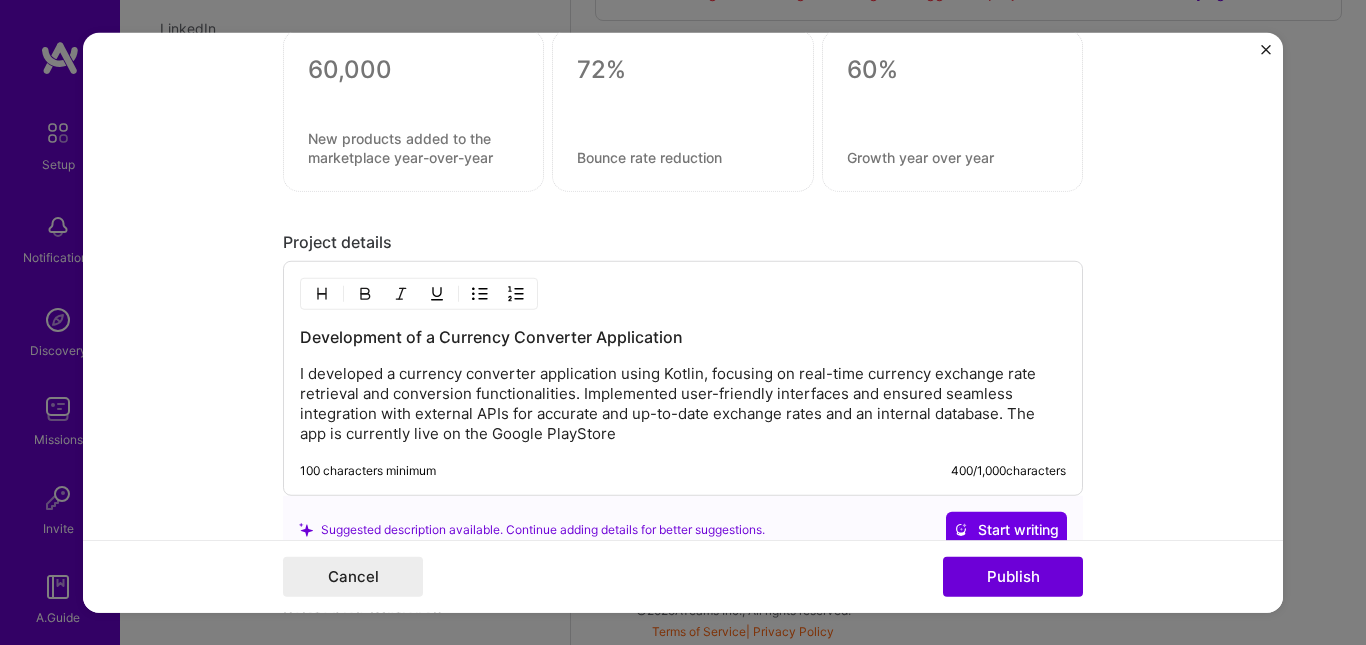 scroll, scrollTop: 2481, scrollLeft: 0, axis: vertical 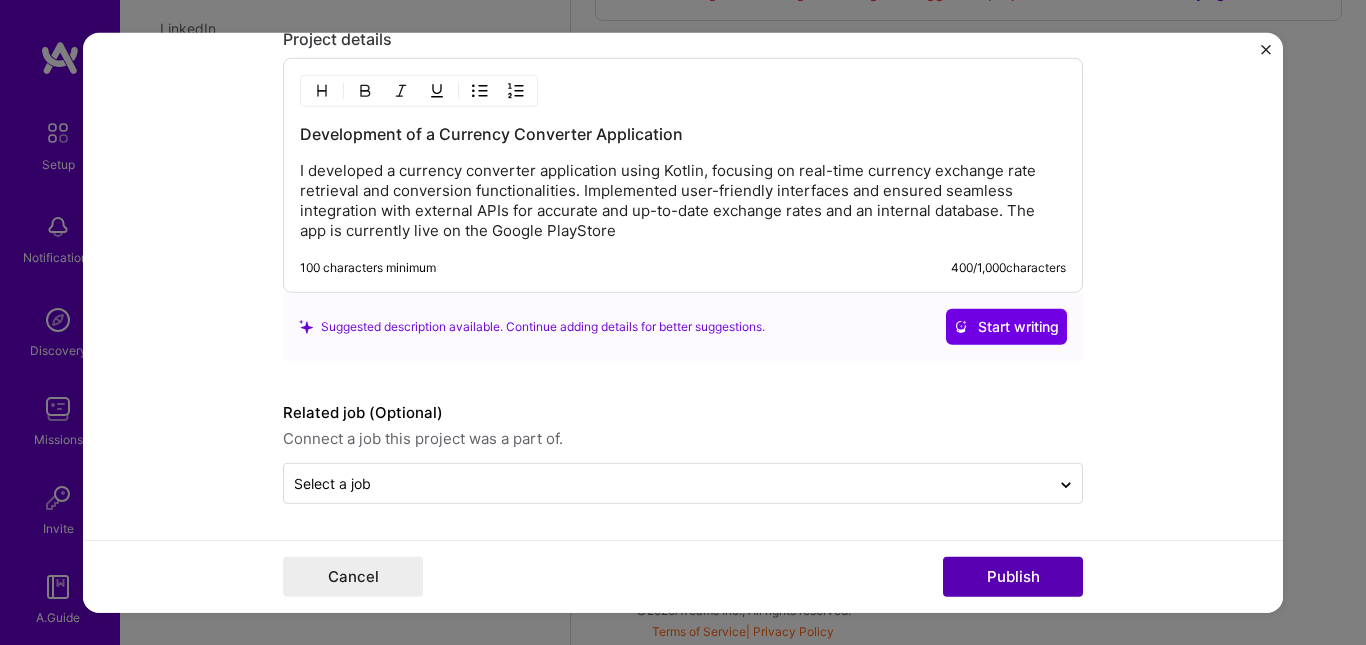 click on "Publish" at bounding box center (1013, 577) 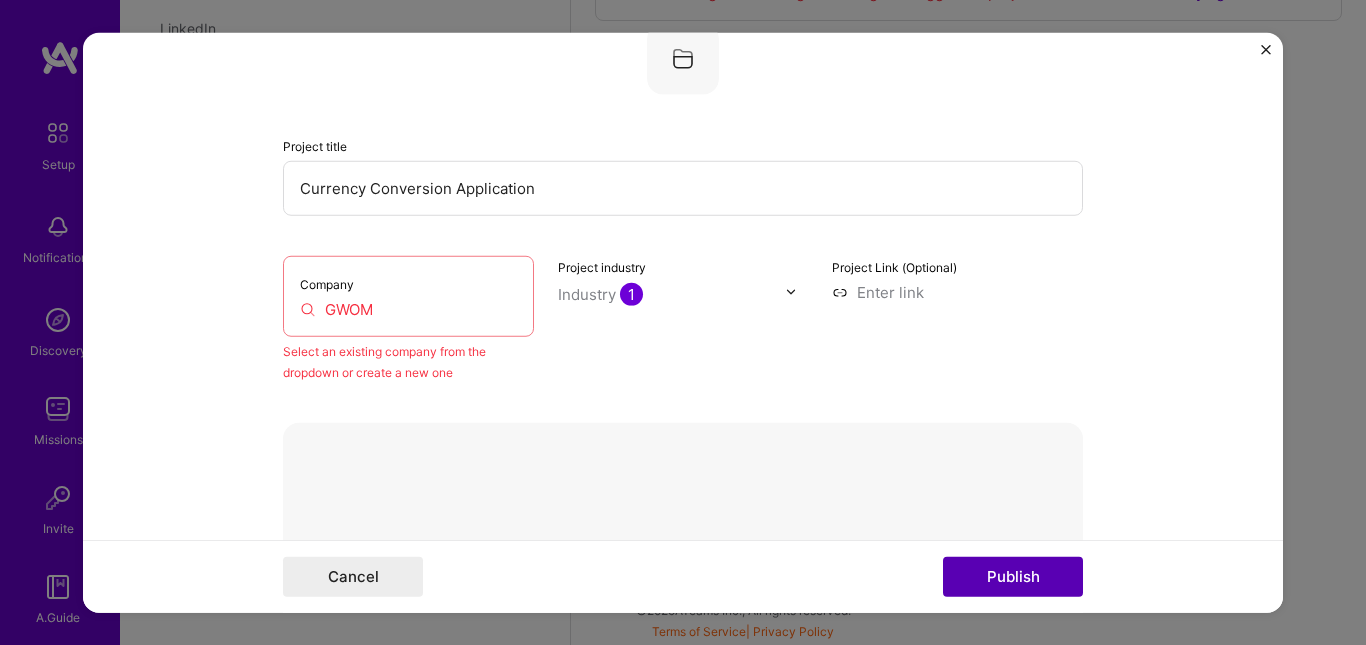 scroll, scrollTop: 131, scrollLeft: 0, axis: vertical 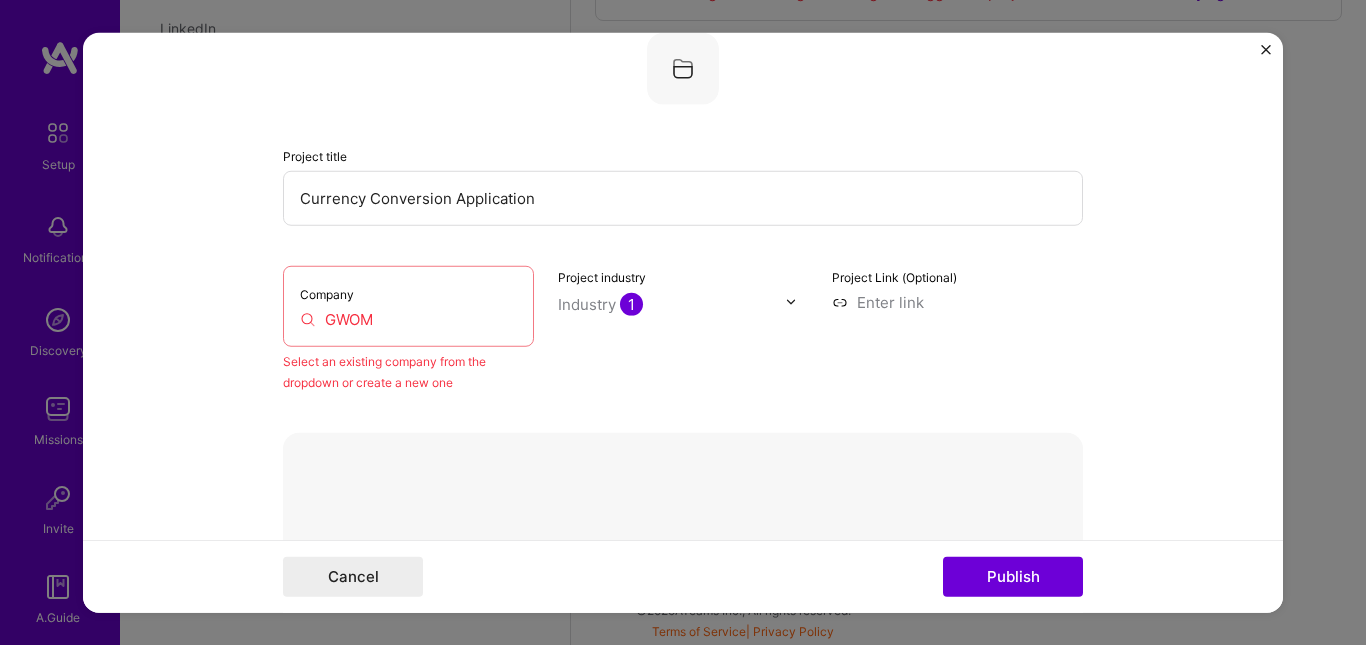 click on "GWOM" at bounding box center [408, 318] 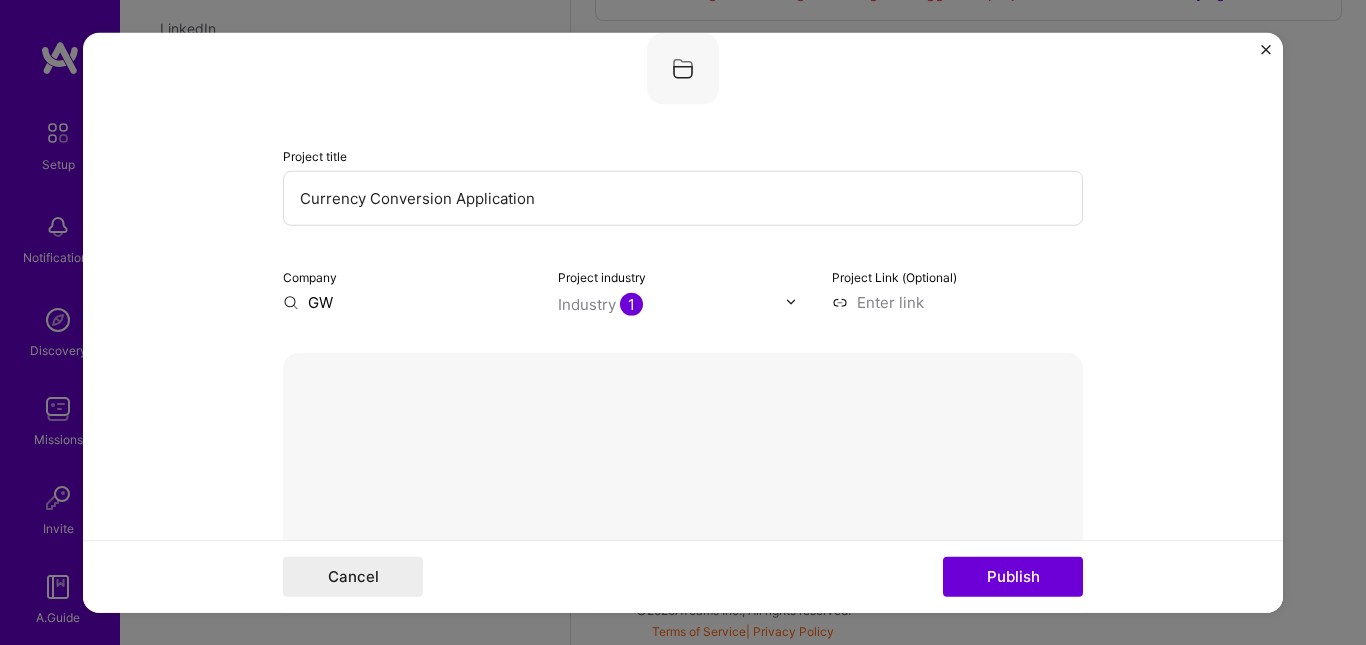 type on "G" 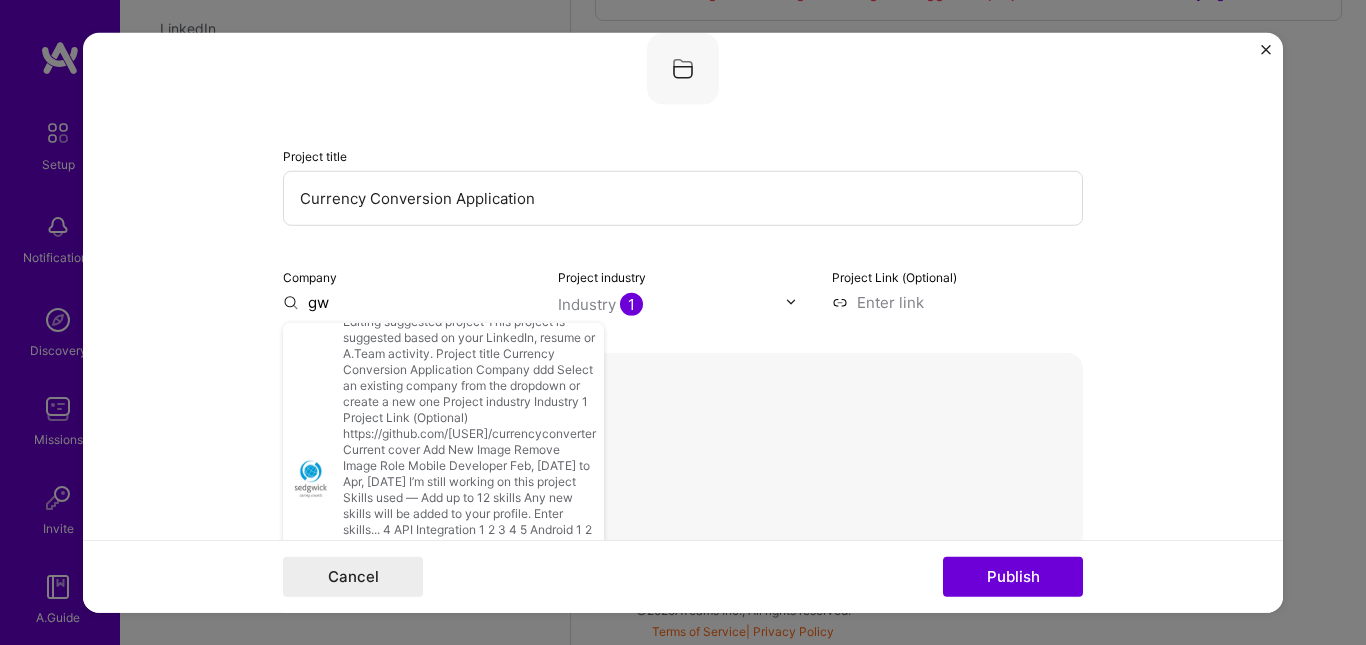 scroll, scrollTop: 1337, scrollLeft: 0, axis: vertical 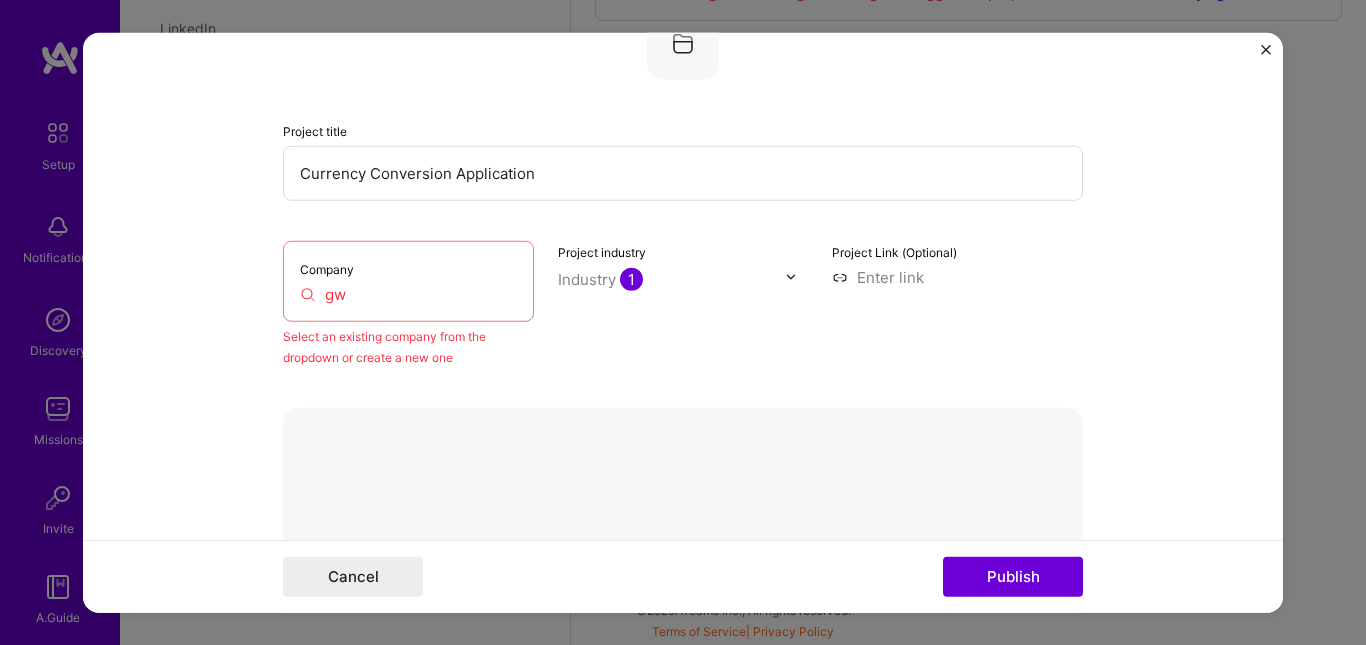 click on "Done" at bounding box center (1039, 740) 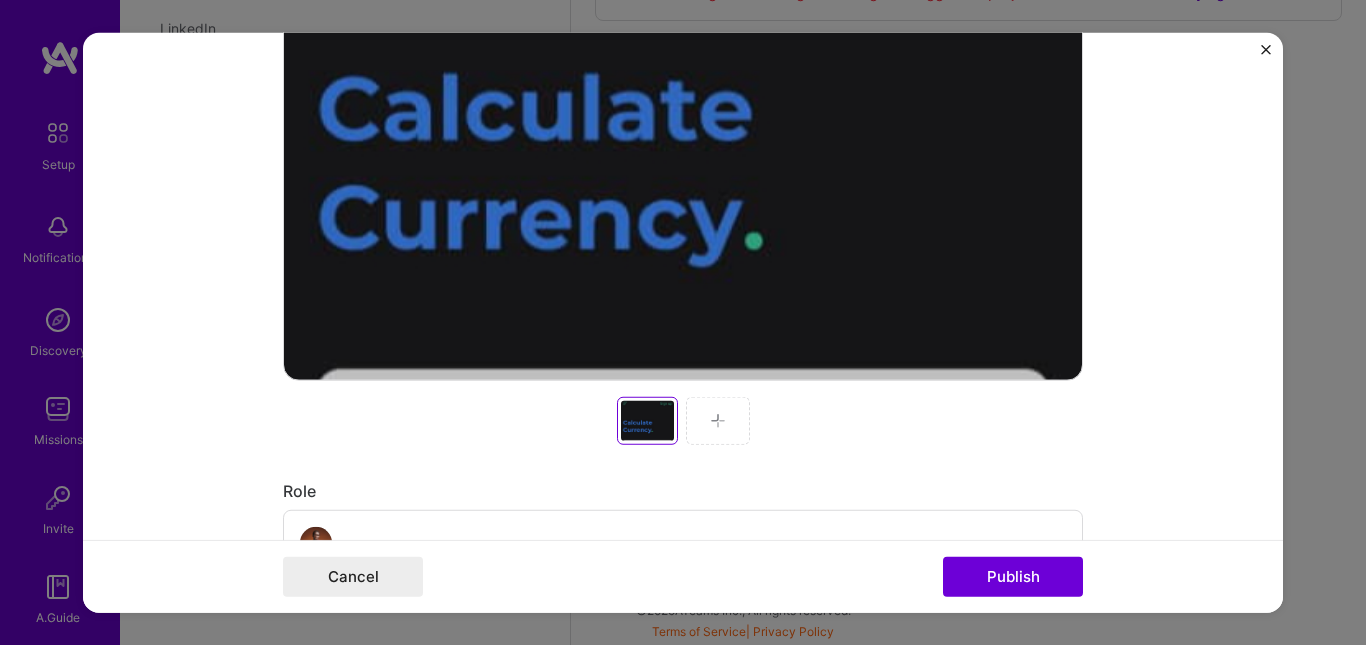 scroll, scrollTop: 784, scrollLeft: 0, axis: vertical 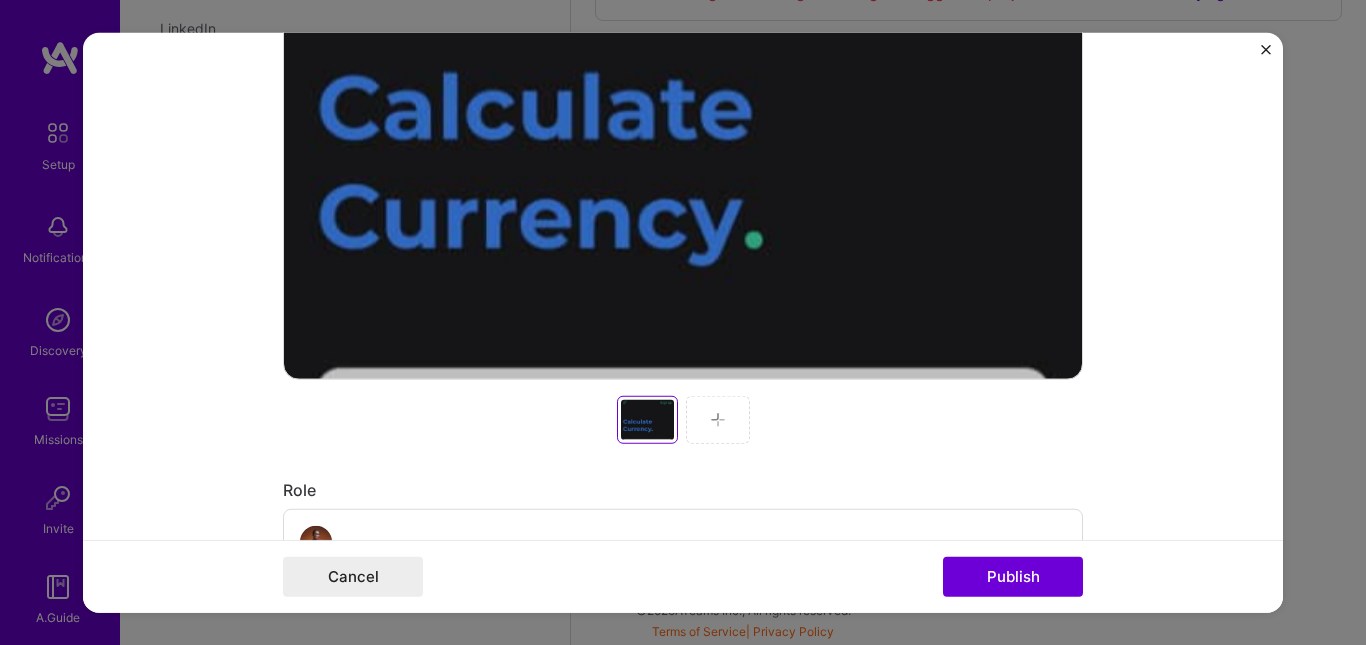 click at bounding box center [718, 419] 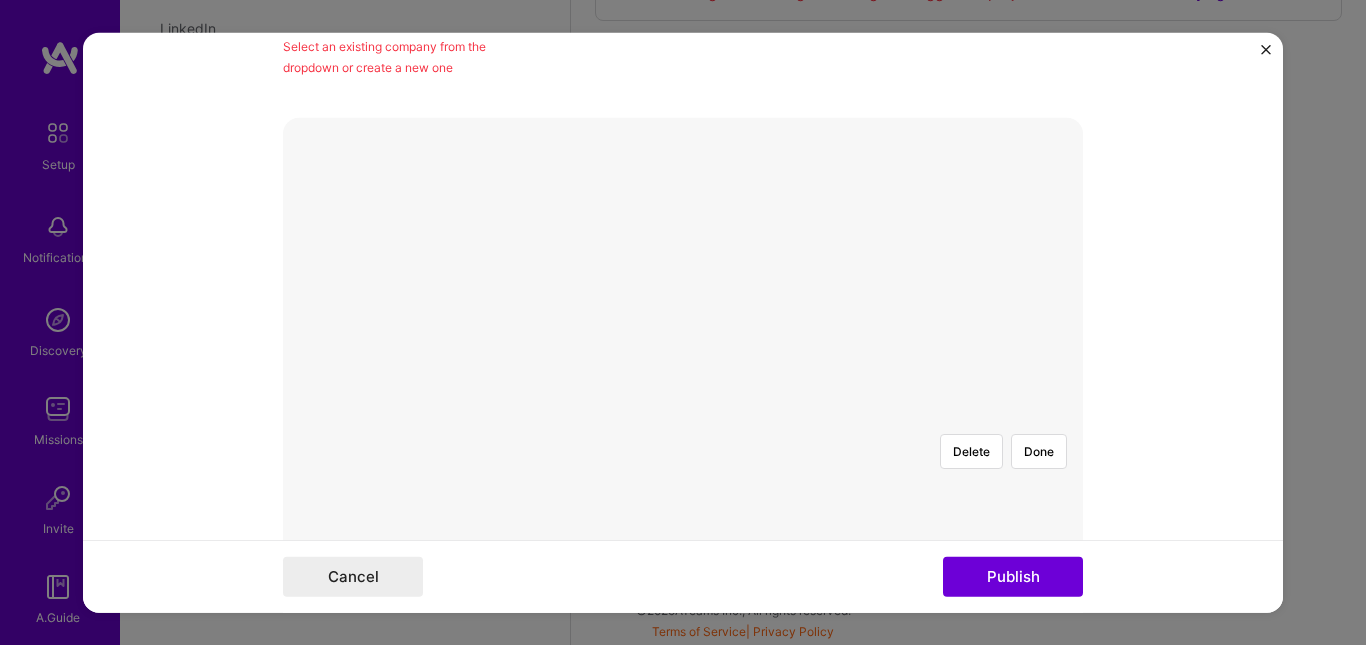scroll, scrollTop: 439, scrollLeft: 0, axis: vertical 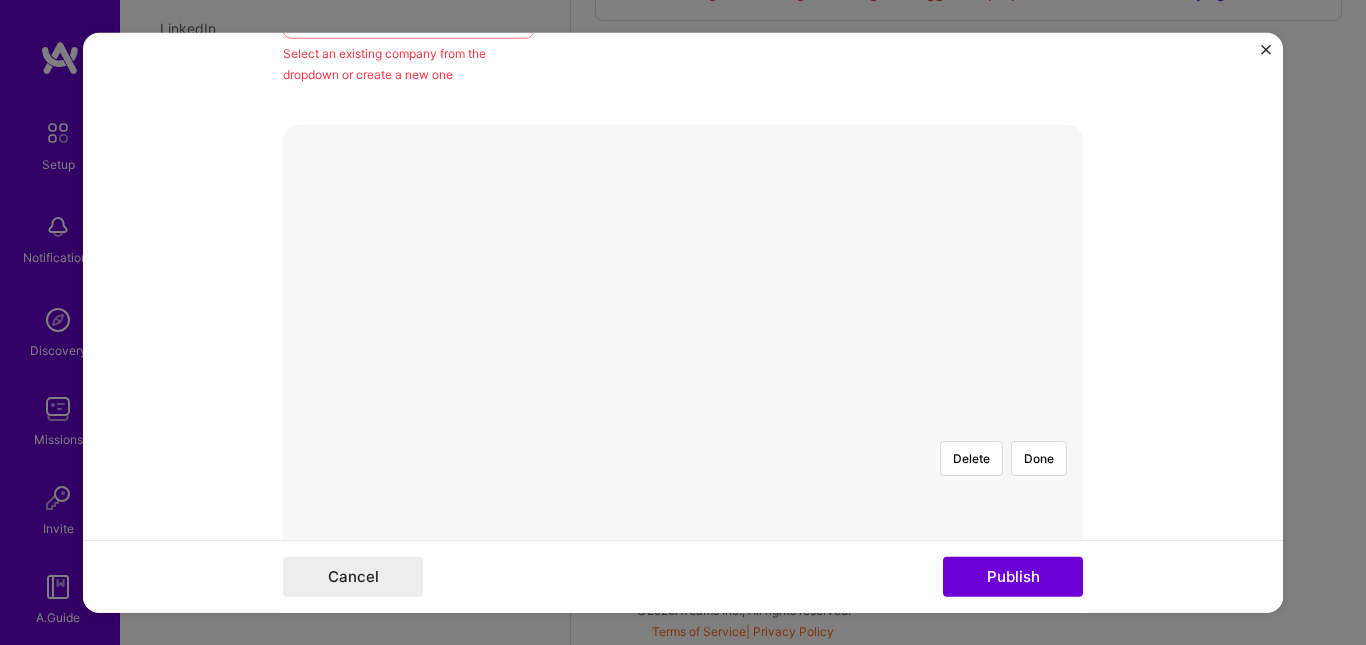 click at bounding box center [817, 792] 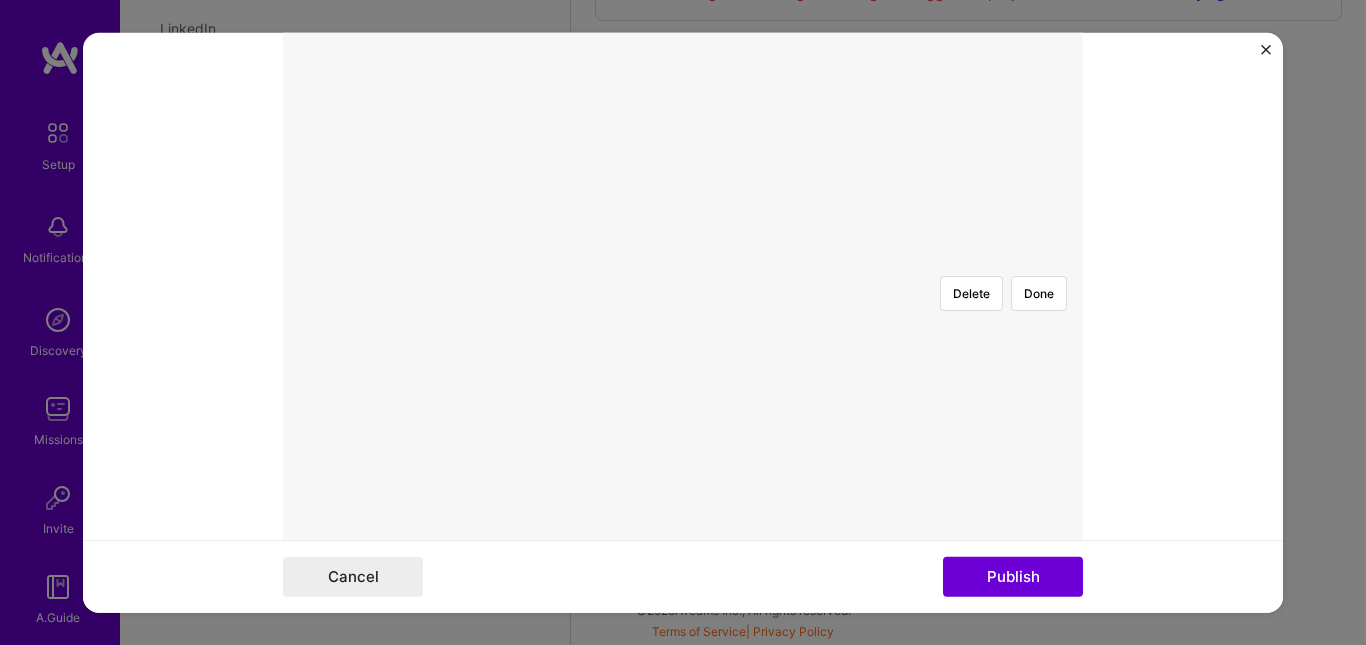 scroll, scrollTop: 606, scrollLeft: 0, axis: vertical 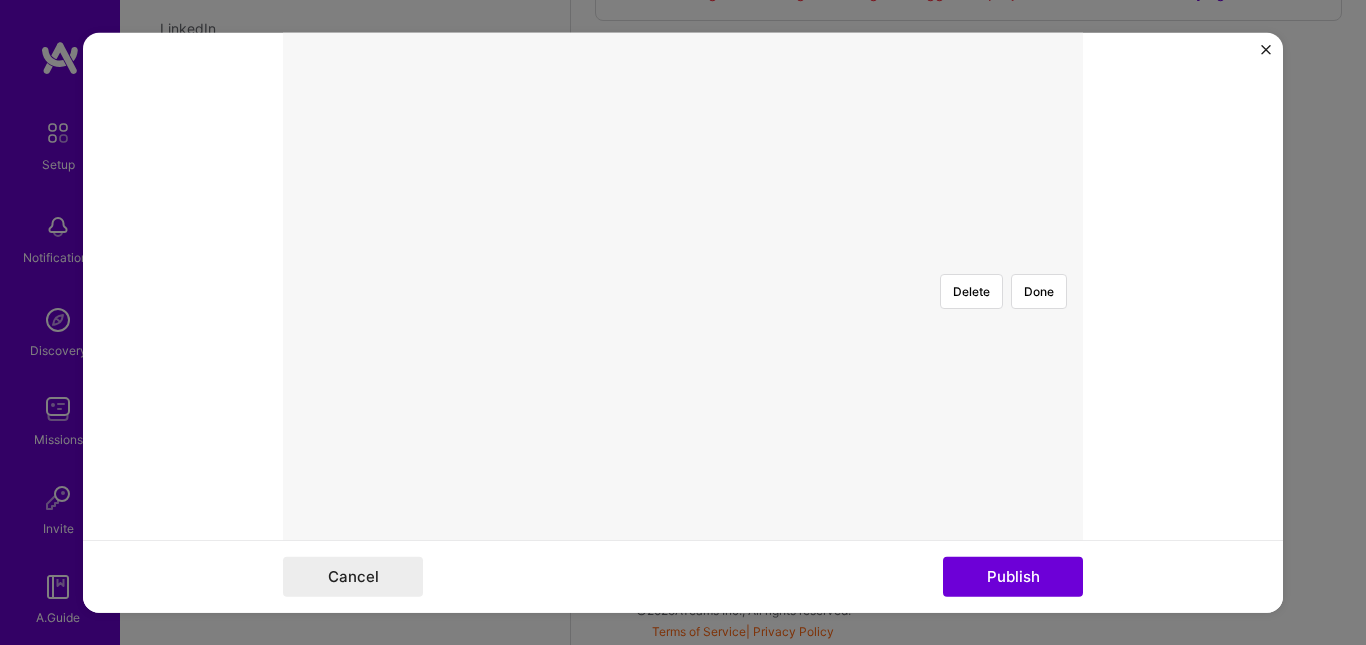 click at bounding box center [817, 646] 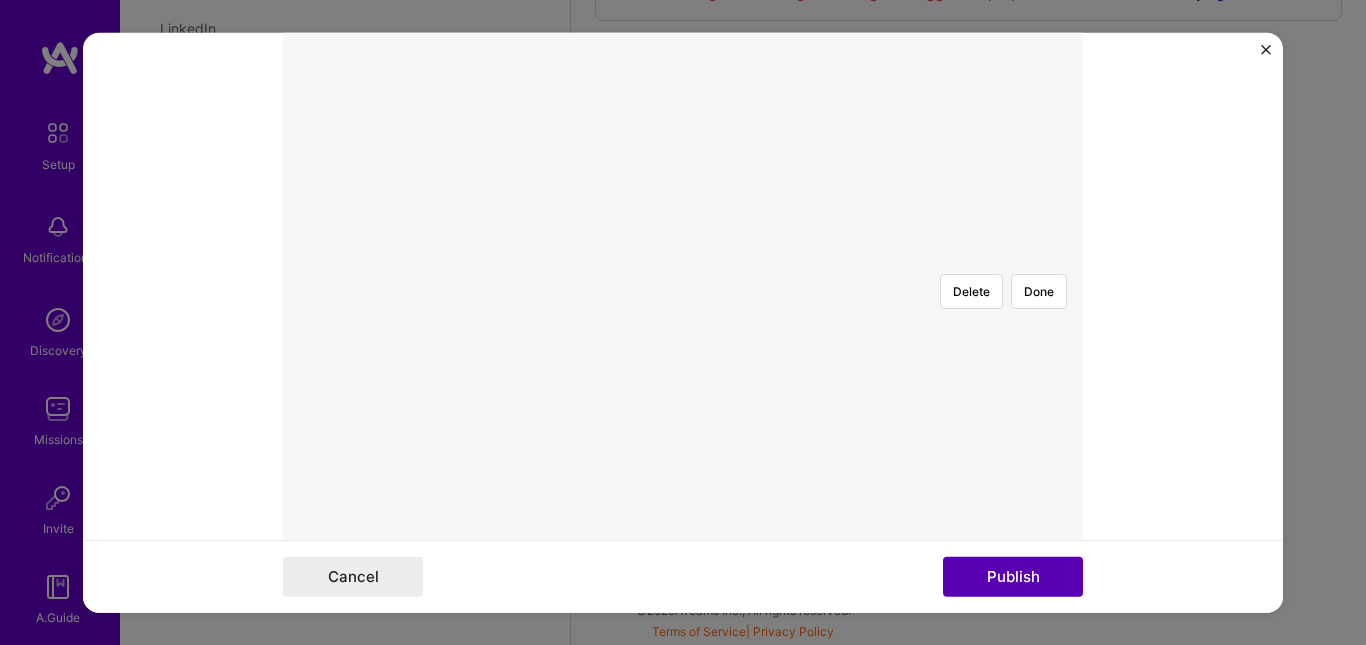 click on "Publish" at bounding box center [1013, 577] 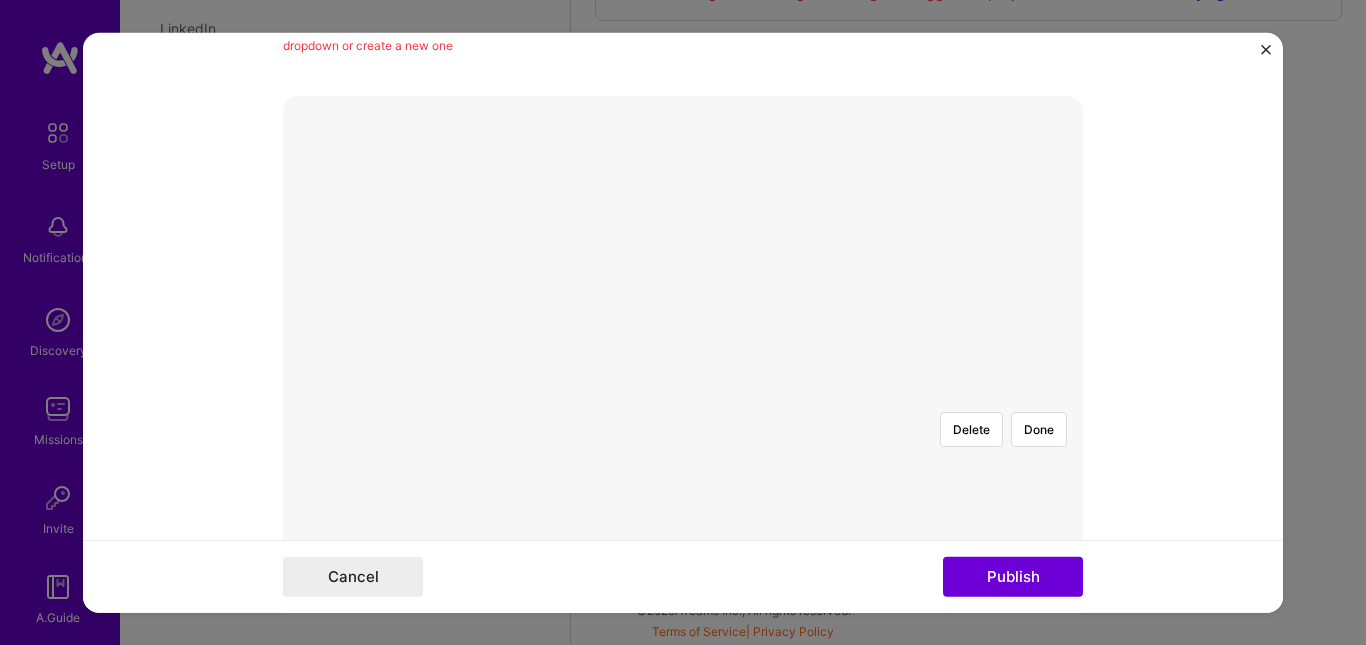 scroll, scrollTop: 469, scrollLeft: 0, axis: vertical 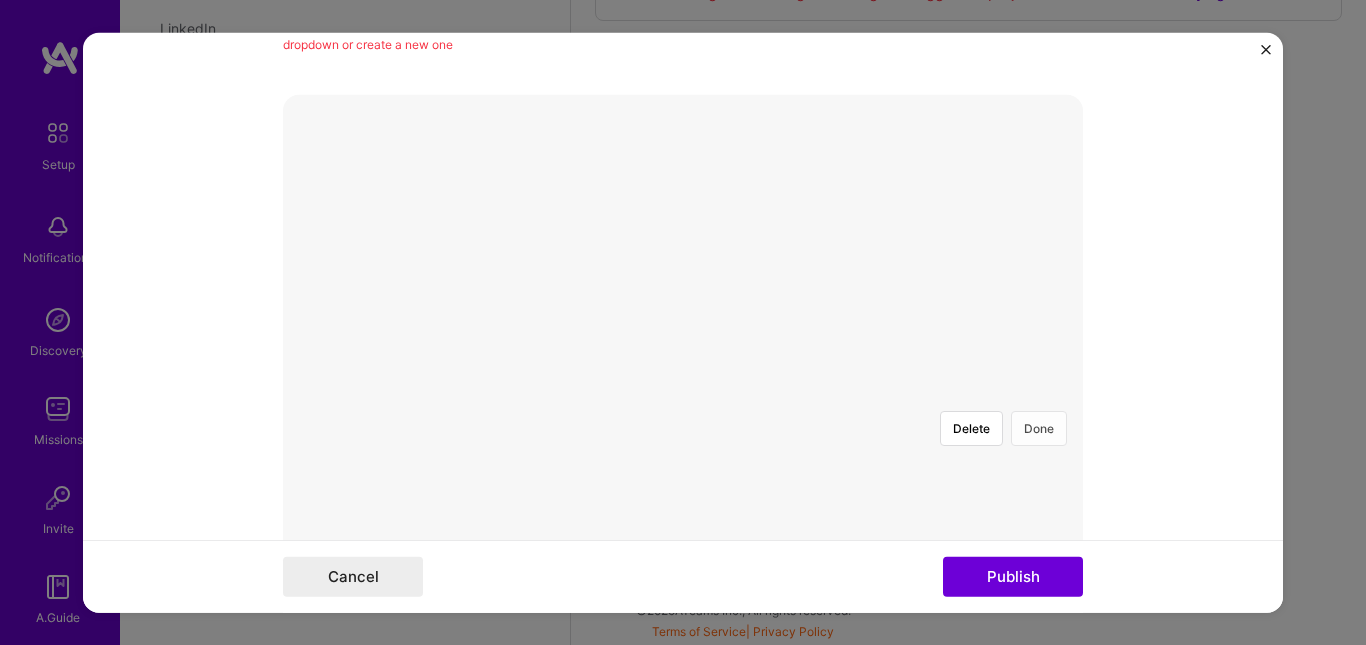 click on "Done" at bounding box center [1039, 427] 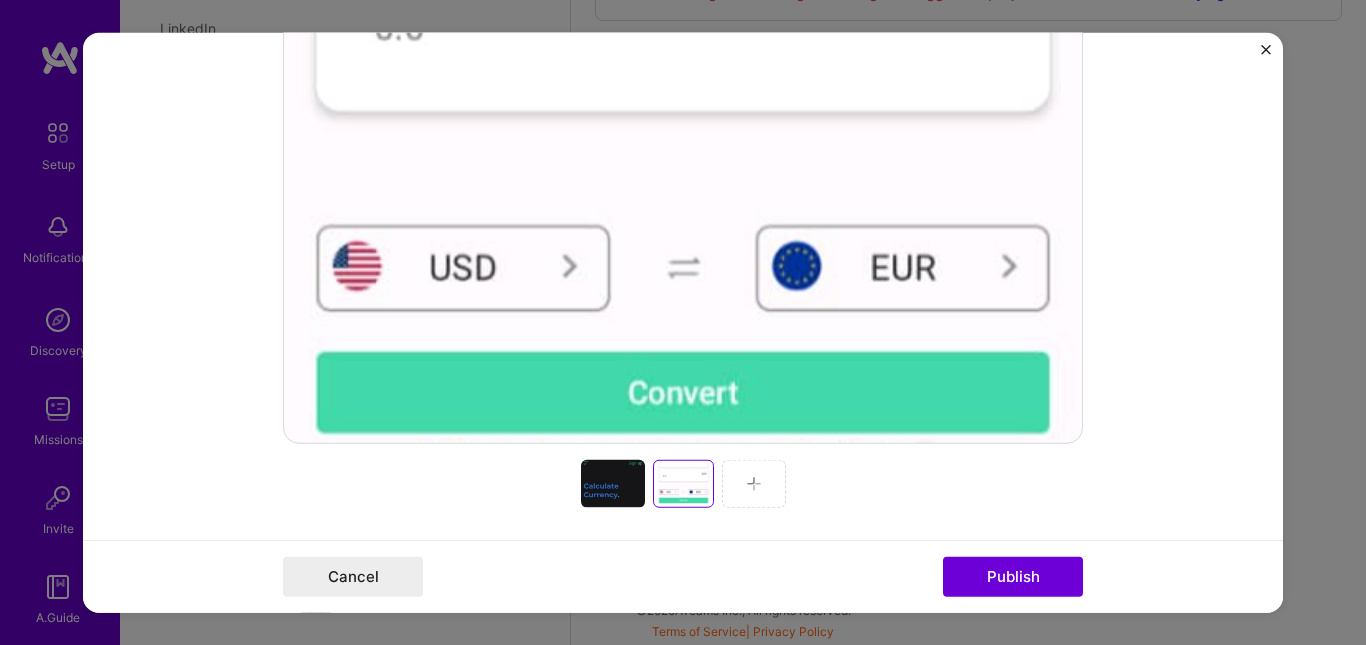 scroll, scrollTop: 721, scrollLeft: 0, axis: vertical 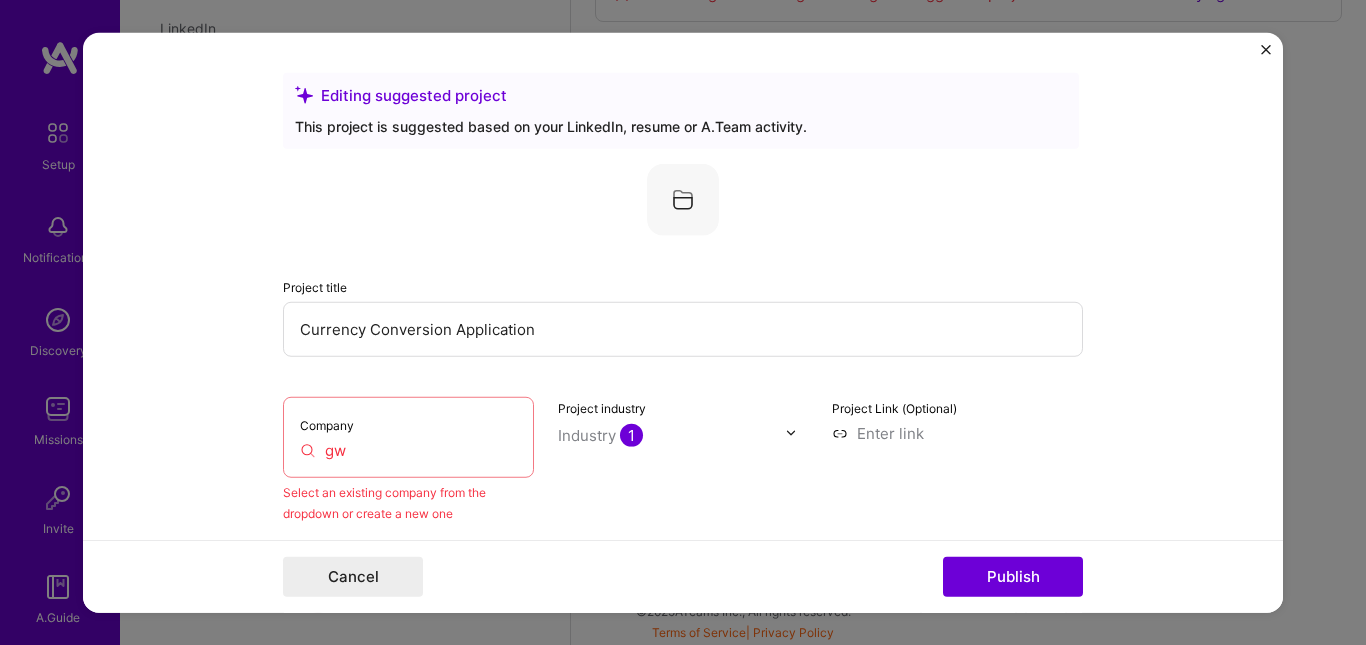 click on "Select an existing company from the dropdown or create a new one" at bounding box center (408, 502) 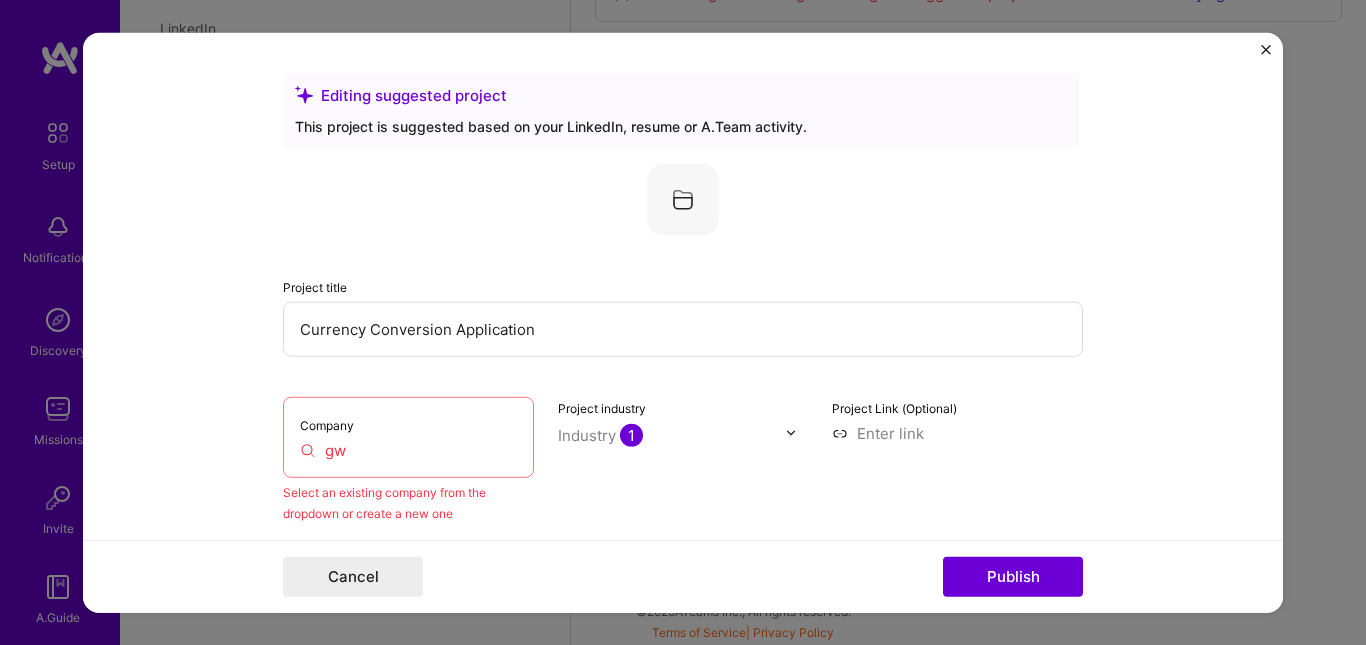 type on "g" 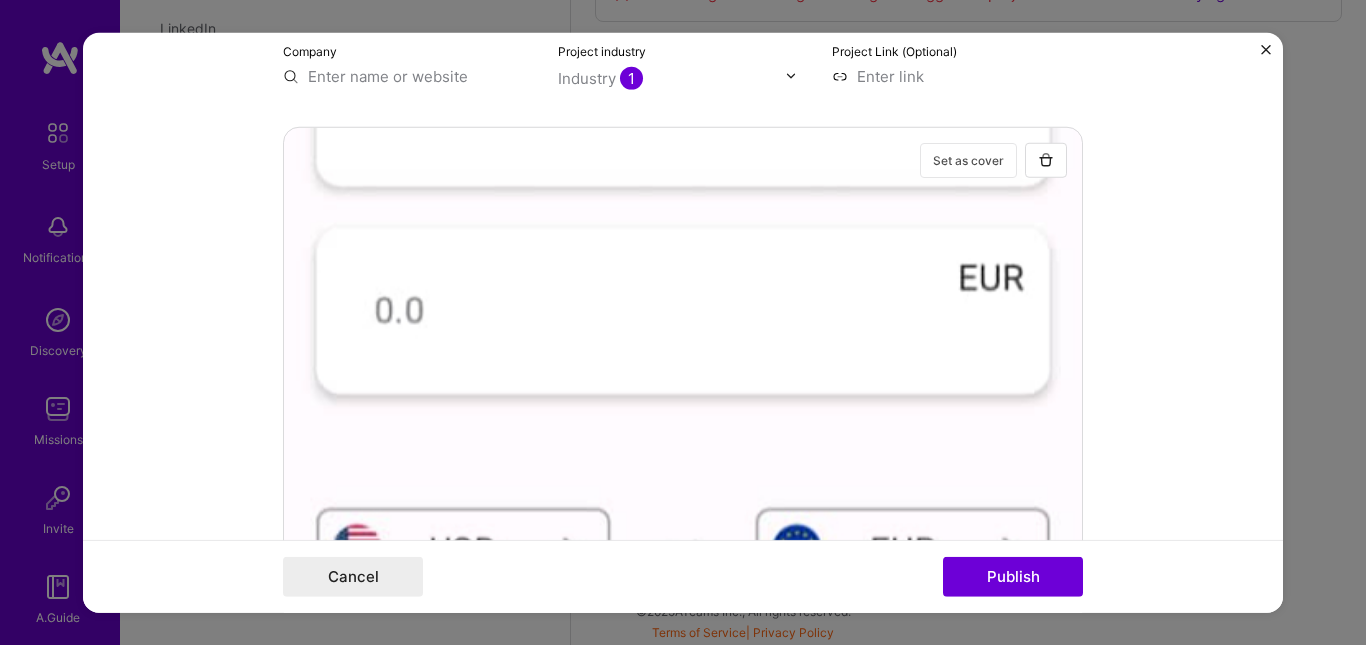 scroll, scrollTop: 350, scrollLeft: 0, axis: vertical 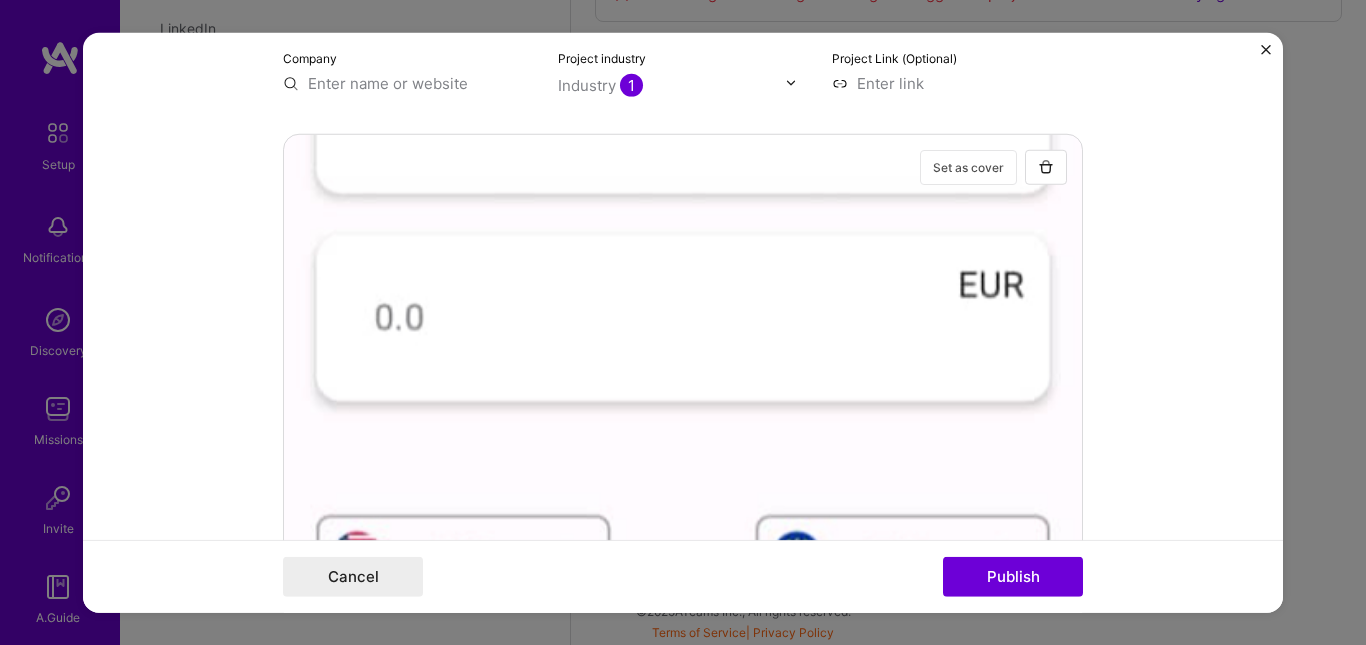 click on "Set as cover" at bounding box center (968, 166) 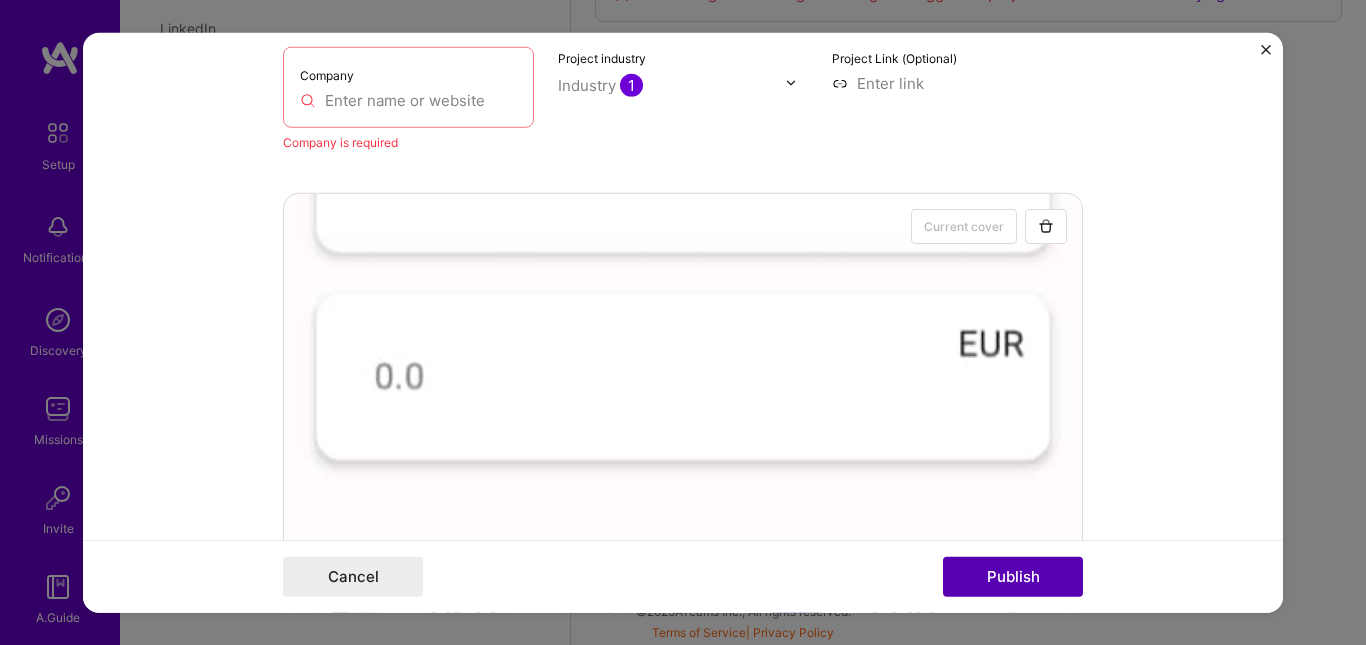 click on "Publish" at bounding box center [1013, 577] 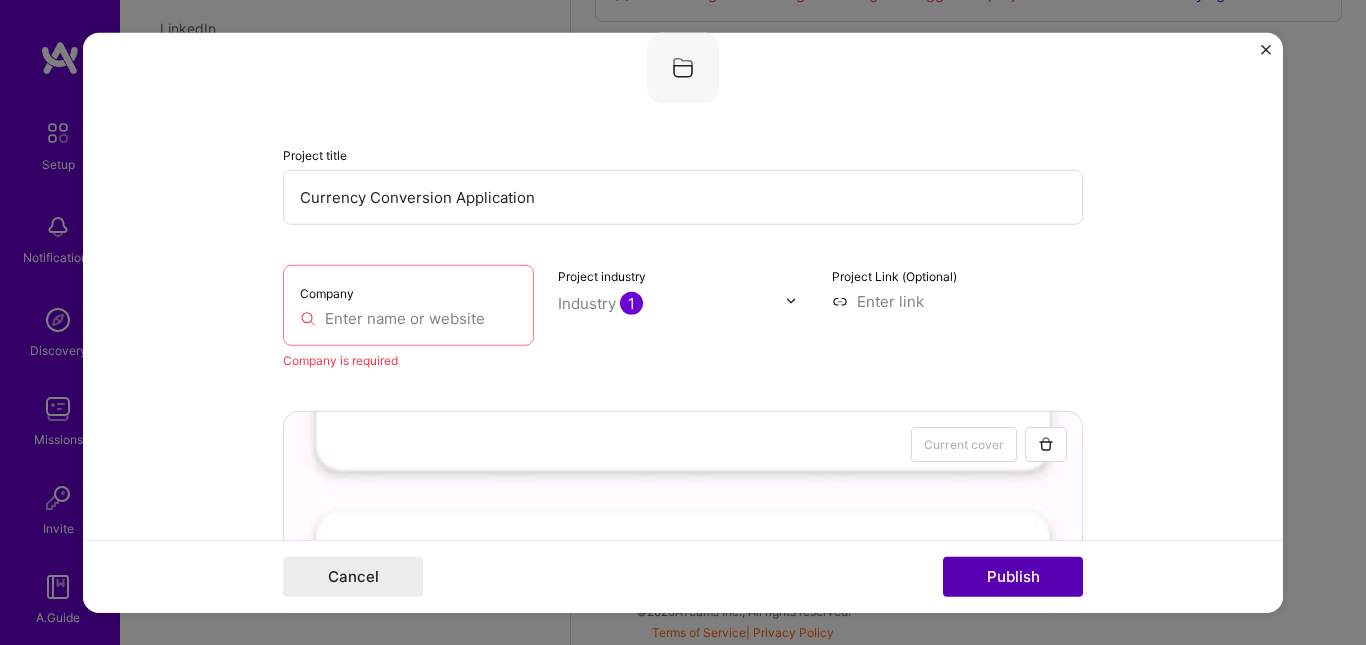 scroll, scrollTop: 131, scrollLeft: 0, axis: vertical 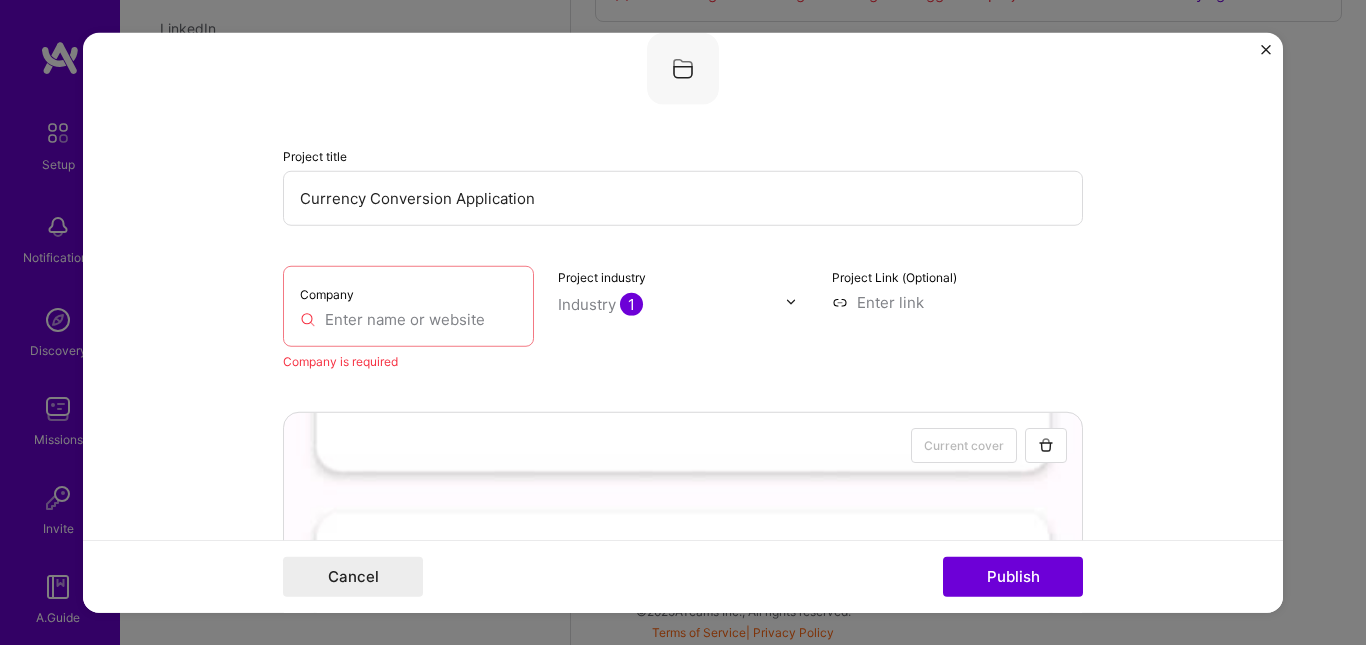 click at bounding box center (408, 318) 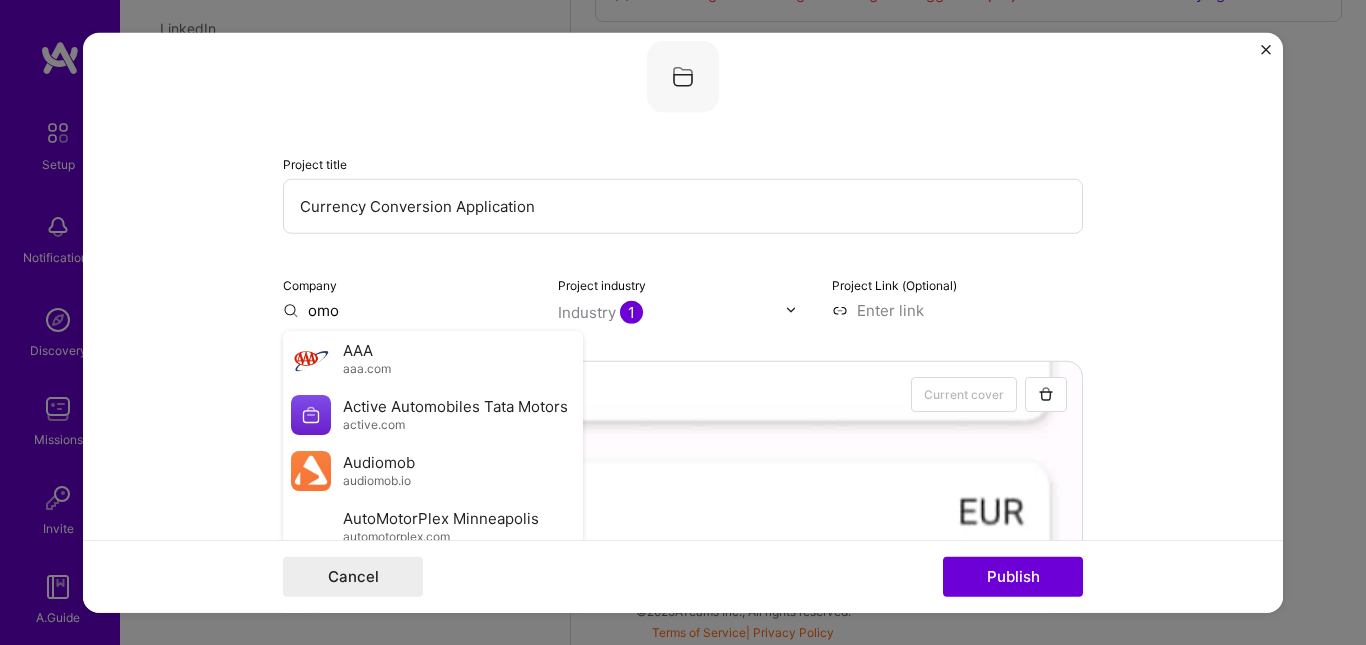 scroll, scrollTop: 128, scrollLeft: 0, axis: vertical 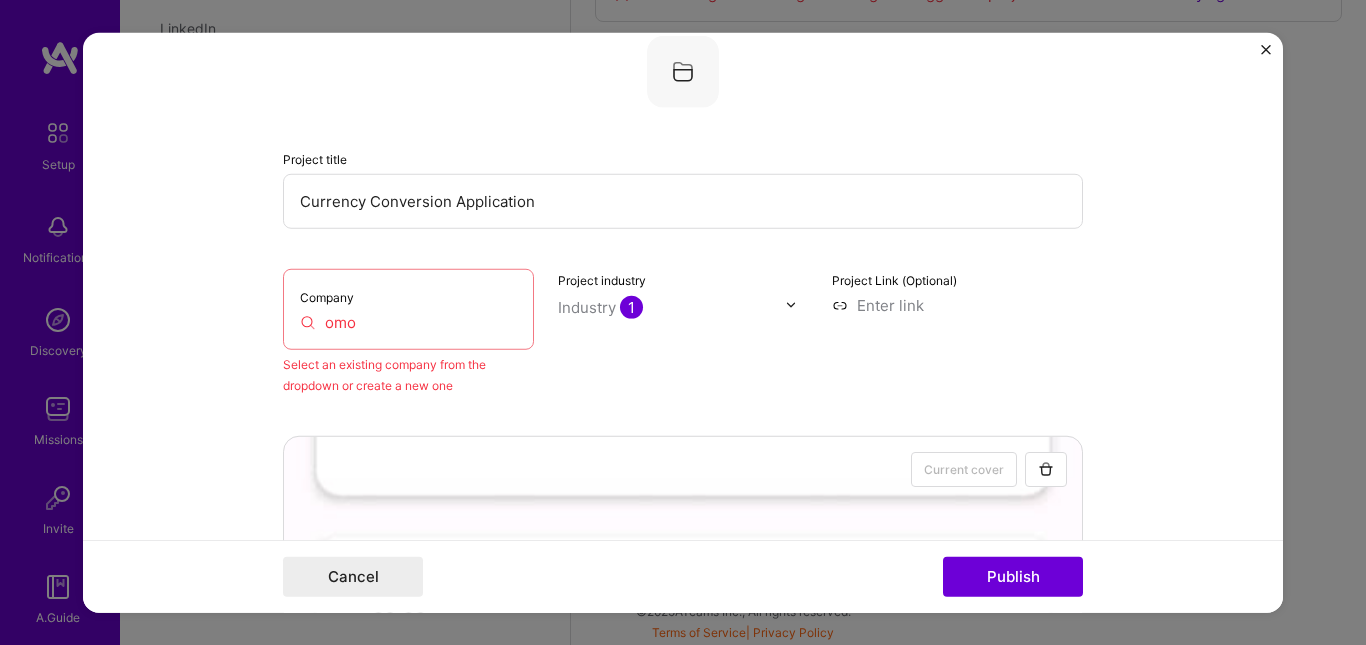 click on "omo" at bounding box center [408, 321] 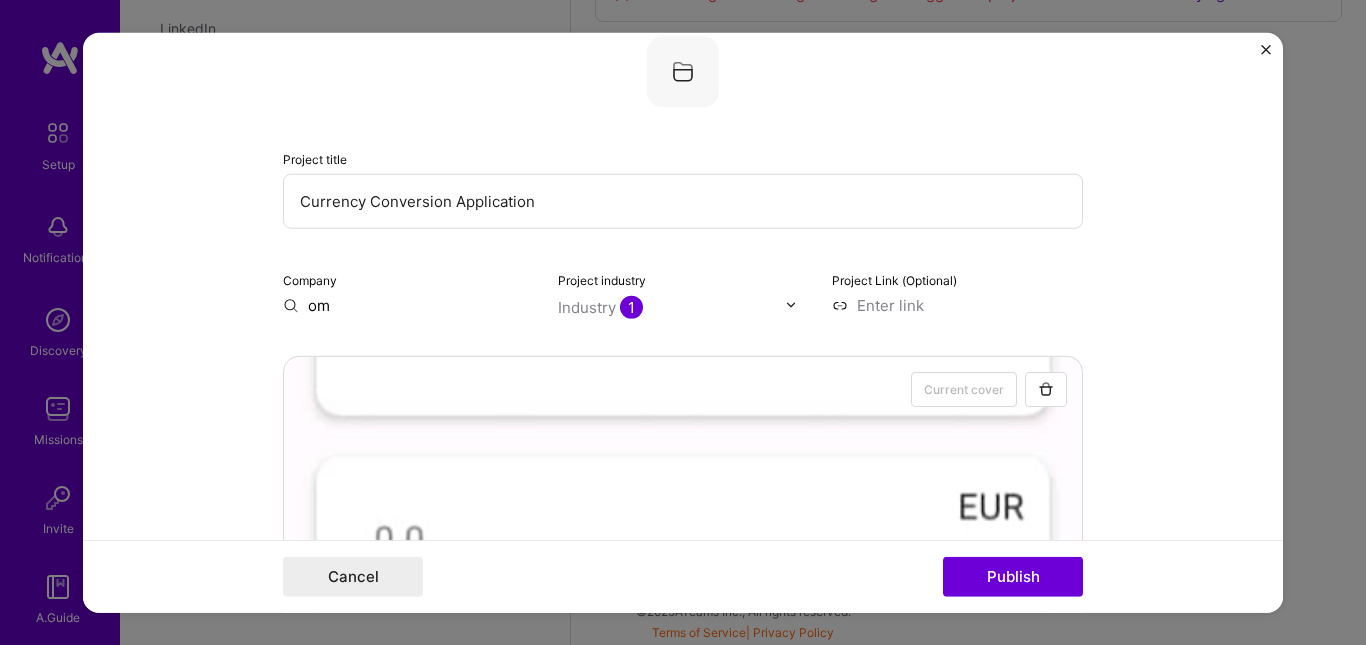 type on "o" 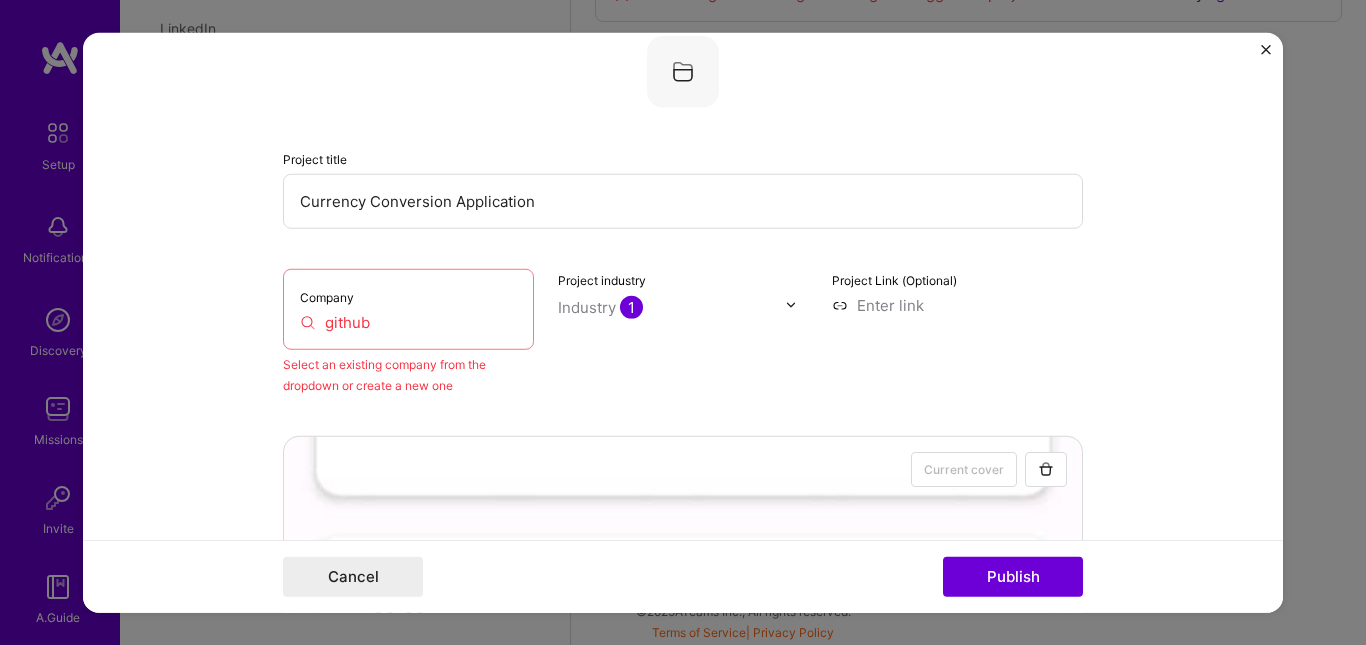 click on "github" at bounding box center [408, 321] 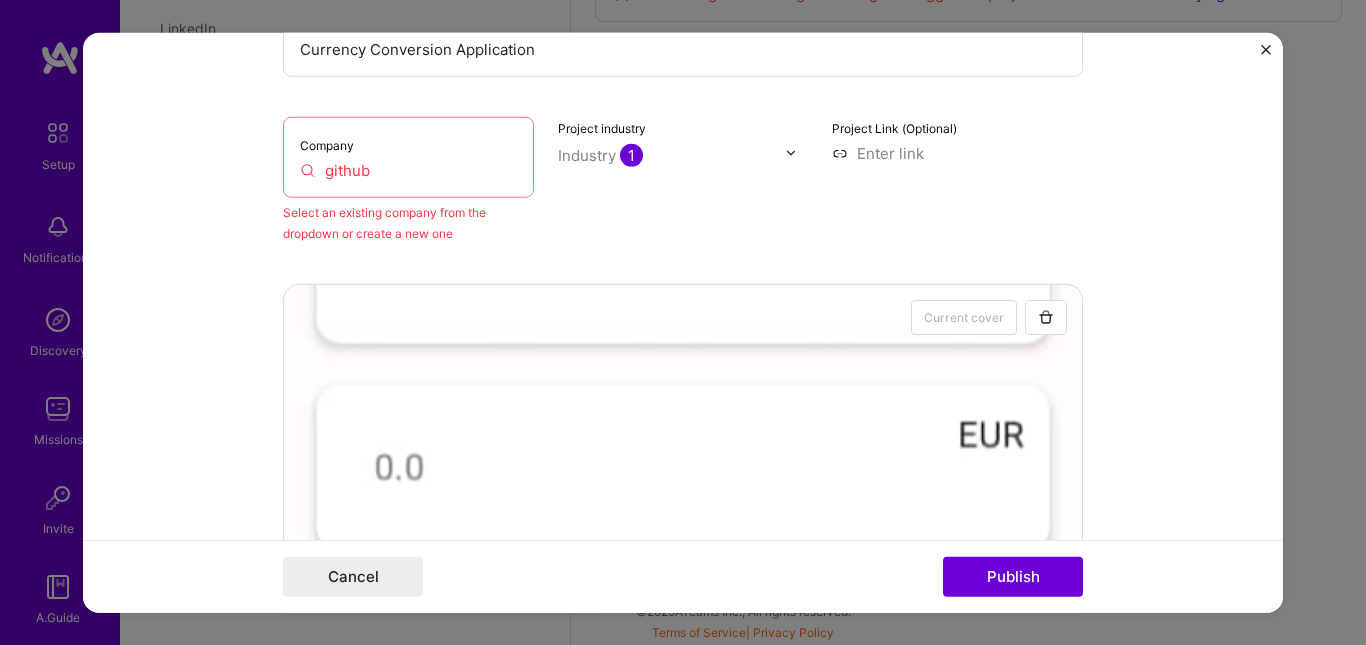 scroll, scrollTop: 281, scrollLeft: 0, axis: vertical 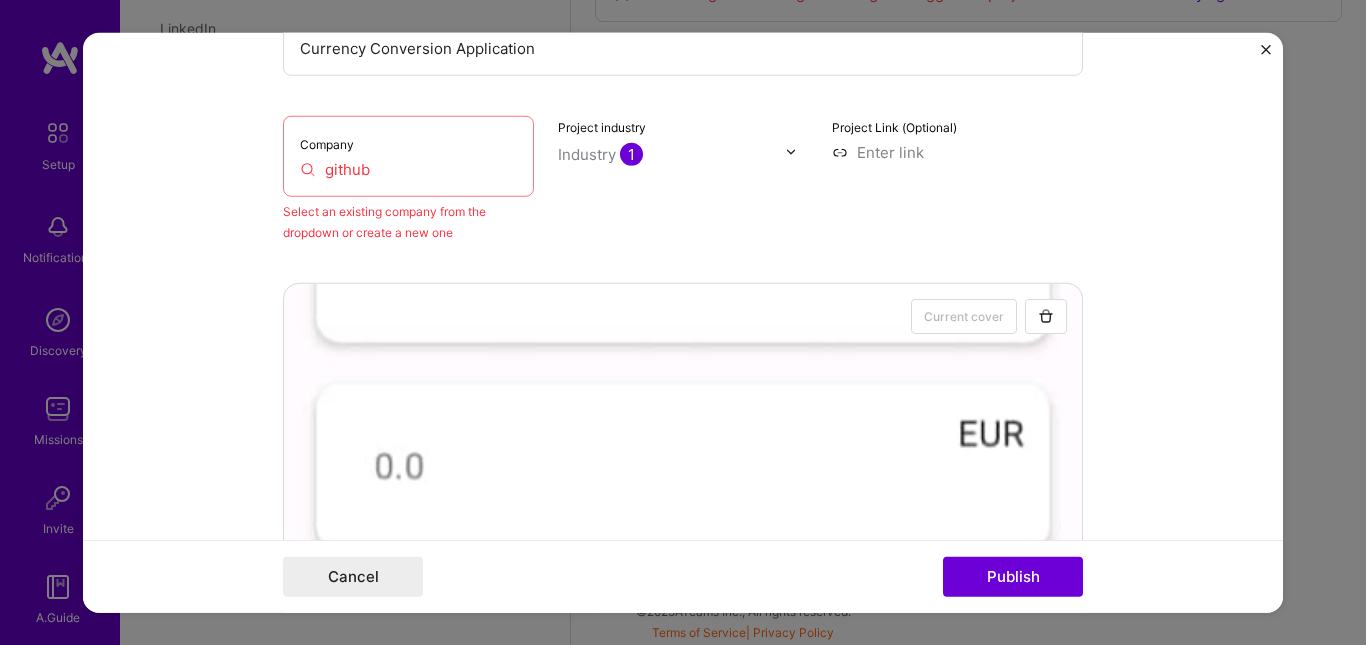click on "github" at bounding box center [408, 168] 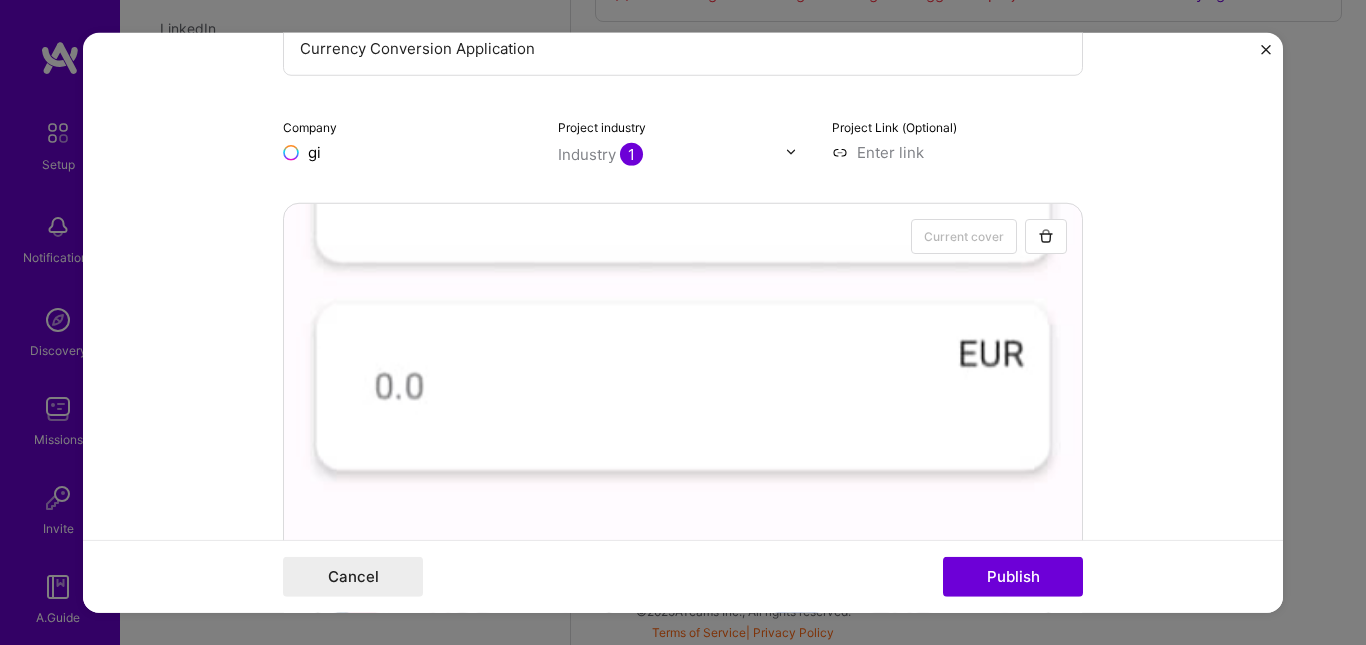 type on "g" 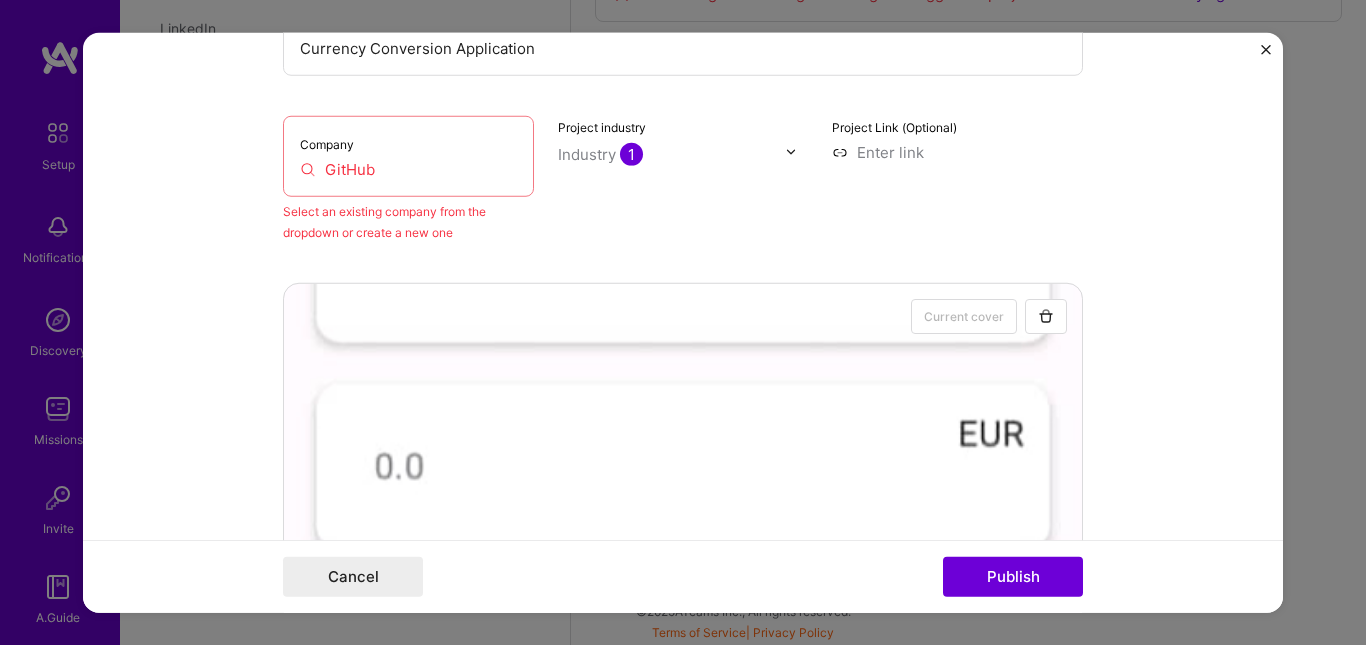 click on "Select an existing company from the dropdown or create a new one" at bounding box center [408, 221] 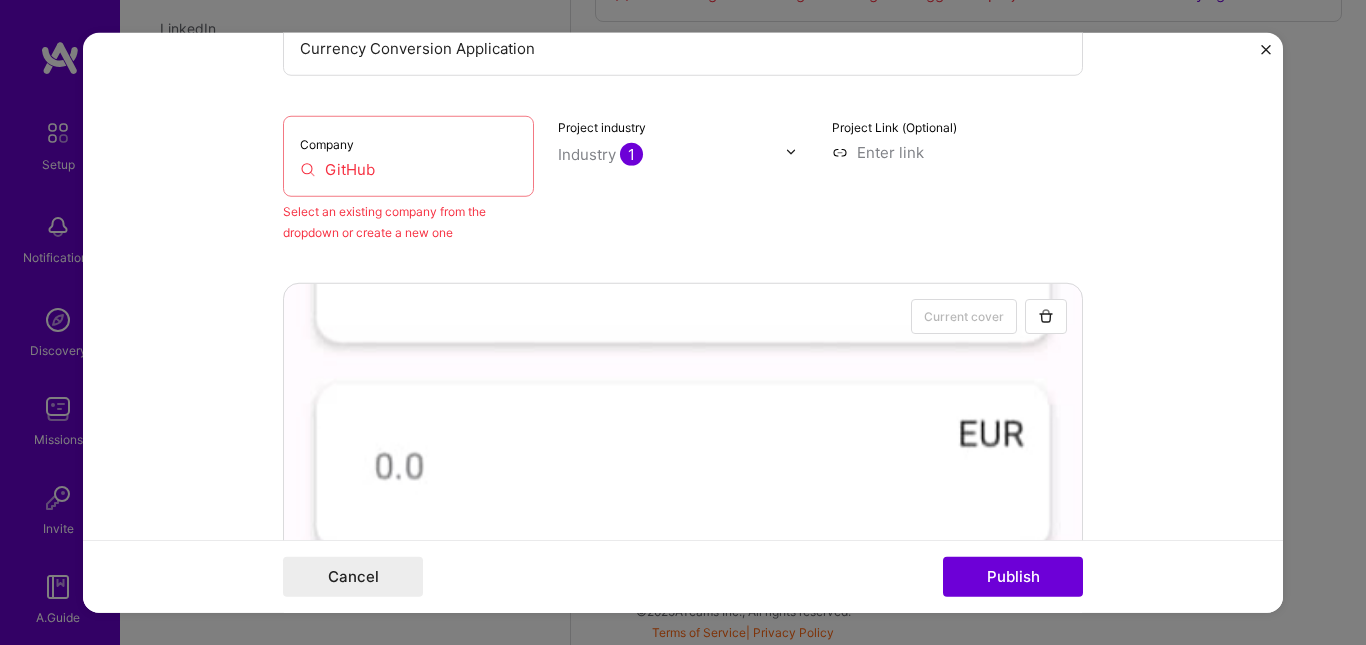 click on "GitHub" at bounding box center [408, 168] 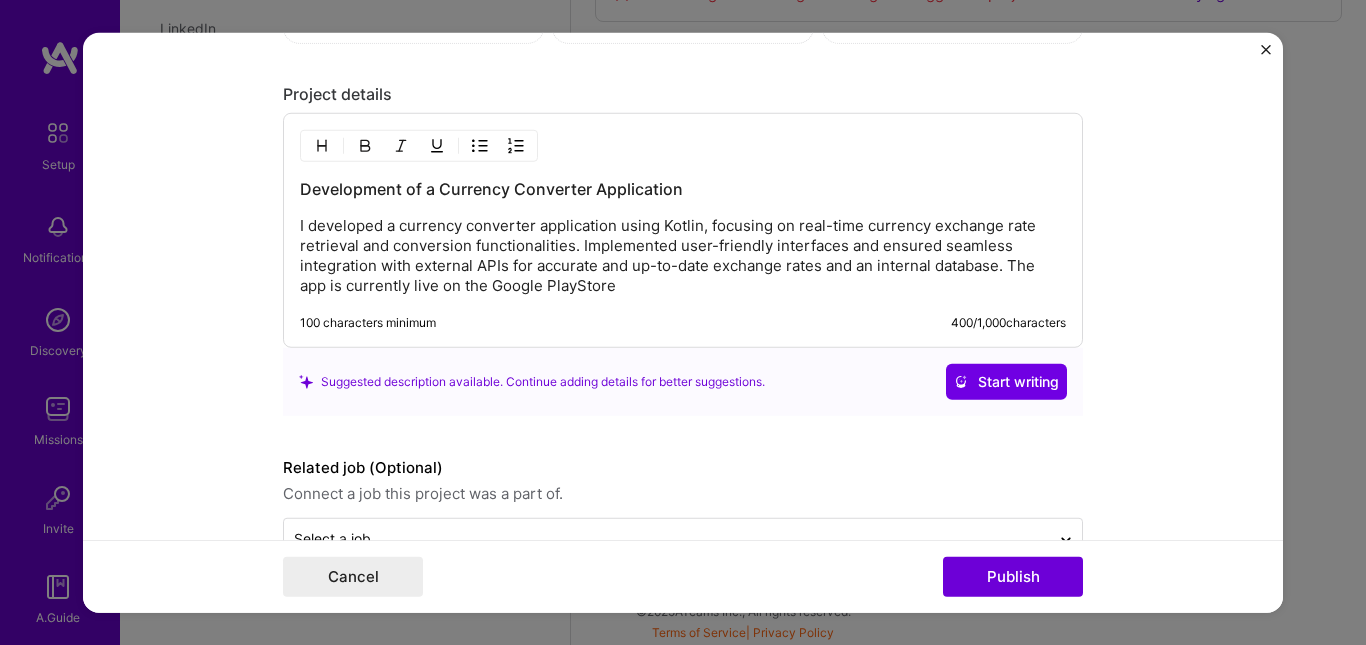 scroll, scrollTop: 2516, scrollLeft: 0, axis: vertical 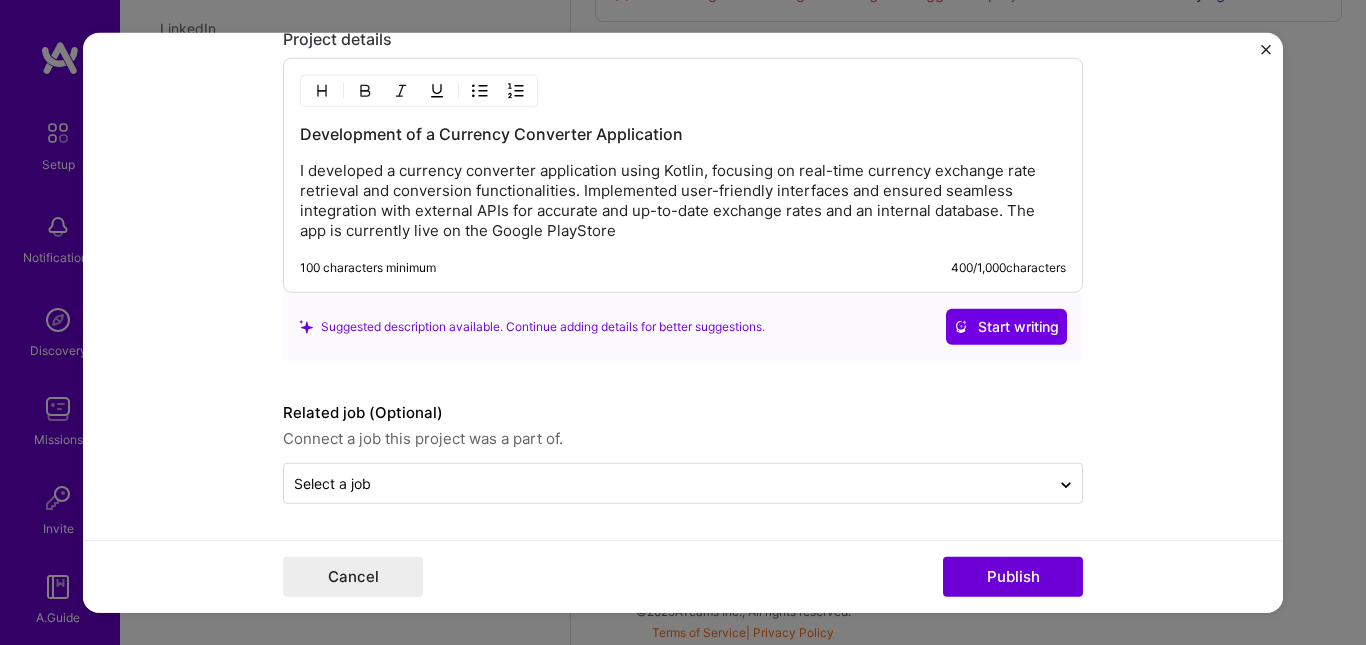click on "I developed a currency converter application using Kotlin, focusing on real-time currency exchange rate retrieval and conversion functionalities. Implemented user-friendly interfaces and ensured seamless integration with external APIs for accurate and up-to-date exchange rates and an internal database. The app is currently live on the Google PlayStore" at bounding box center [683, 201] 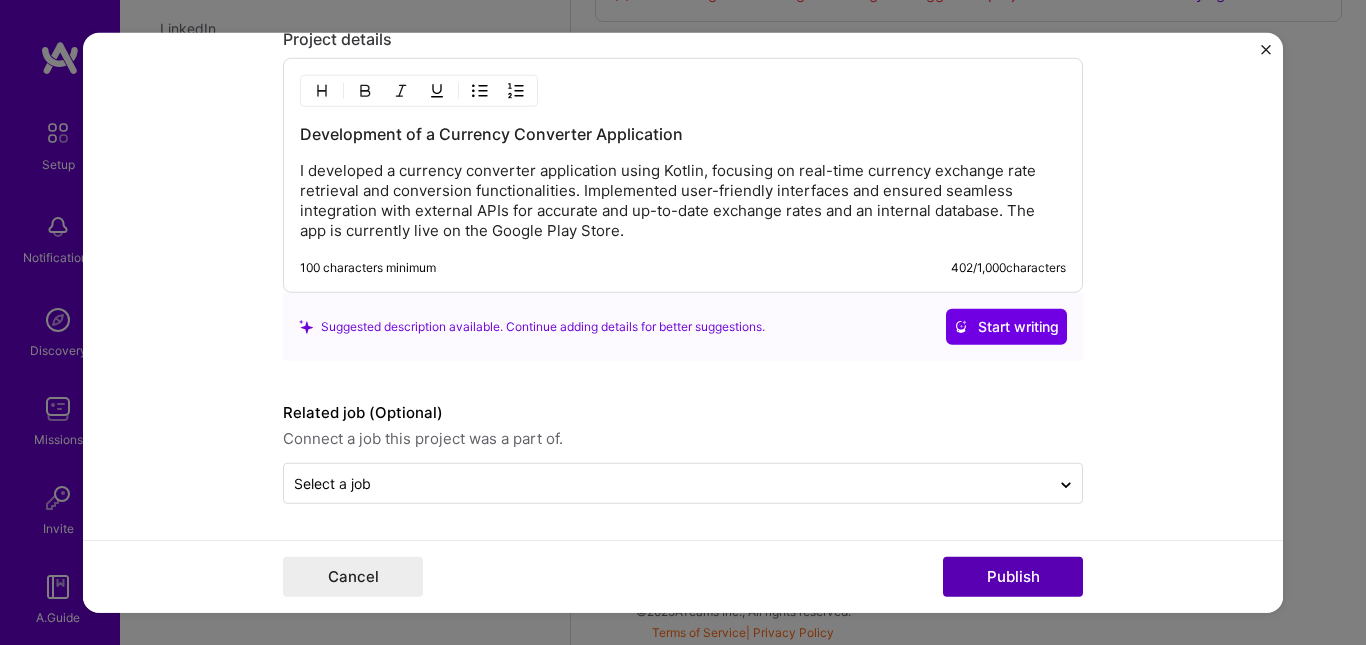 click on "Publish" at bounding box center [1013, 577] 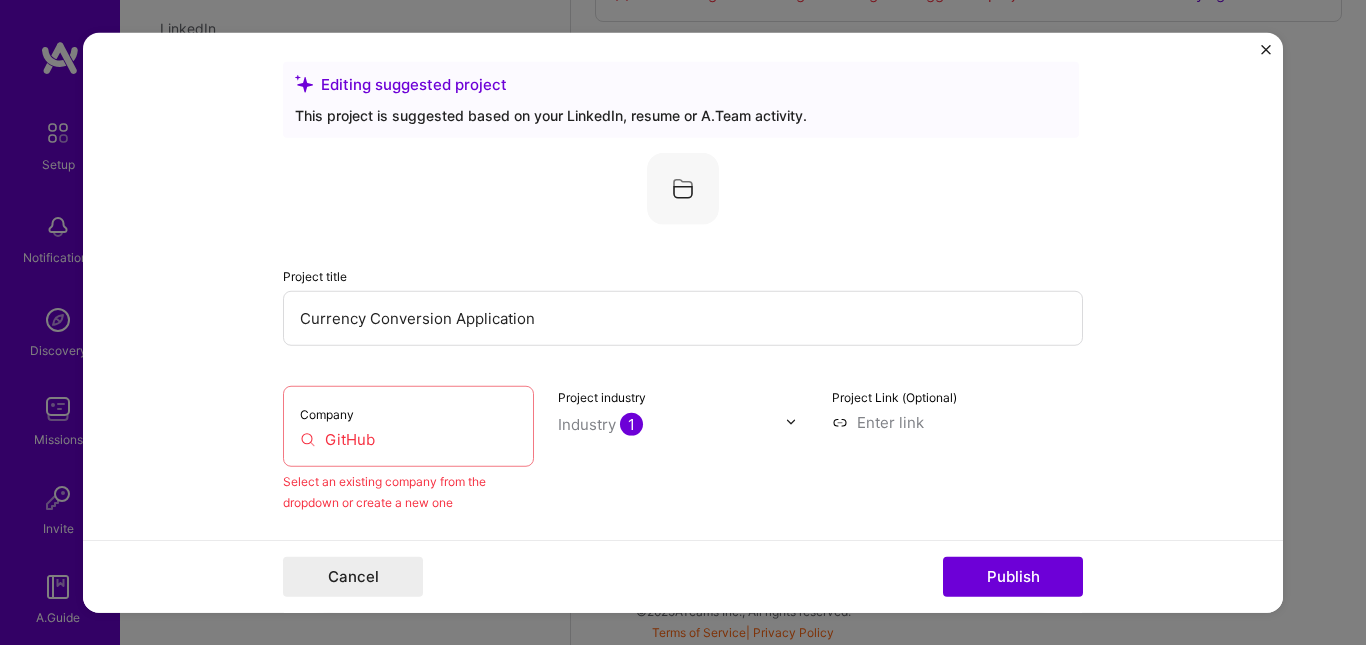 scroll, scrollTop: 10, scrollLeft: 0, axis: vertical 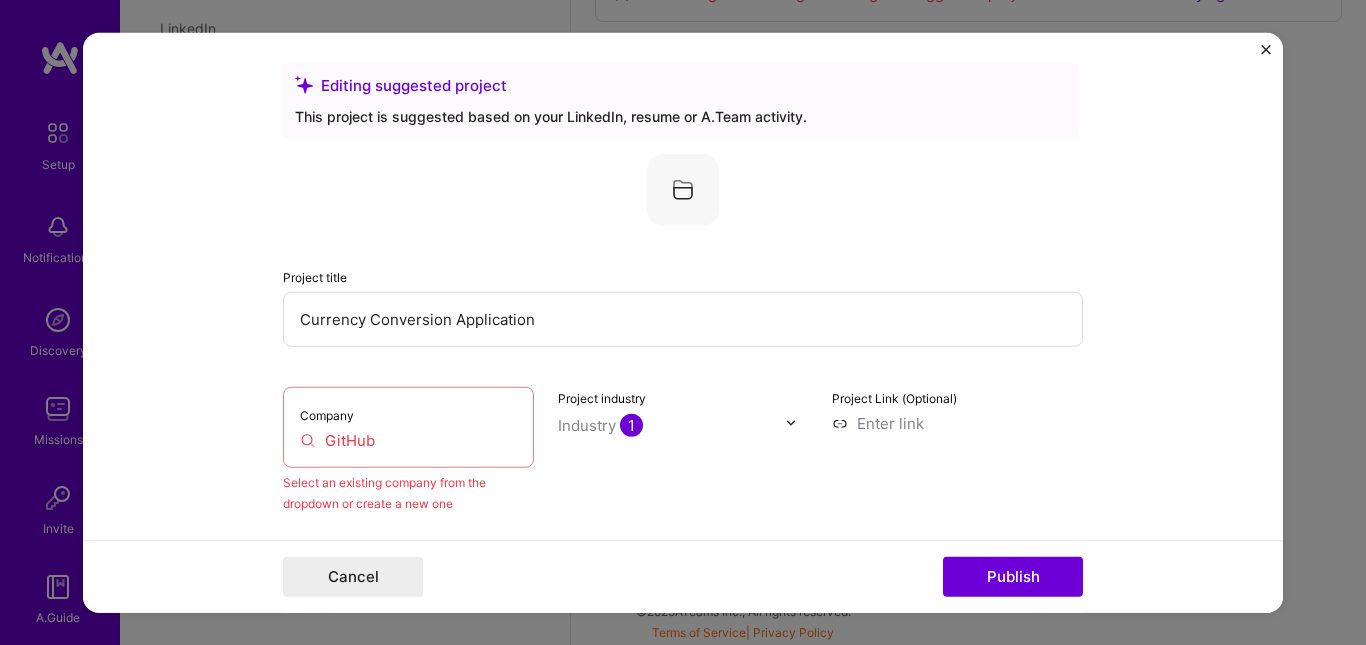 click on "Company GitHub" at bounding box center (408, 426) 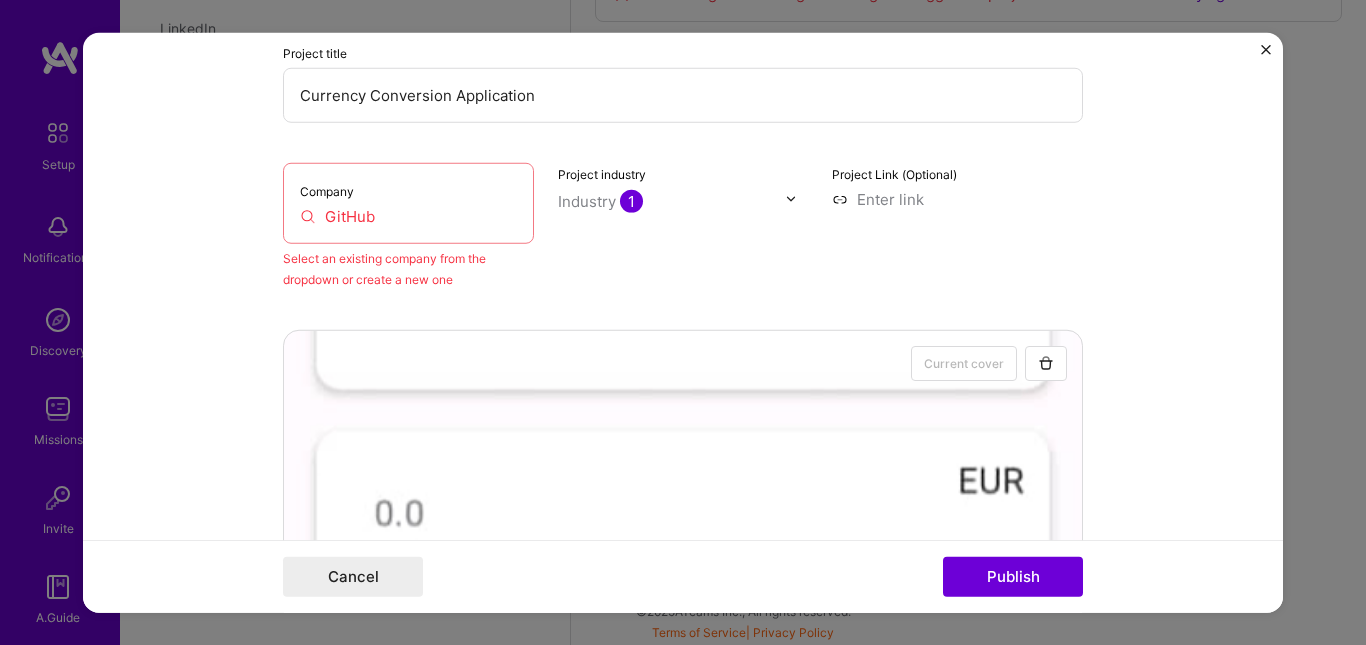 scroll, scrollTop: 233, scrollLeft: 0, axis: vertical 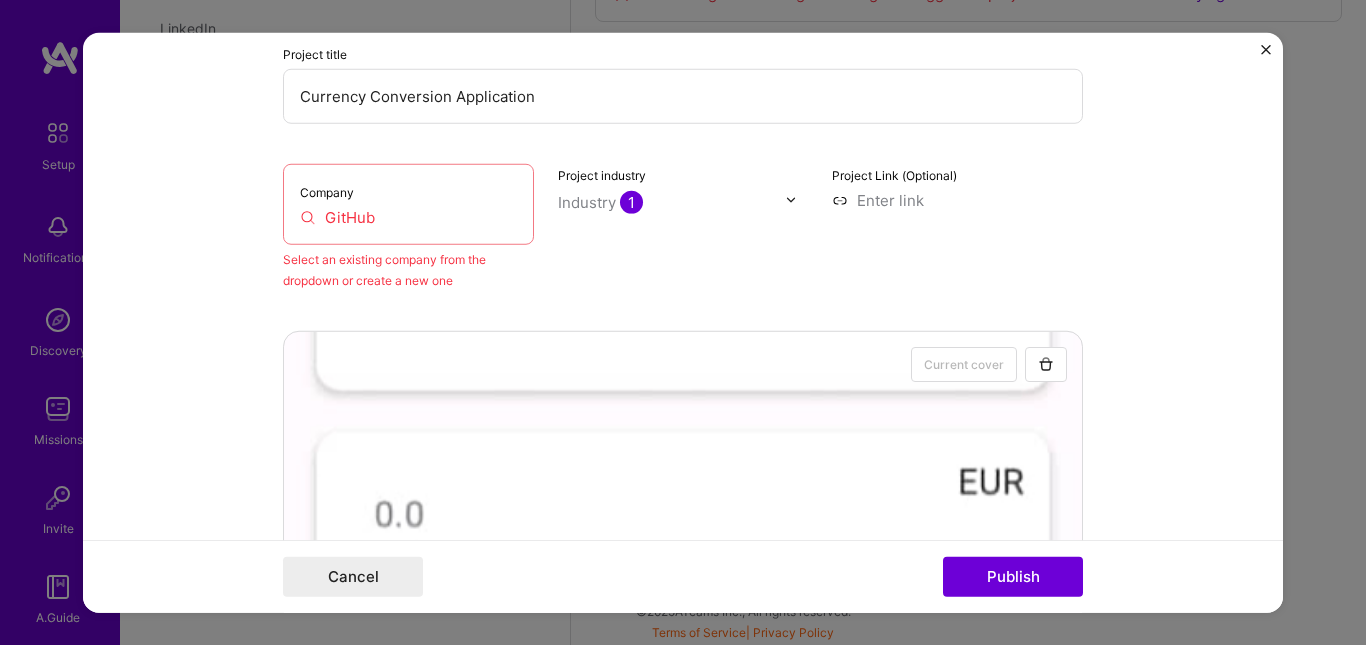 click on "Select an existing company from the dropdown or create a new one" at bounding box center [408, 269] 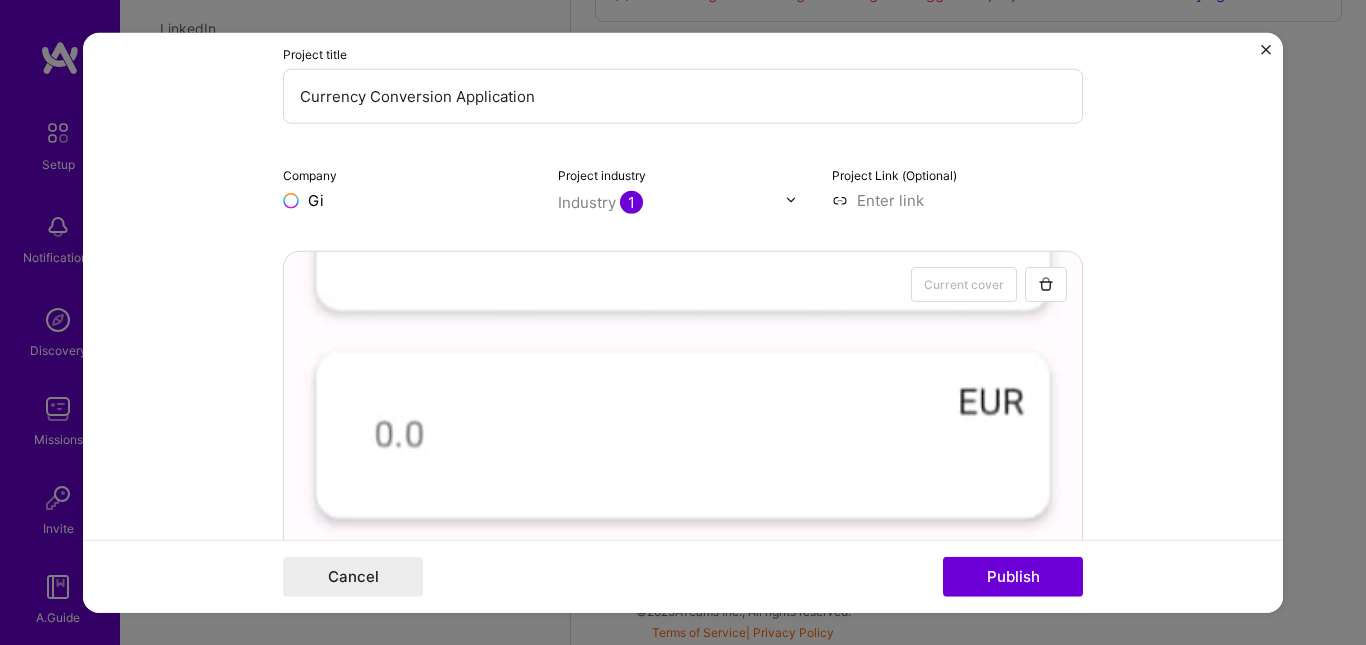type on "G" 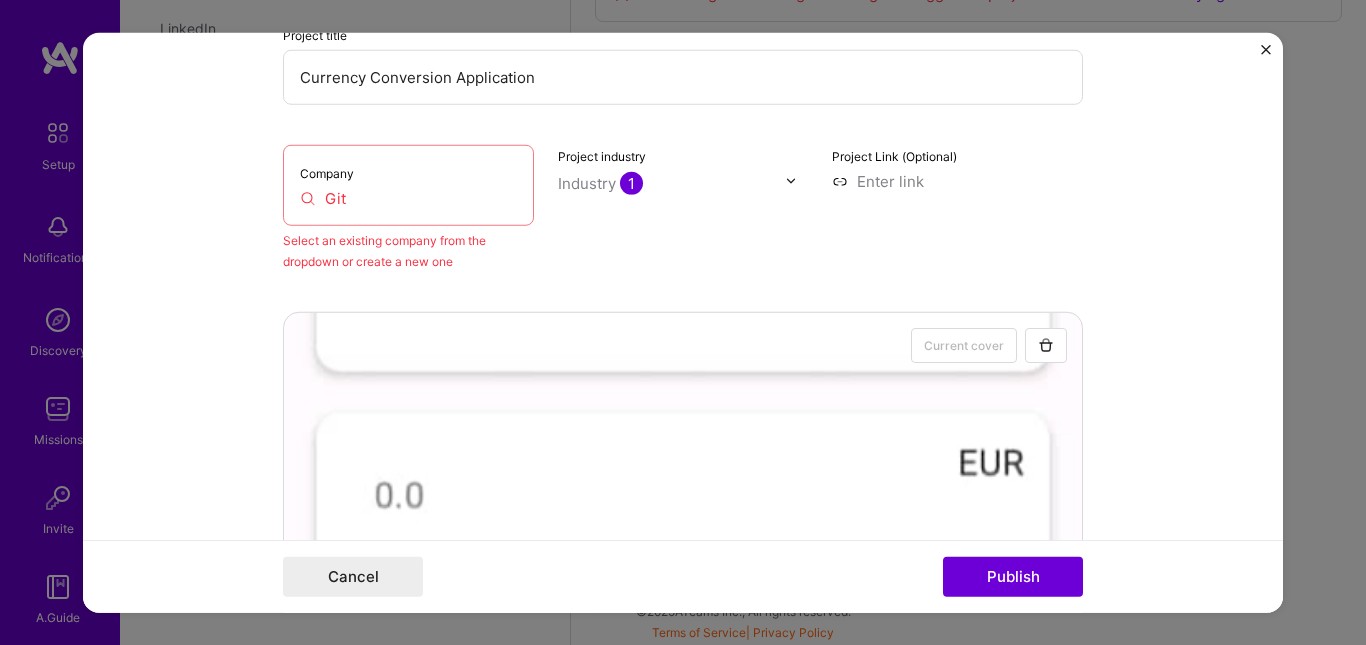 scroll, scrollTop: 254, scrollLeft: 0, axis: vertical 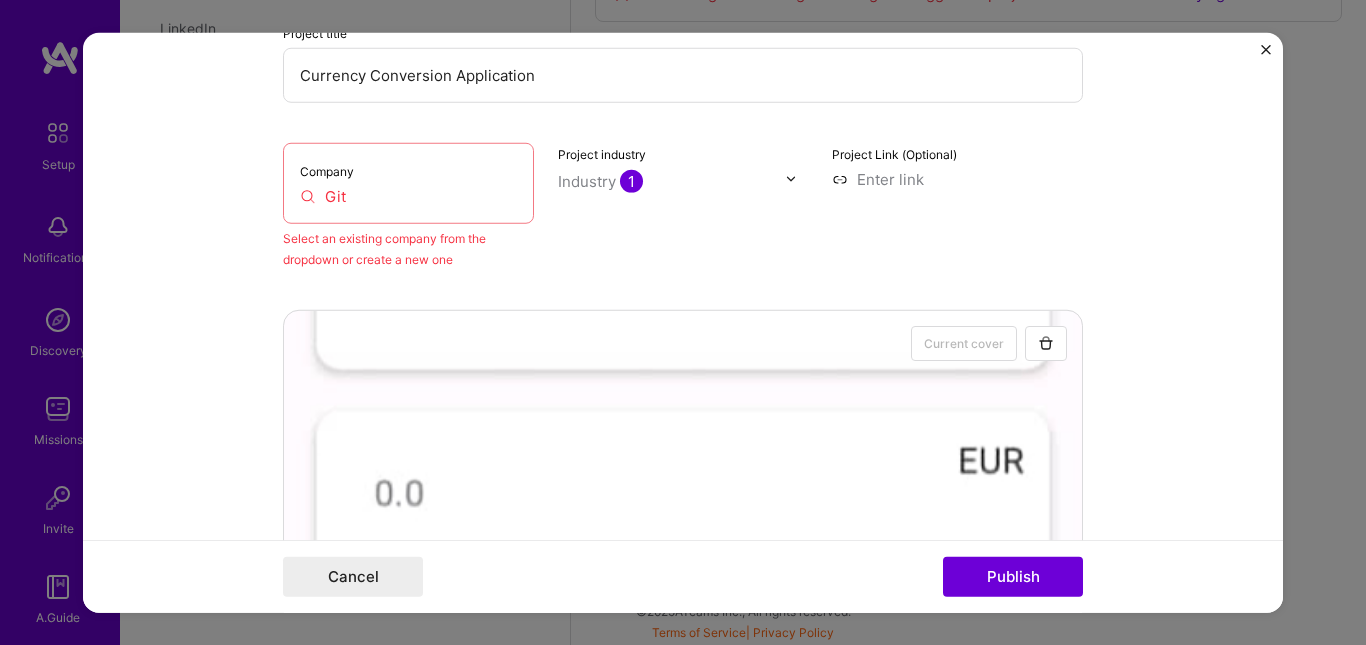 click on "Git" at bounding box center [408, 195] 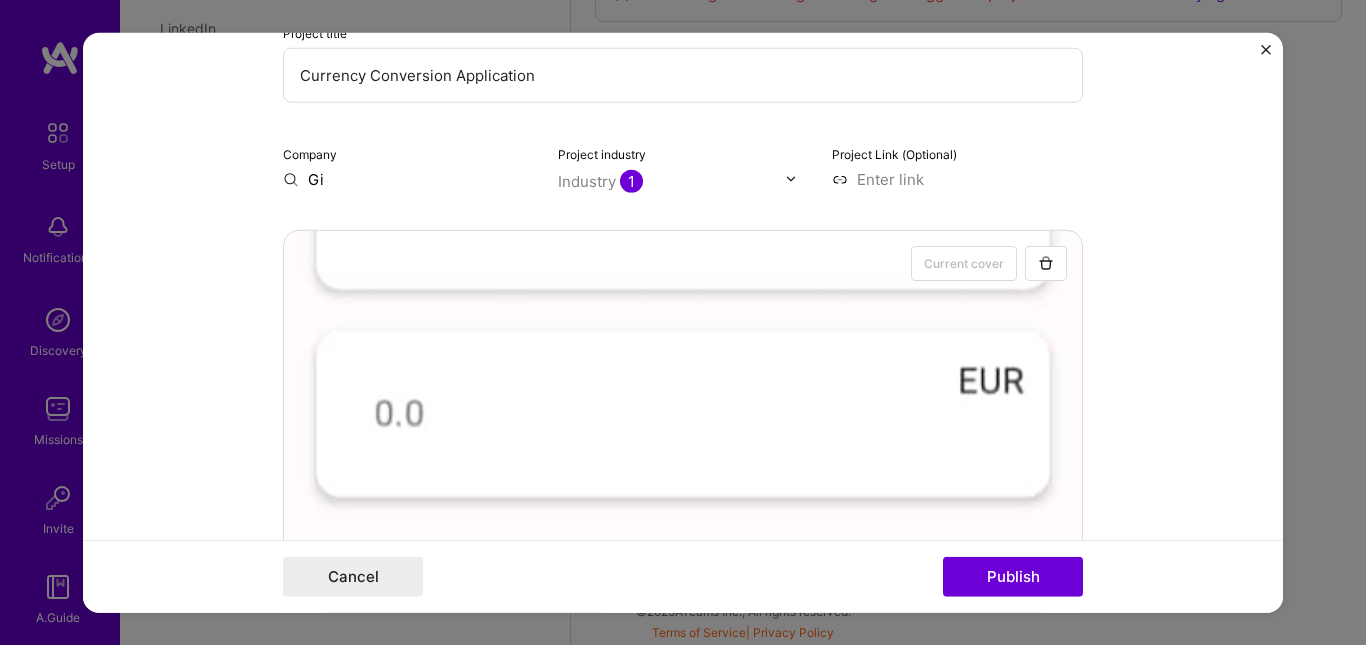 type on "G" 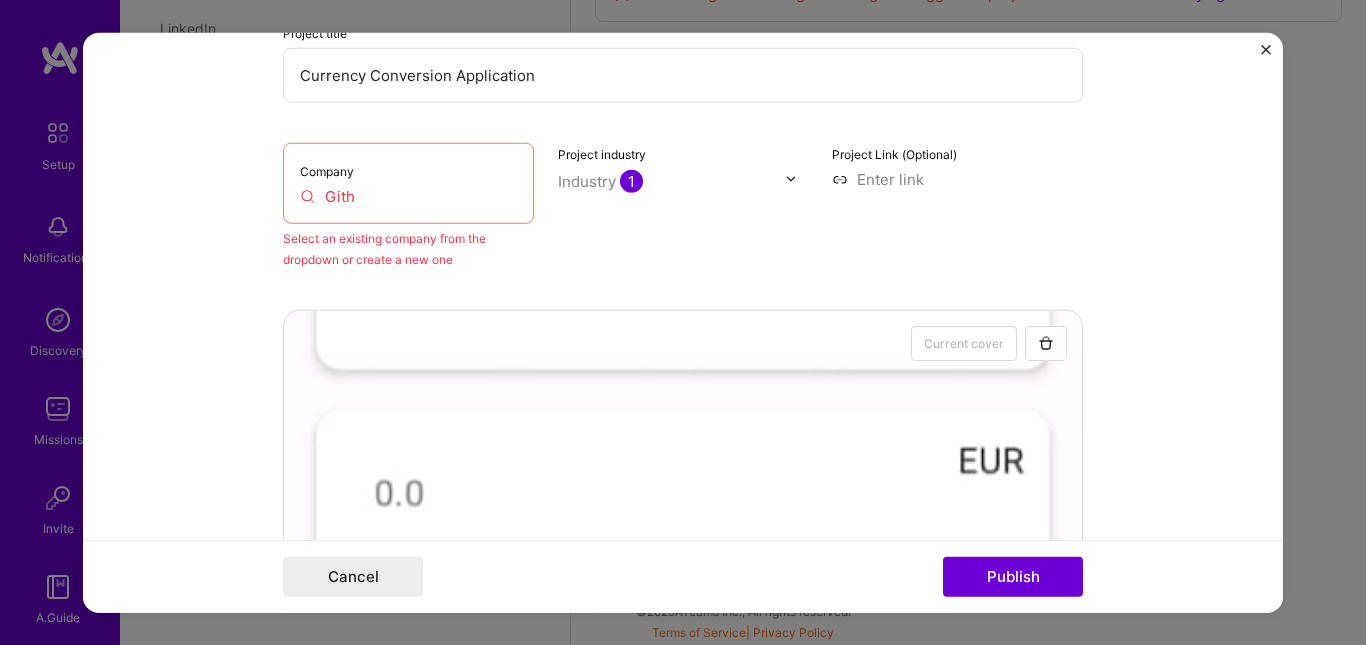 drag, startPoint x: 351, startPoint y: 231, endPoint x: 306, endPoint y: 172, distance: 74.20242 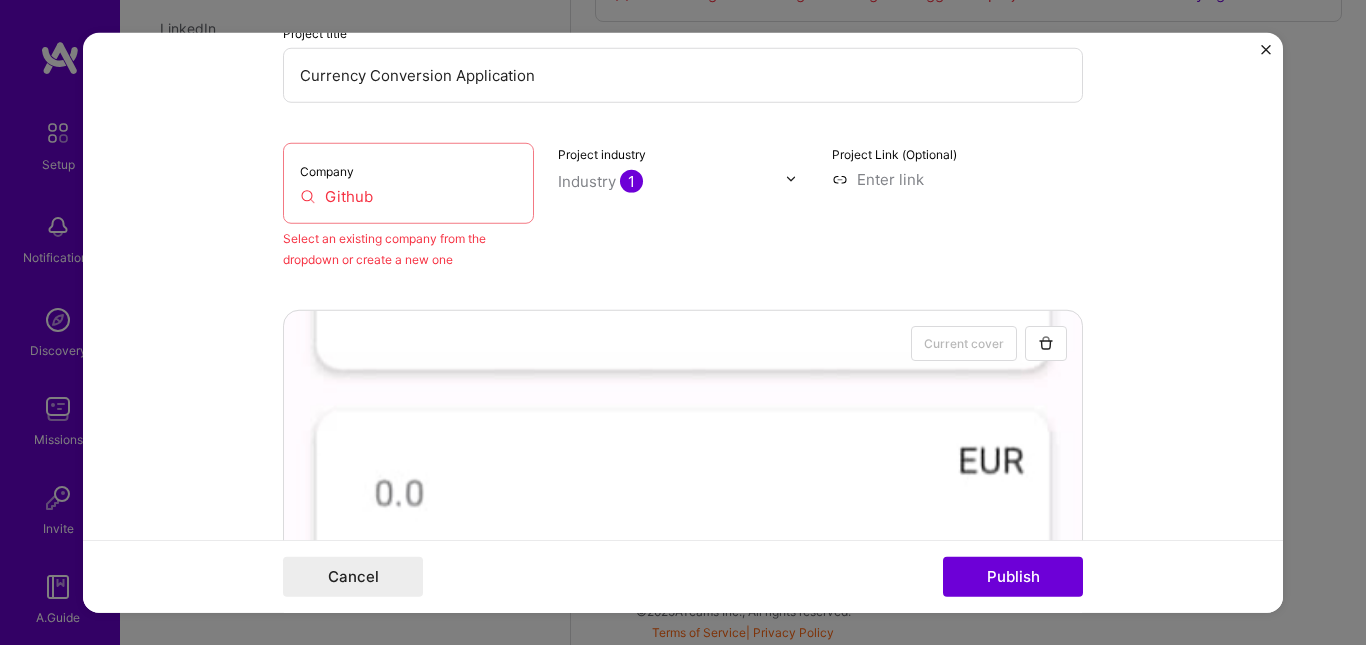 click on "Github" at bounding box center [408, 195] 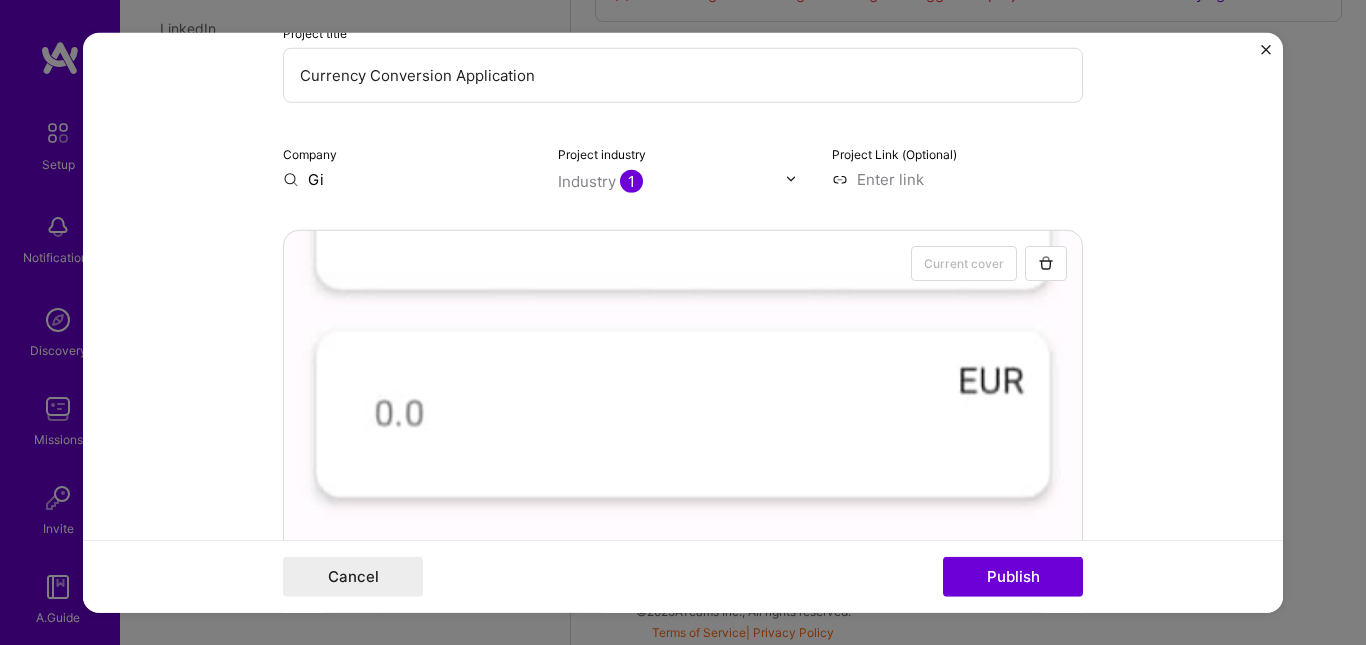 type on "G" 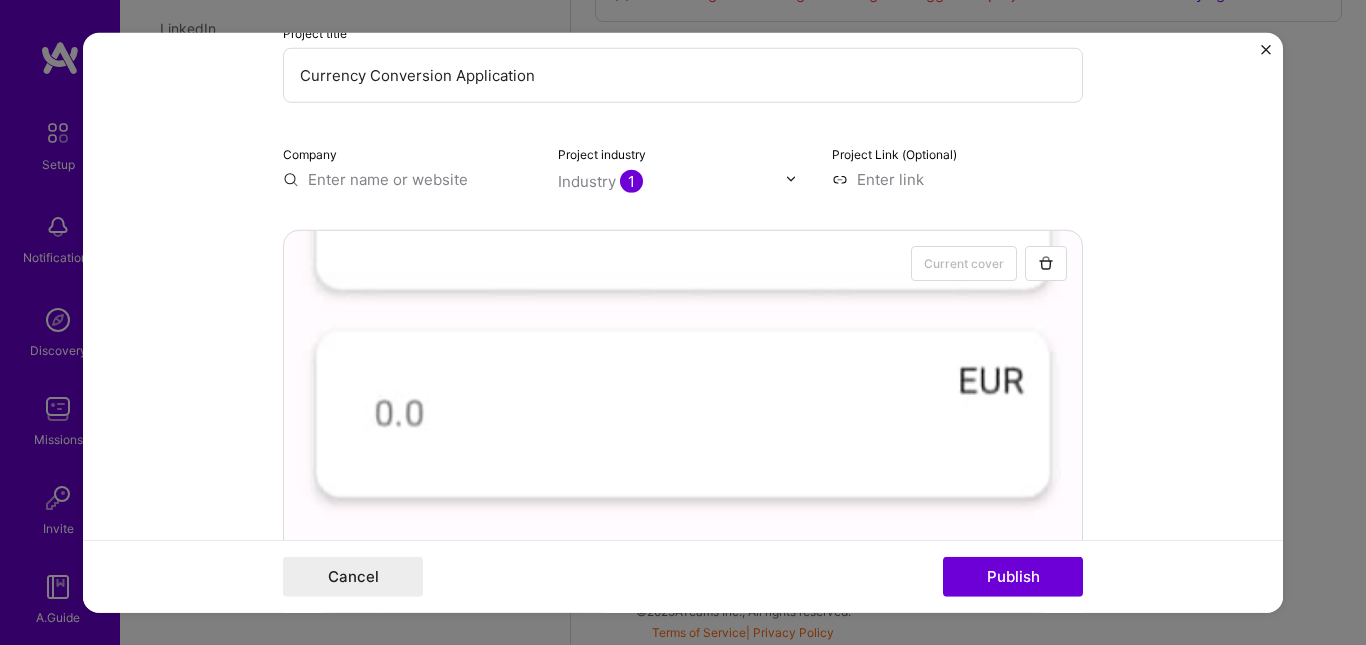 paste on "https://github.com/GodwiseOm/currencyconverter" 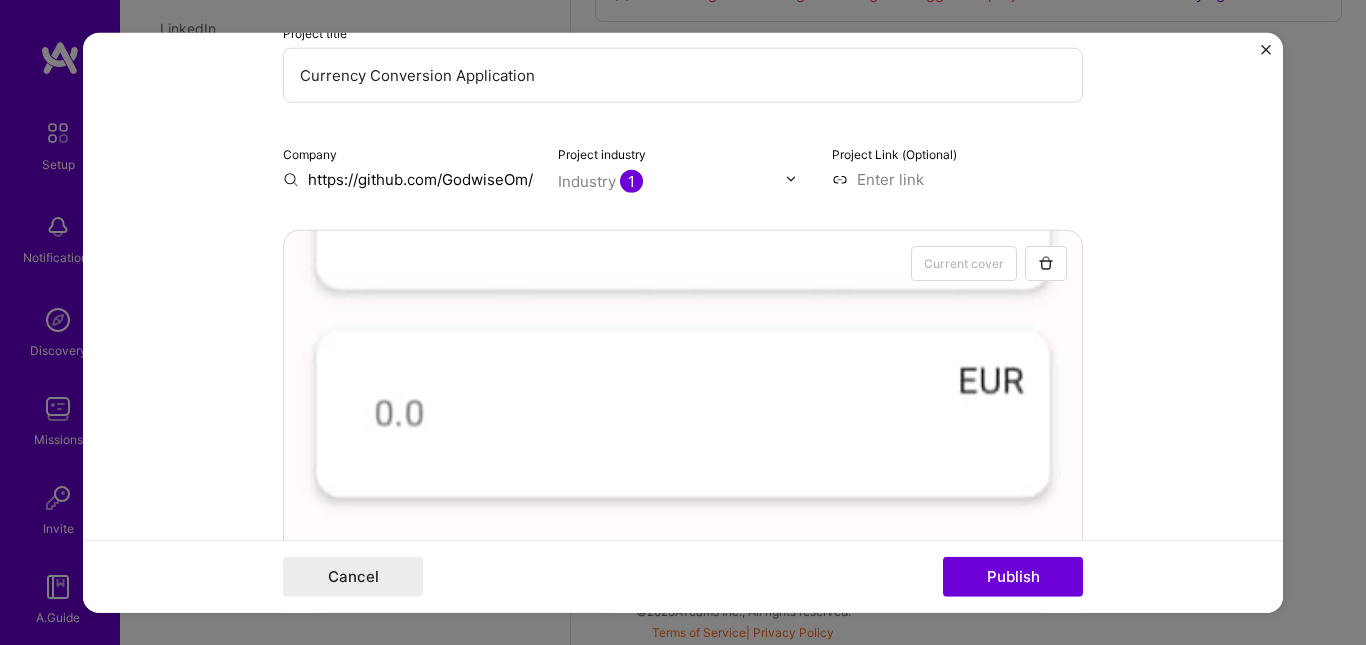 scroll, scrollTop: 0, scrollLeft: 133, axis: horizontal 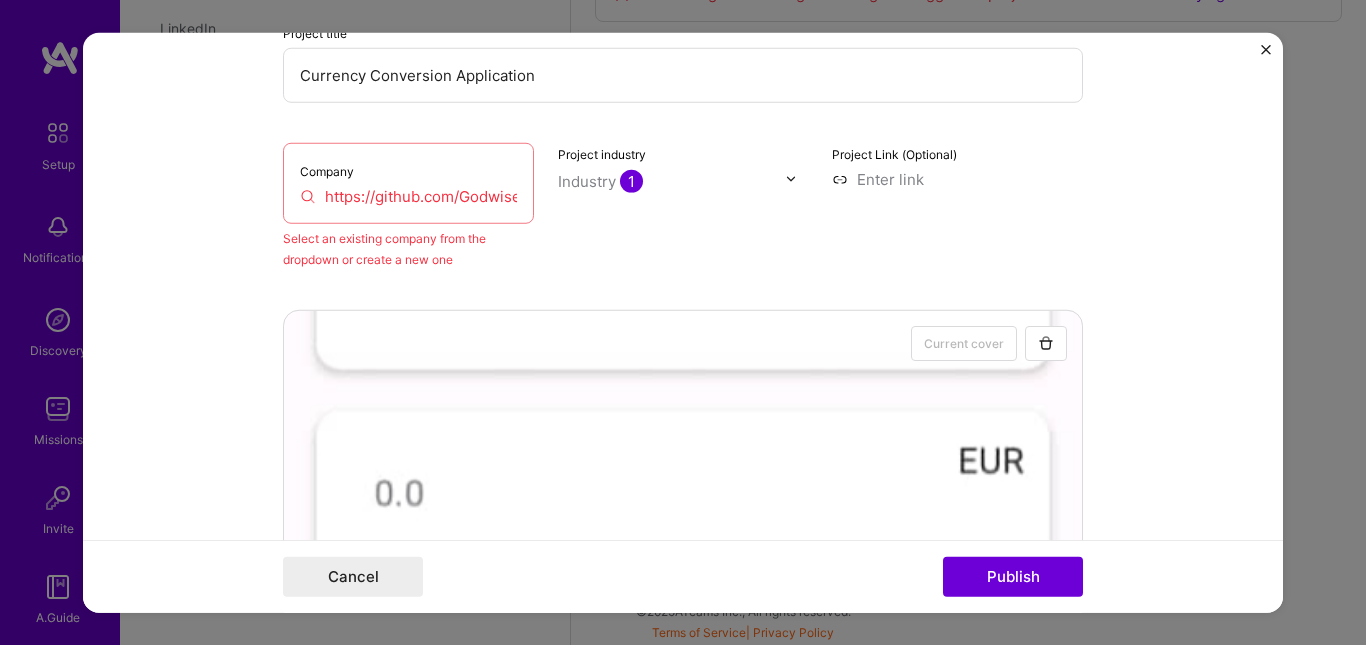 click on "https://github.com/GodwiseOm/currencyconverter" at bounding box center [408, 195] 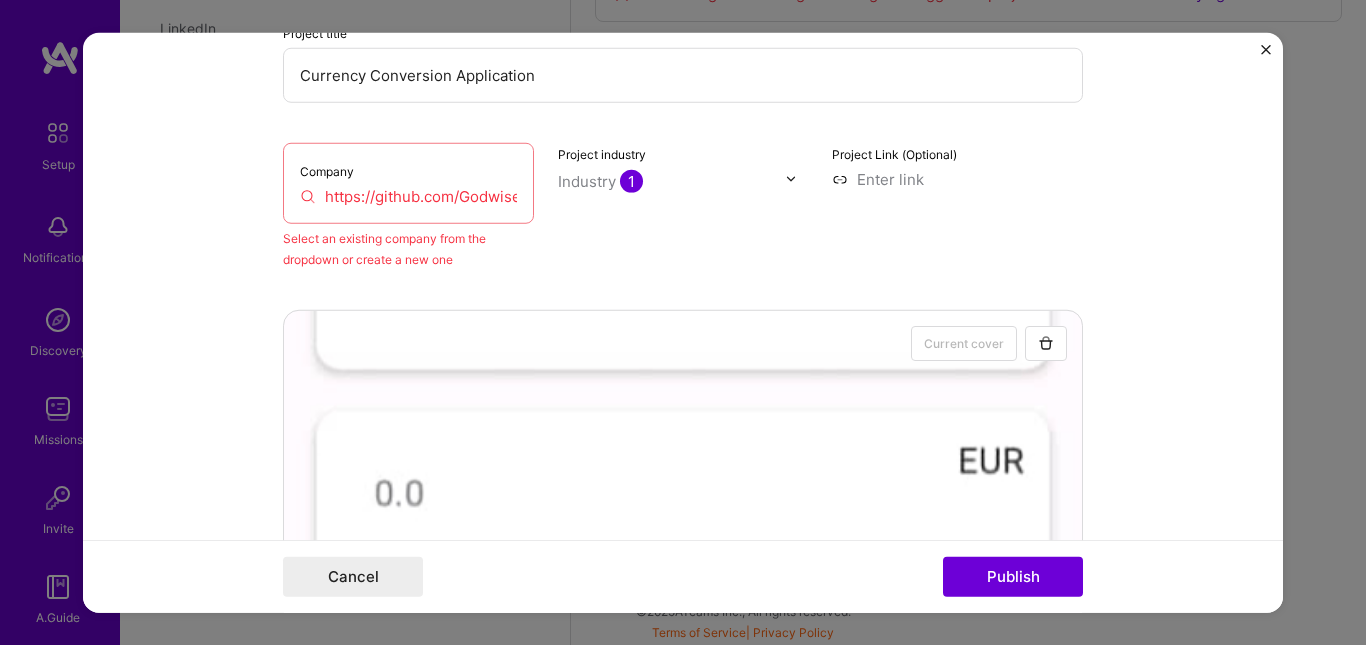click on "https://github.com/GodwiseOm/currencyconverter" at bounding box center [408, 195] 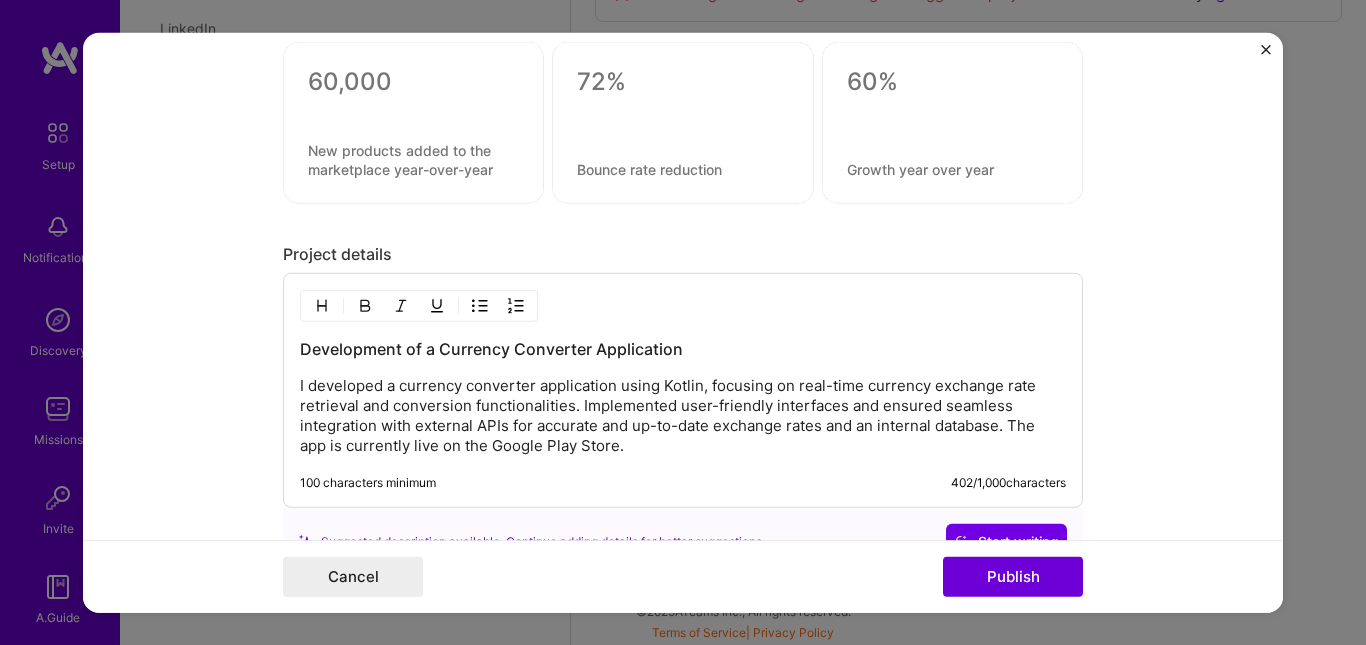 scroll, scrollTop: 2303, scrollLeft: 0, axis: vertical 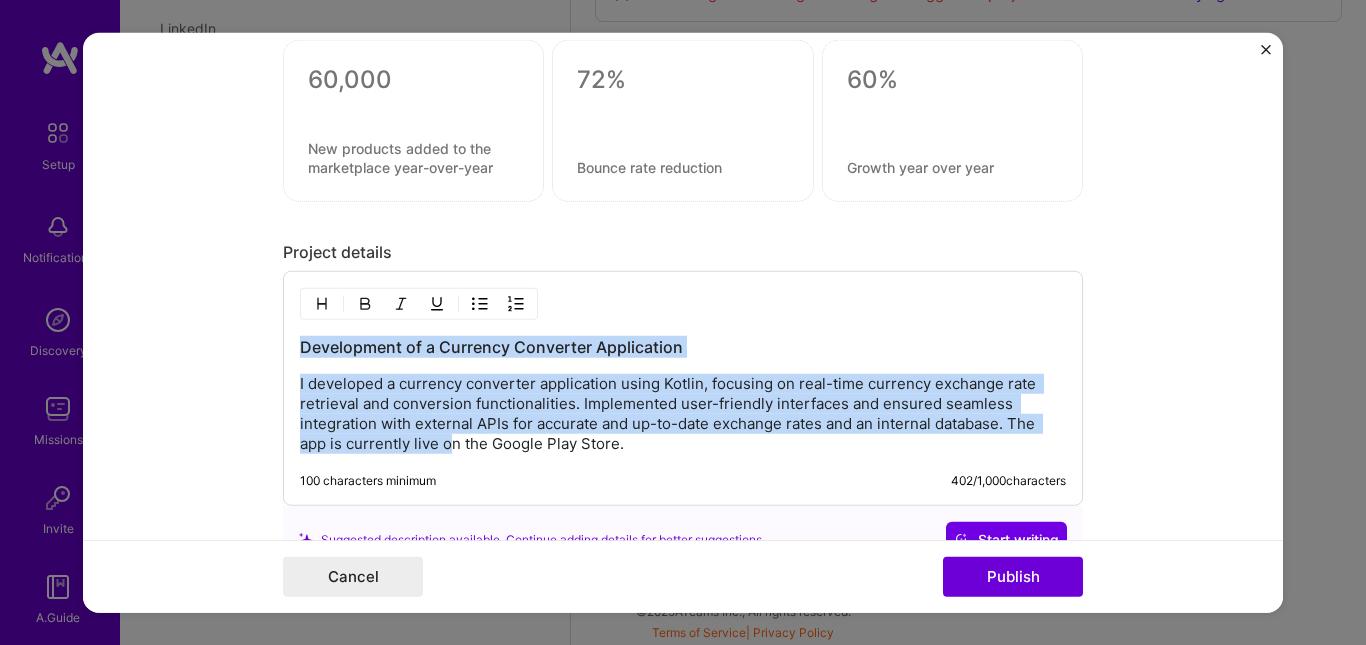 drag, startPoint x: 473, startPoint y: 477, endPoint x: 273, endPoint y: 303, distance: 265.09622 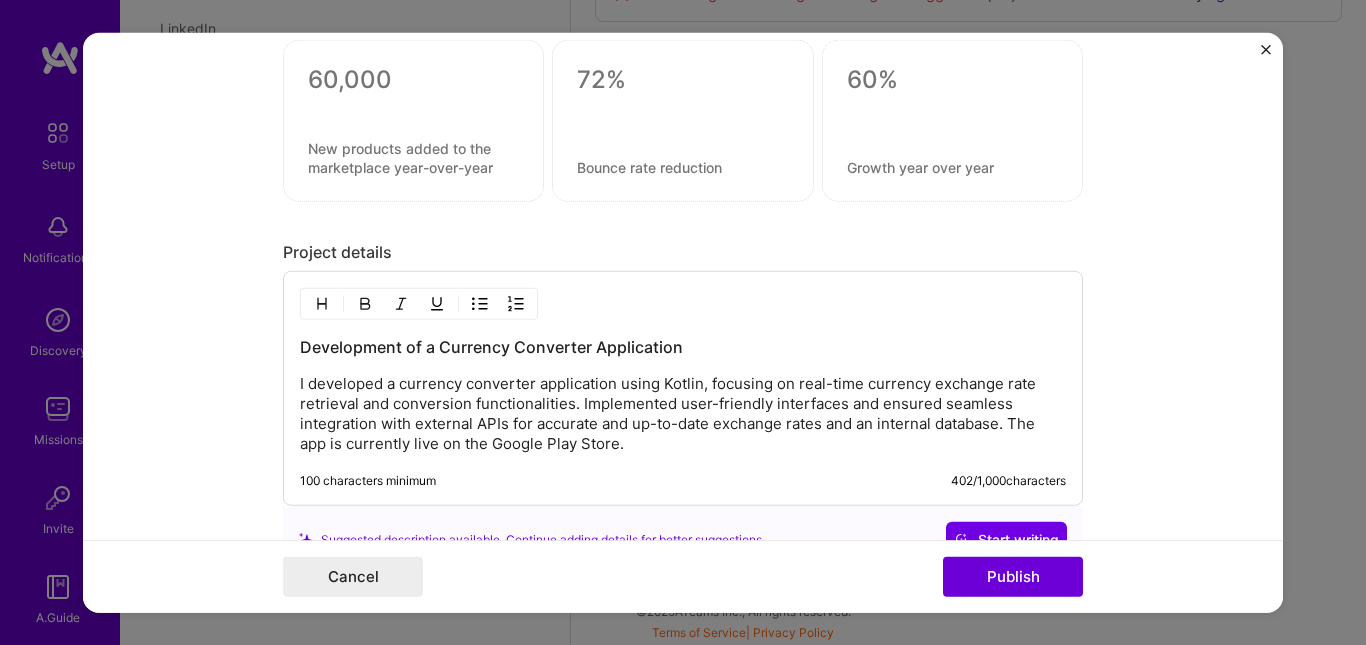 click on "Development of a Currency Converter Application I developed a currency converter application using Kotlin, focusing on real-time currency exchange rate retrieval and conversion functionalities. Implemented user-friendly interfaces and ensured seamless integration with external APIs for accurate and up-to-date exchange rates and an internal database. The app is currently live on the Google Play Store. 100 characters minimum 402 / 1,000  characters" at bounding box center (683, 388) 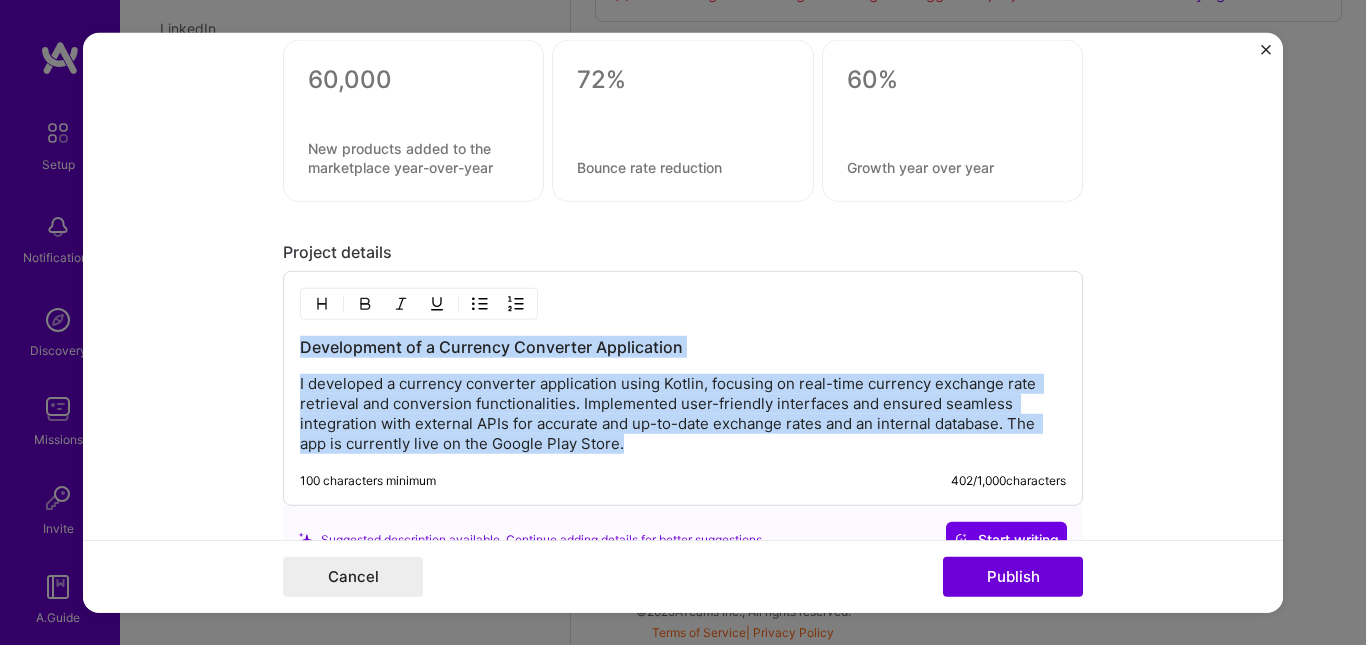 drag, startPoint x: 641, startPoint y: 449, endPoint x: 276, endPoint y: 307, distance: 391.64908 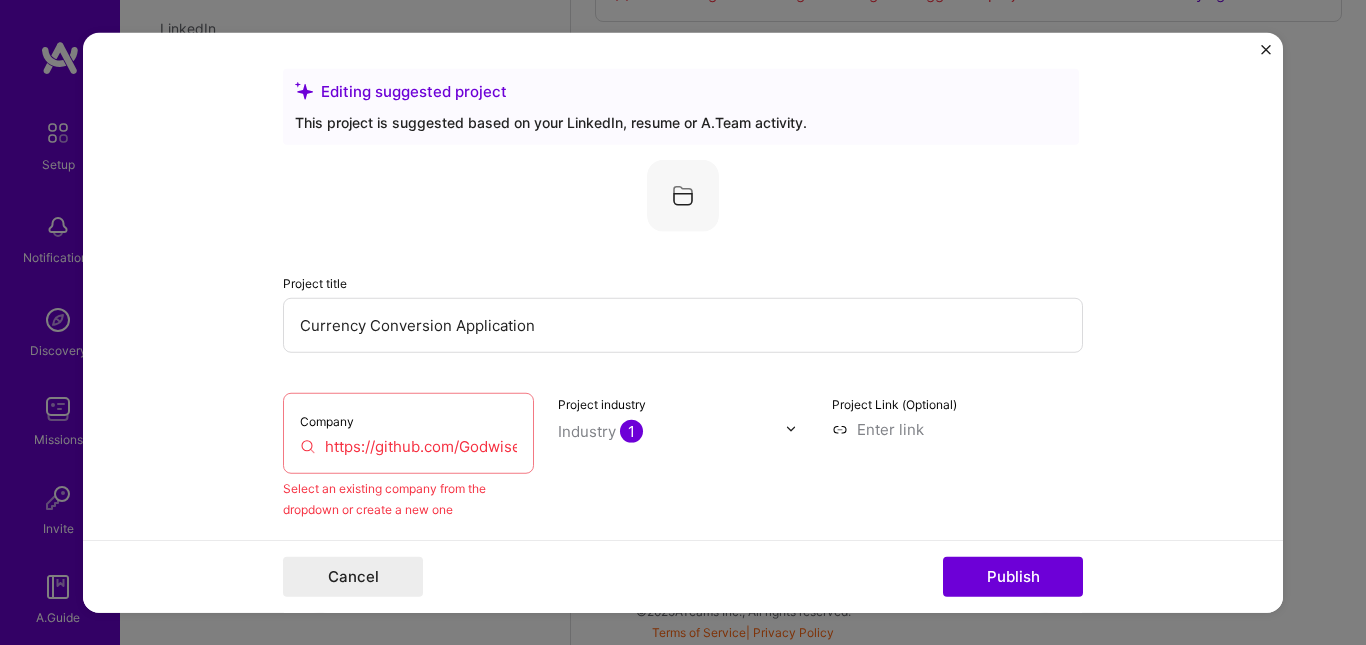 scroll, scrollTop: 0, scrollLeft: 0, axis: both 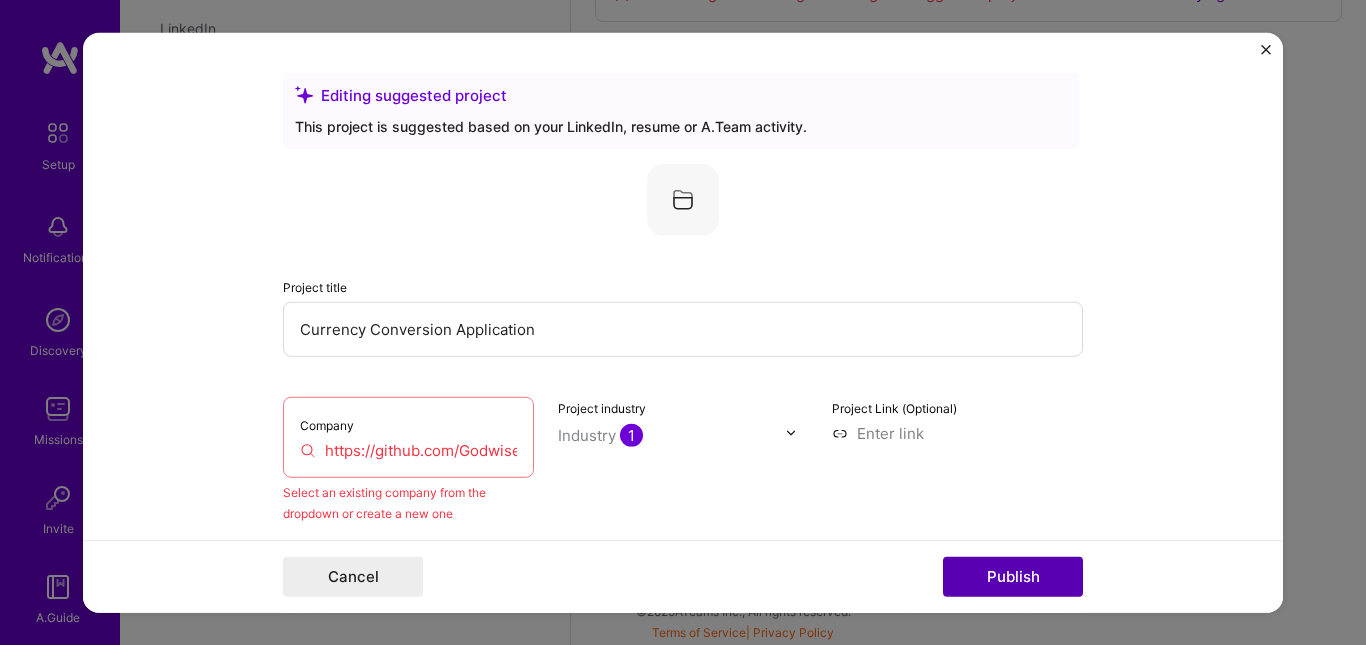 click on "Publish" at bounding box center (1013, 577) 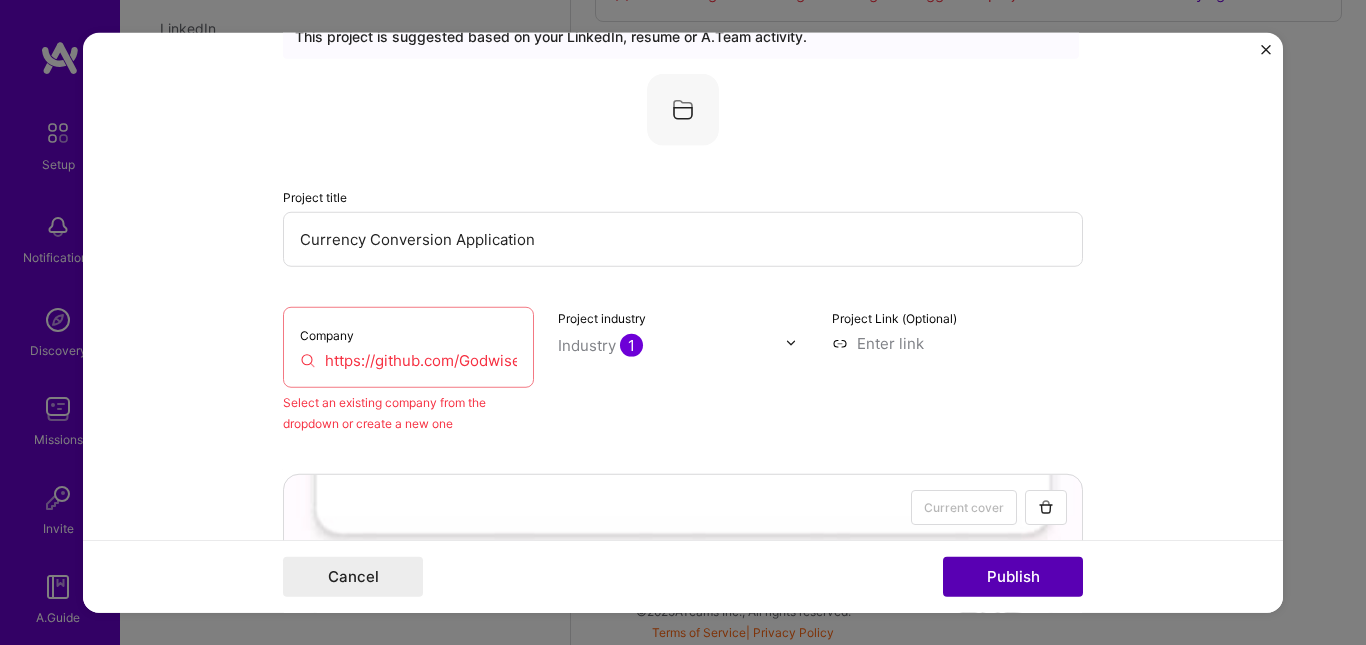 scroll, scrollTop: 131, scrollLeft: 0, axis: vertical 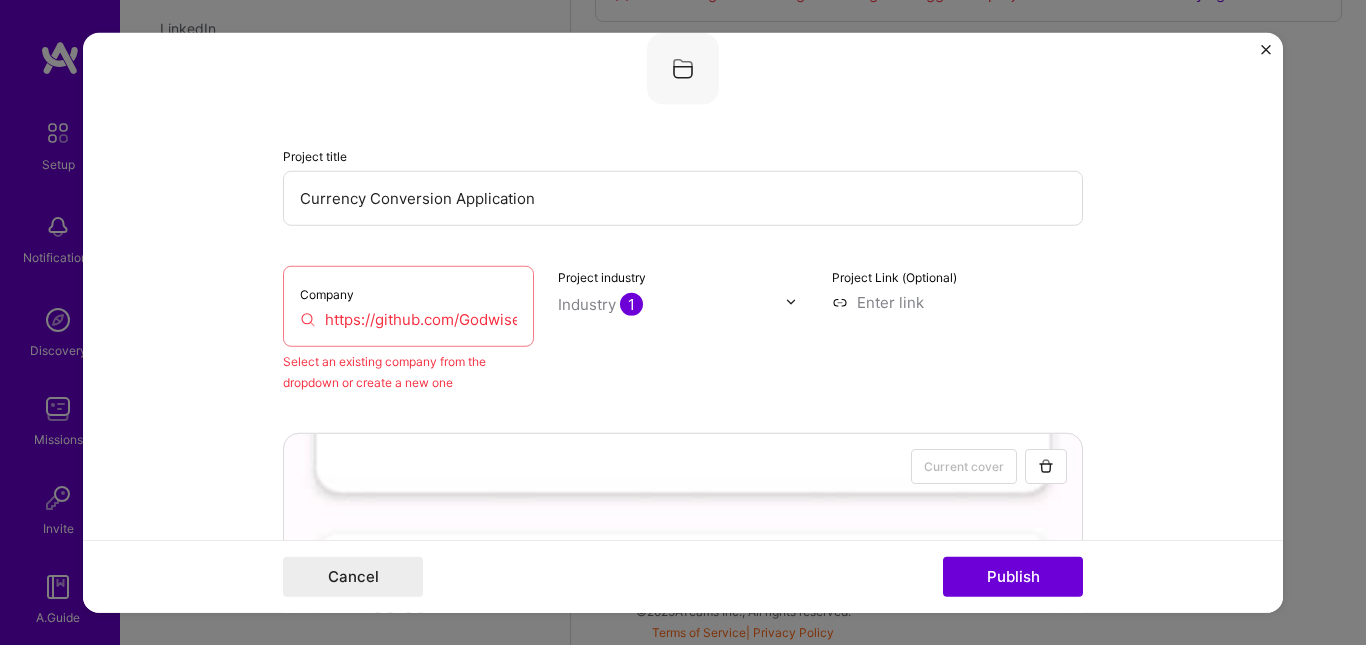 click on "Select an existing company from the dropdown or create a new one" at bounding box center (408, 371) 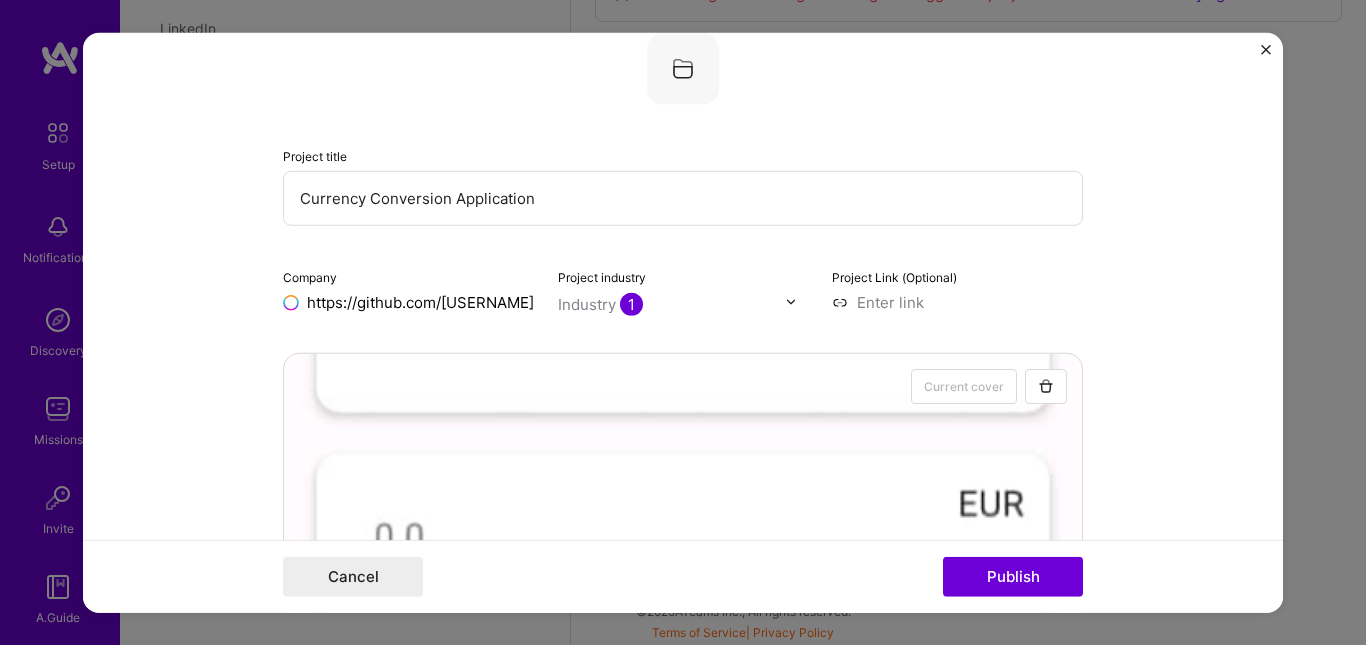 scroll, scrollTop: 0, scrollLeft: 0, axis: both 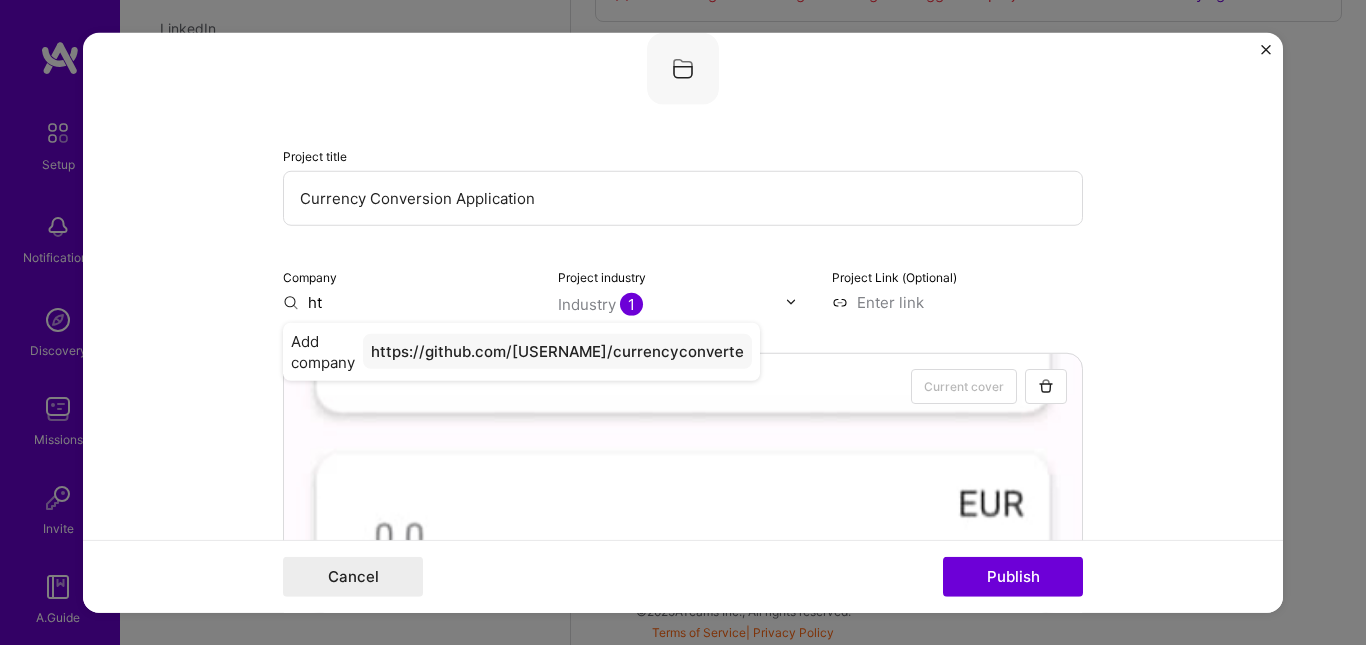 type on "h" 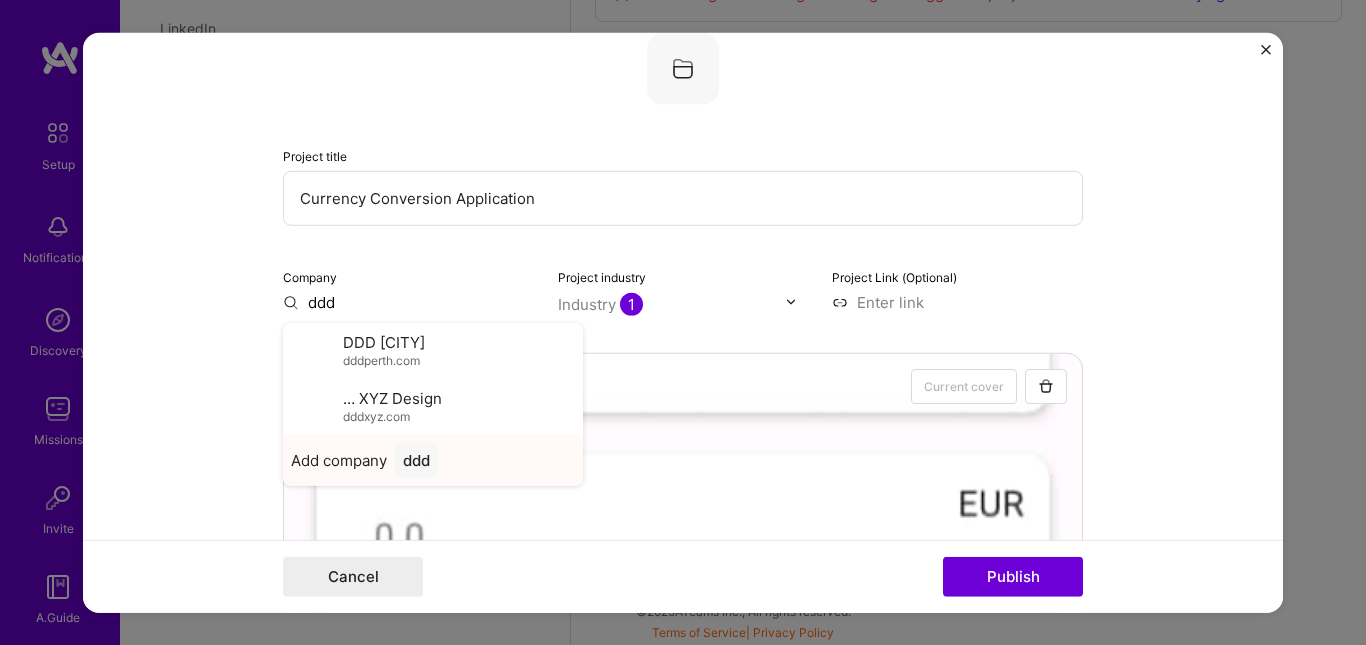 type on "ddd" 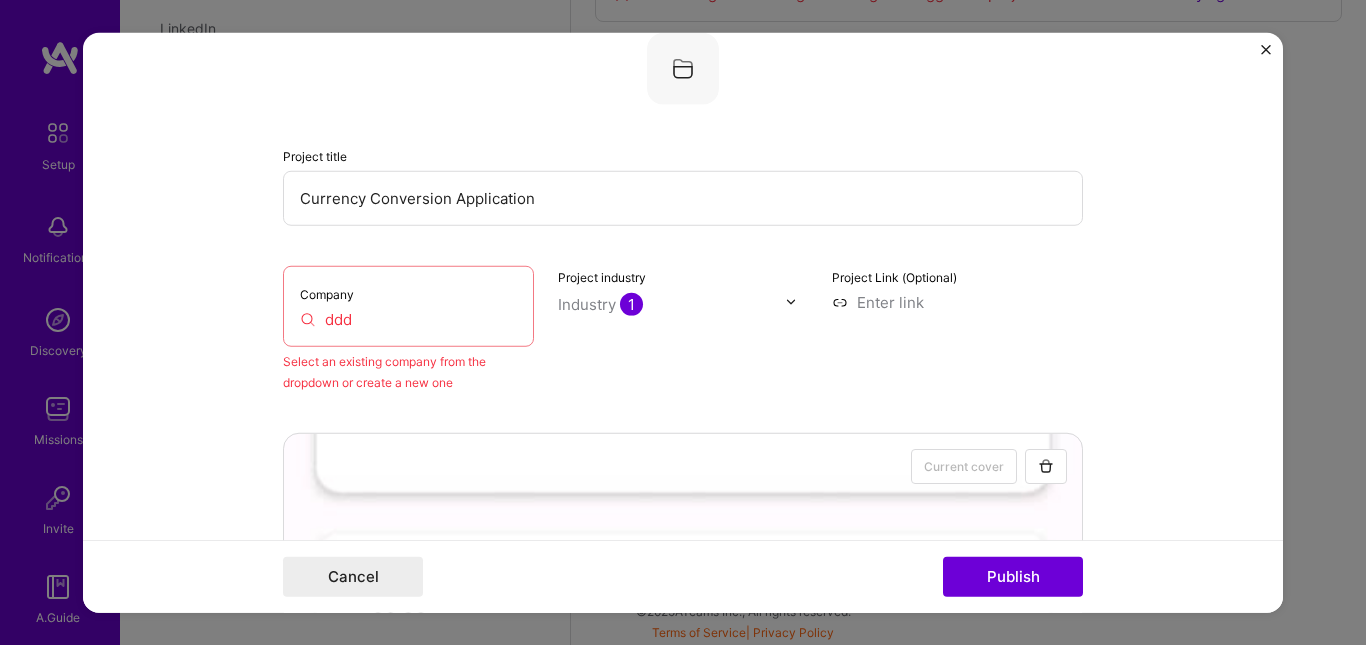 click at bounding box center [957, 301] 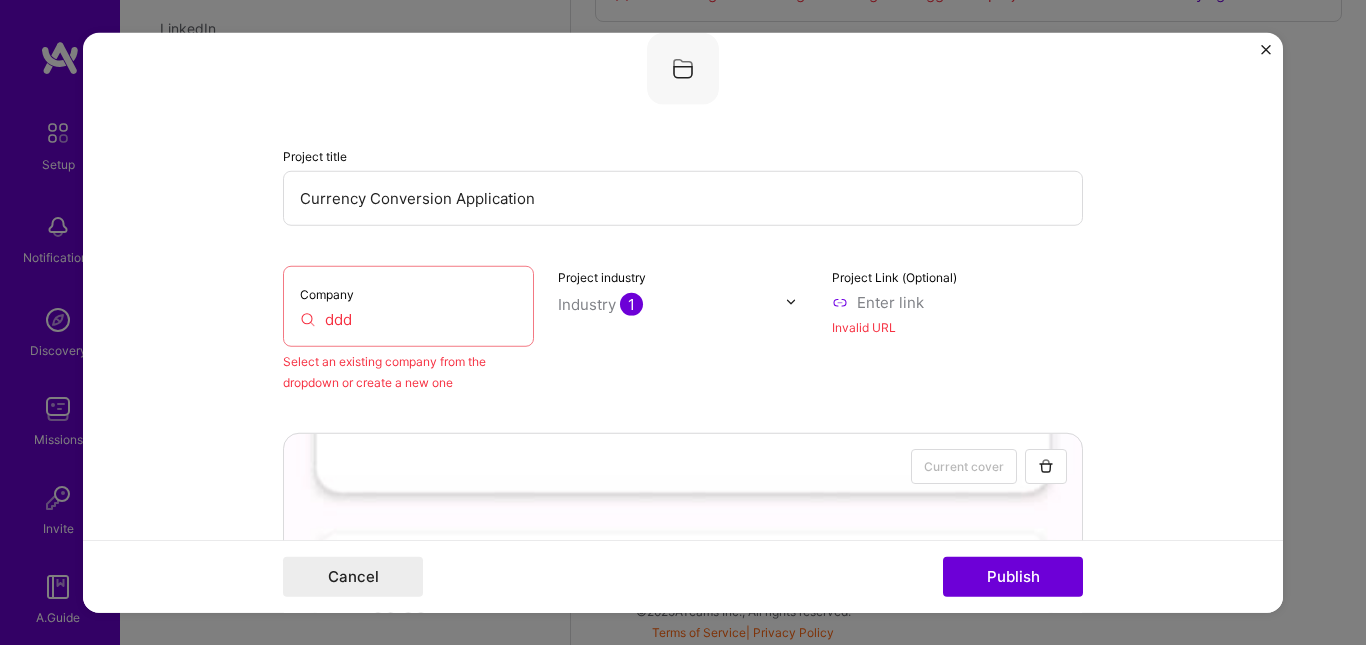 scroll, scrollTop: 0, scrollLeft: 0, axis: both 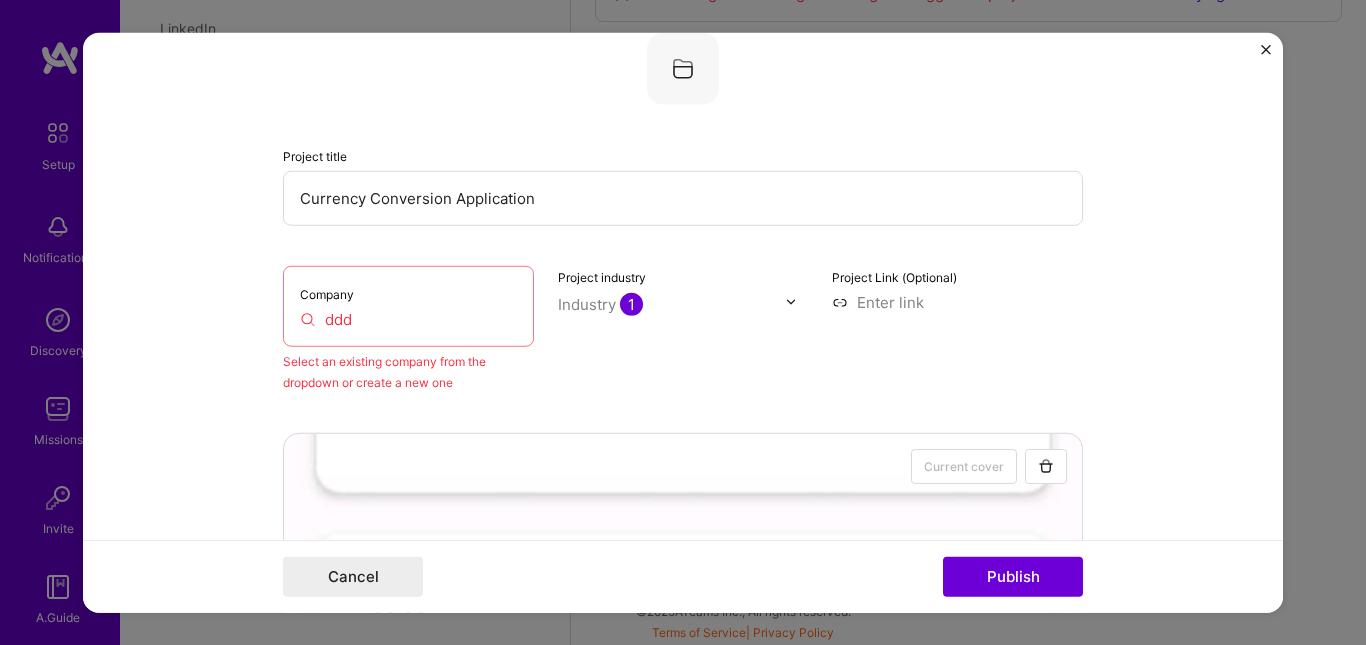 click on "Project Link (Optional)" at bounding box center (894, 276) 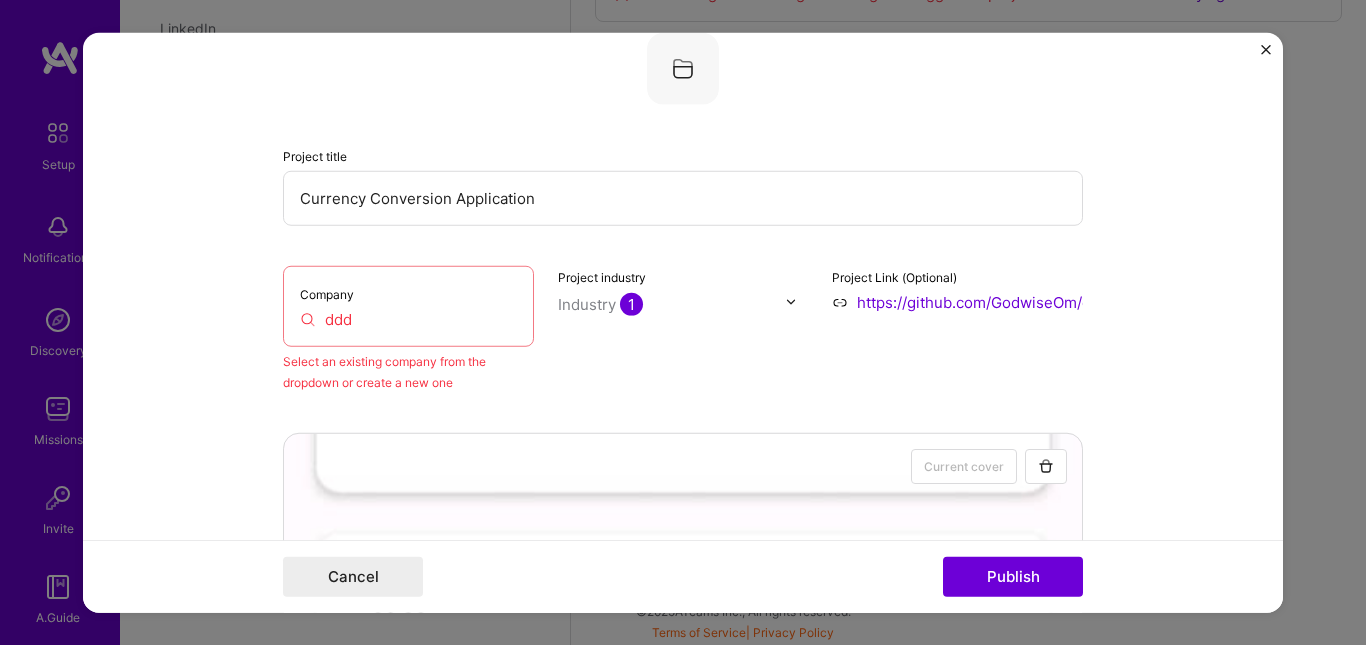 scroll, scrollTop: 0, scrollLeft: 132, axis: horizontal 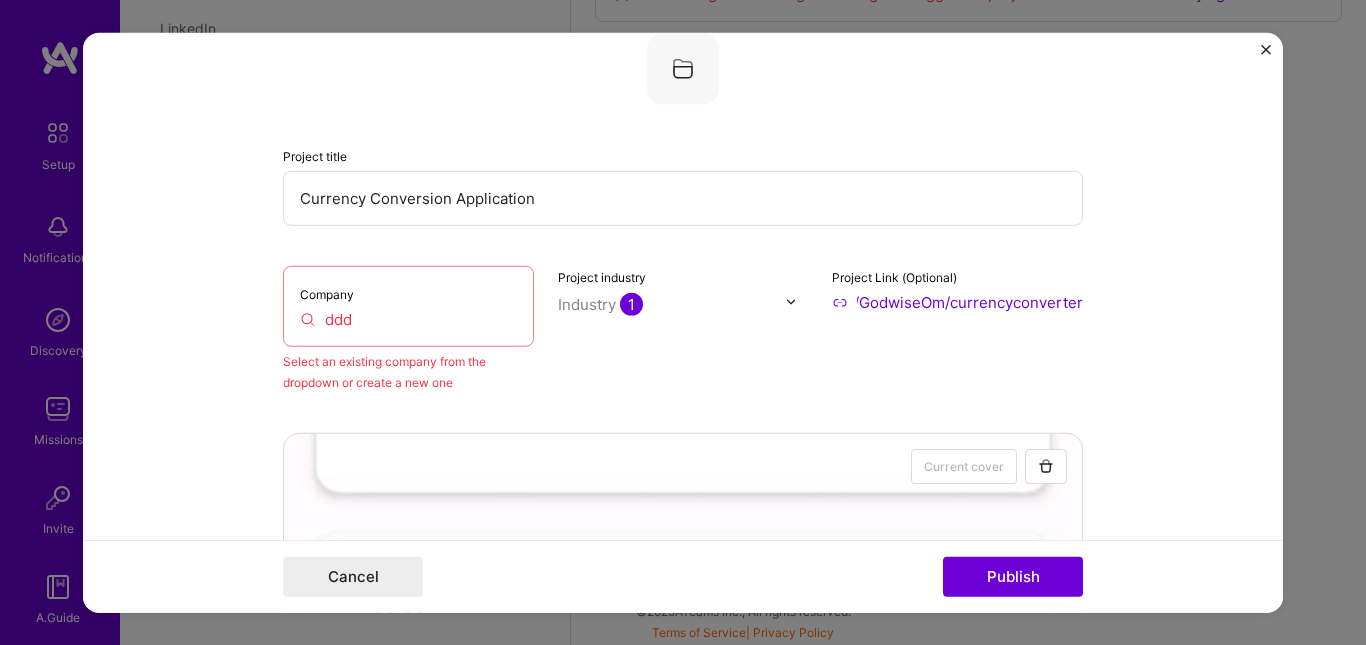 type on "https://github.com/GodwiseOm/currencyconverter" 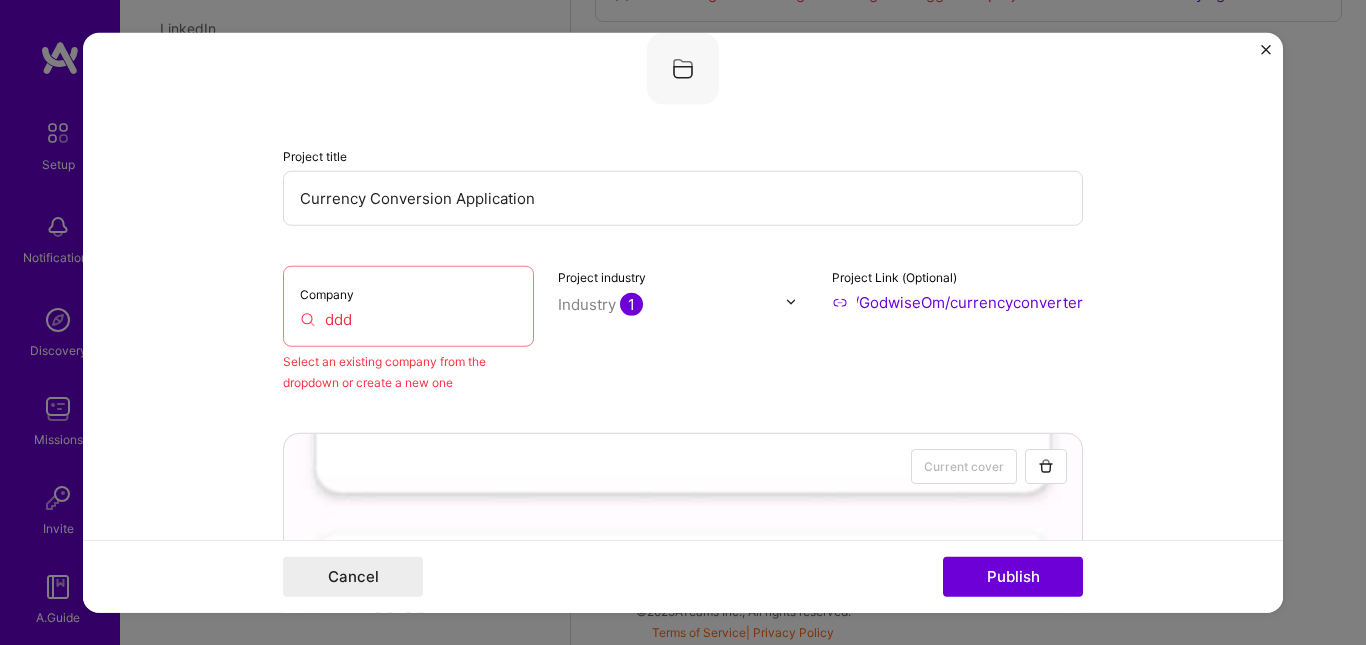 scroll, scrollTop: 0, scrollLeft: 0, axis: both 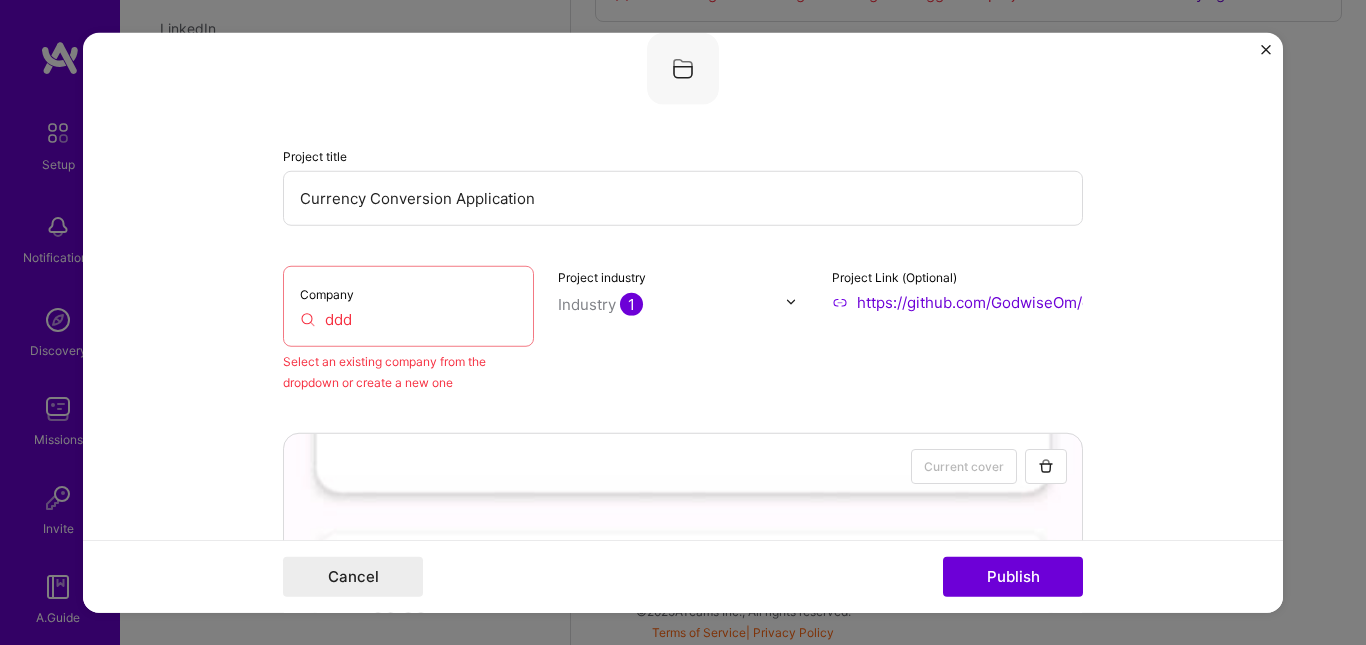 click on "Company ddd
Select an existing company from the dropdown or create a new one Project industry Industry 1 Project Link (Optional) https://github.com/[USERNAME]/currencyconverter" at bounding box center [683, 328] 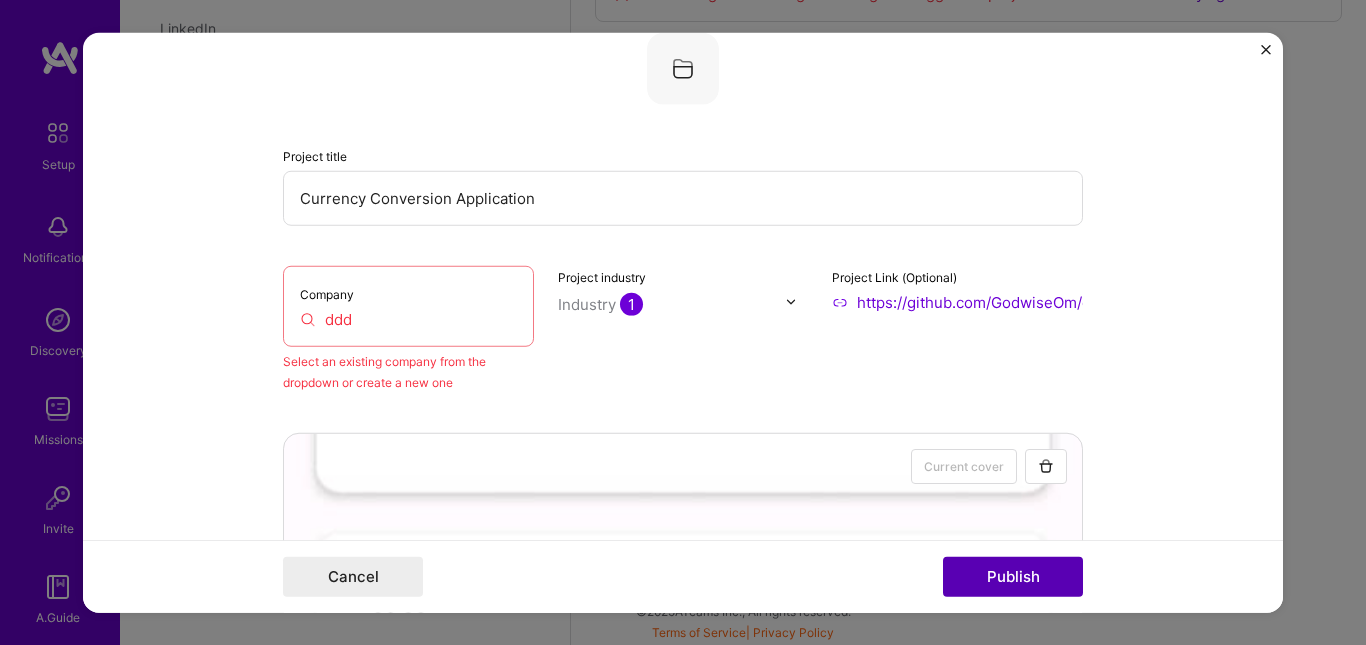 click on "Publish" at bounding box center (1013, 577) 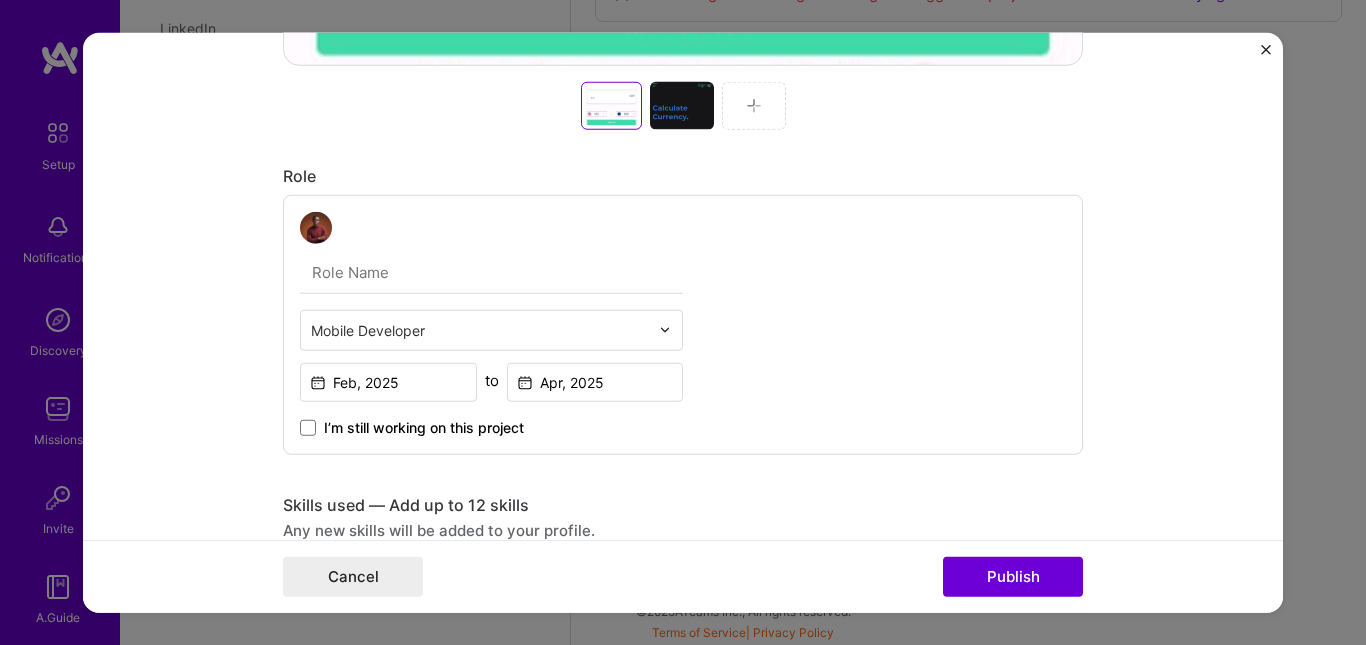 scroll, scrollTop: 1099, scrollLeft: 0, axis: vertical 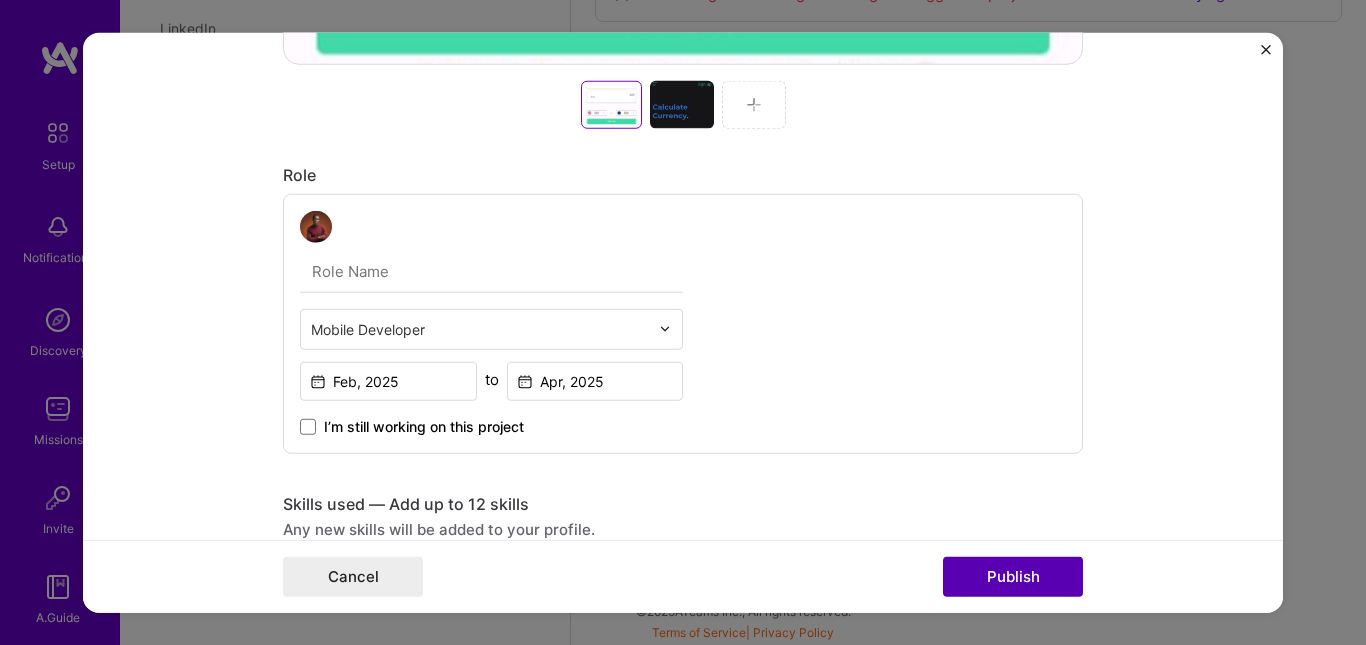 click on "Publish" at bounding box center [1013, 577] 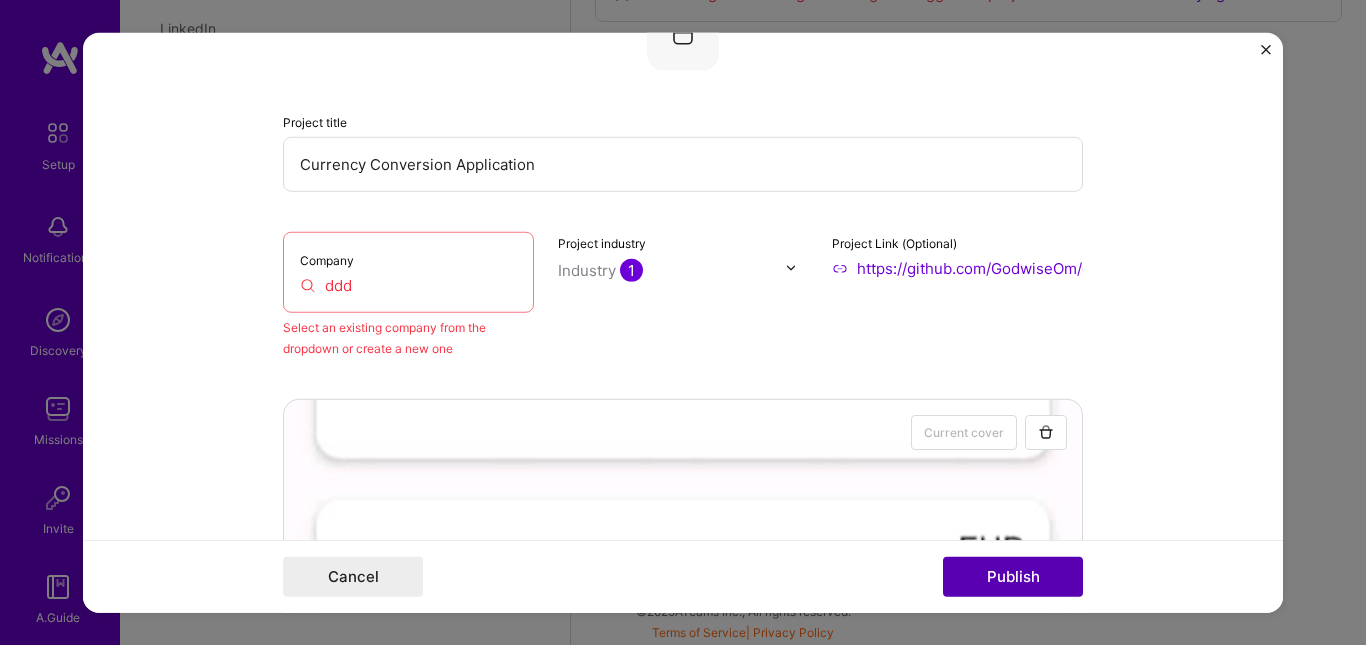 click on "Publish" at bounding box center (1013, 577) 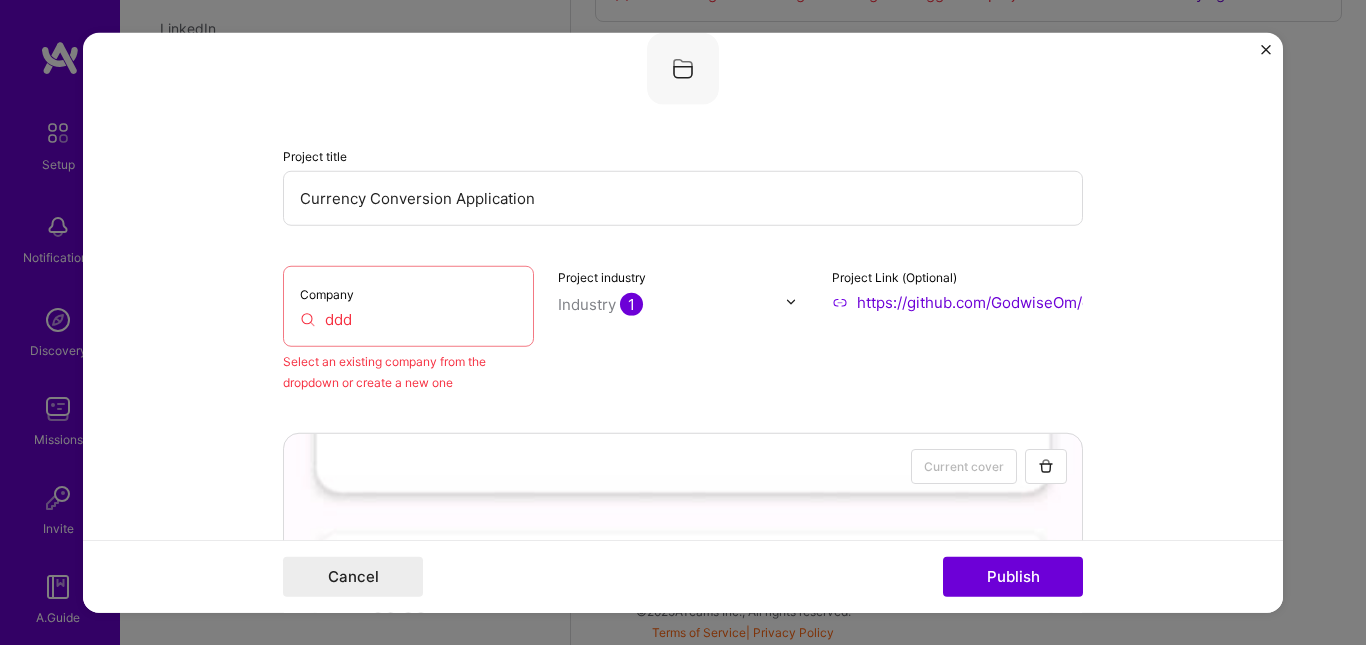 click on "ddd" at bounding box center [408, 318] 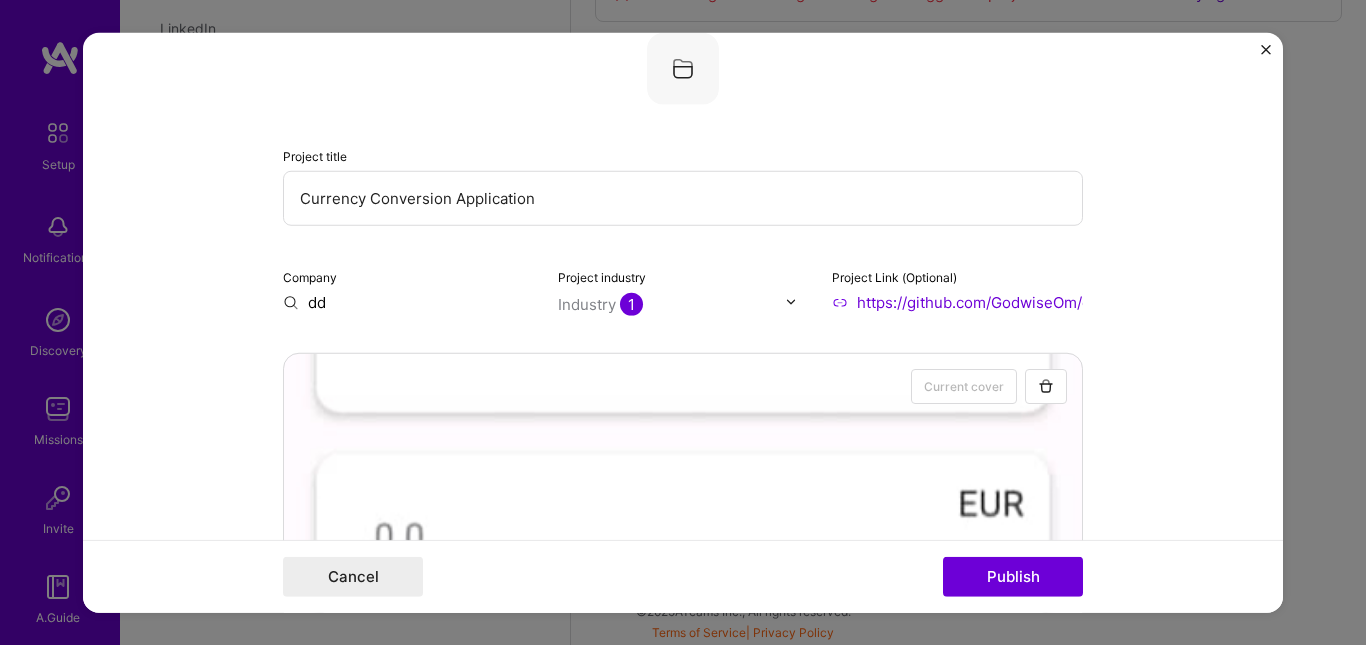 type on "d" 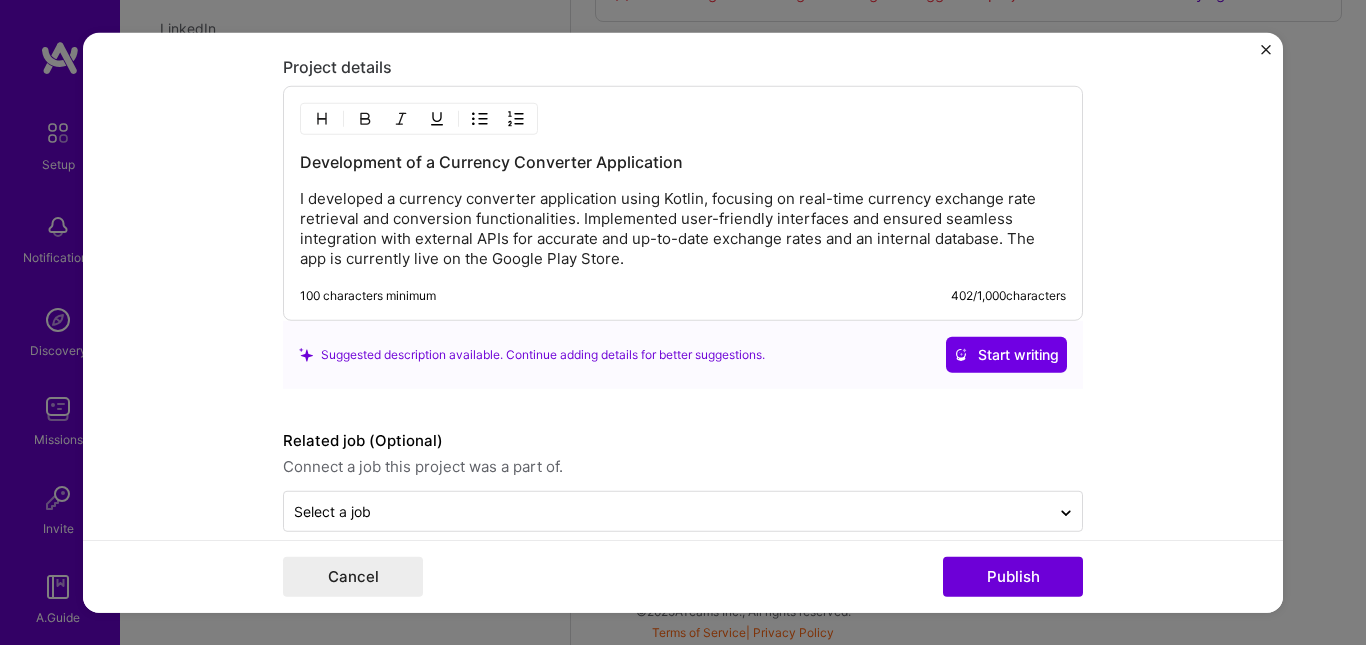 scroll, scrollTop: 2487, scrollLeft: 0, axis: vertical 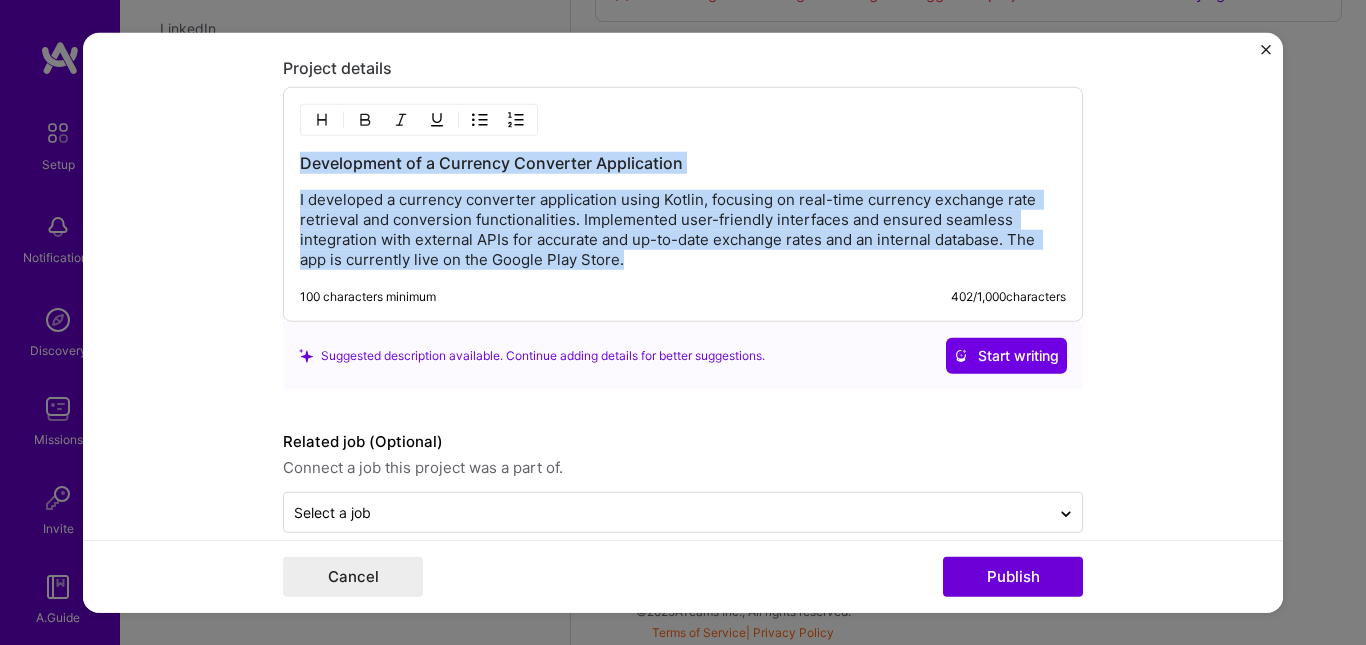 drag, startPoint x: 624, startPoint y: 266, endPoint x: 282, endPoint y: 134, distance: 366.5897 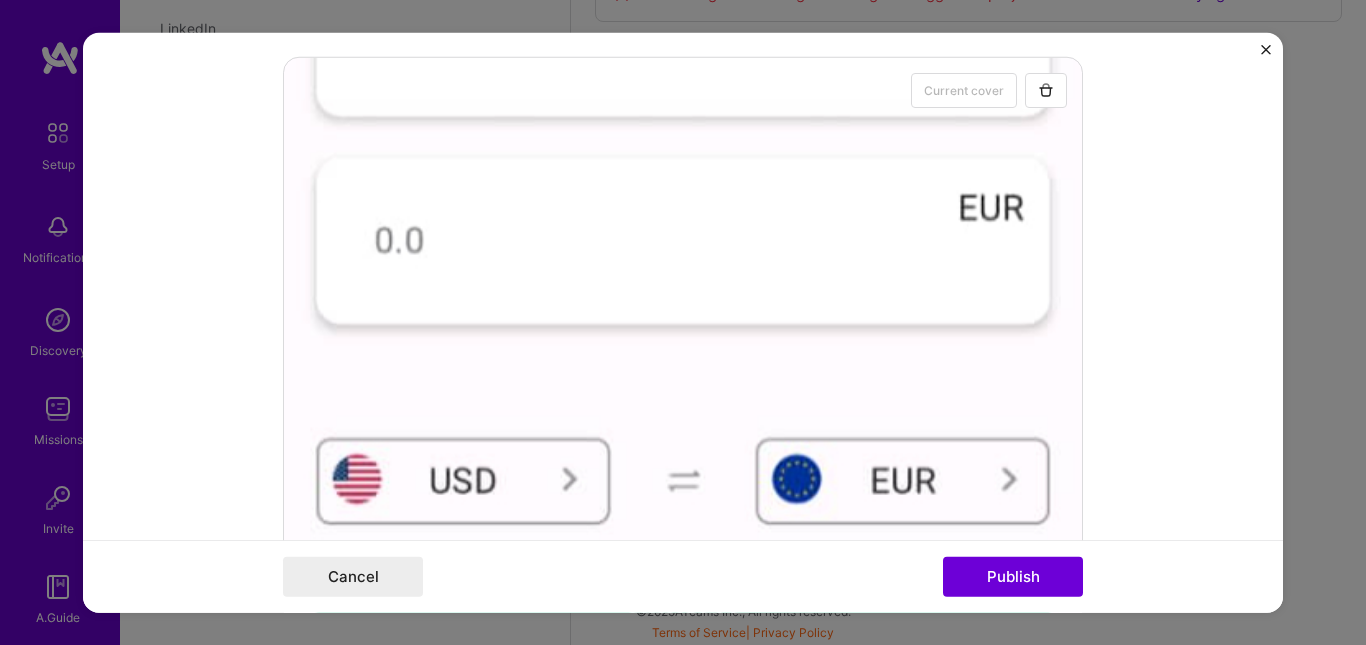 scroll, scrollTop: 487, scrollLeft: 0, axis: vertical 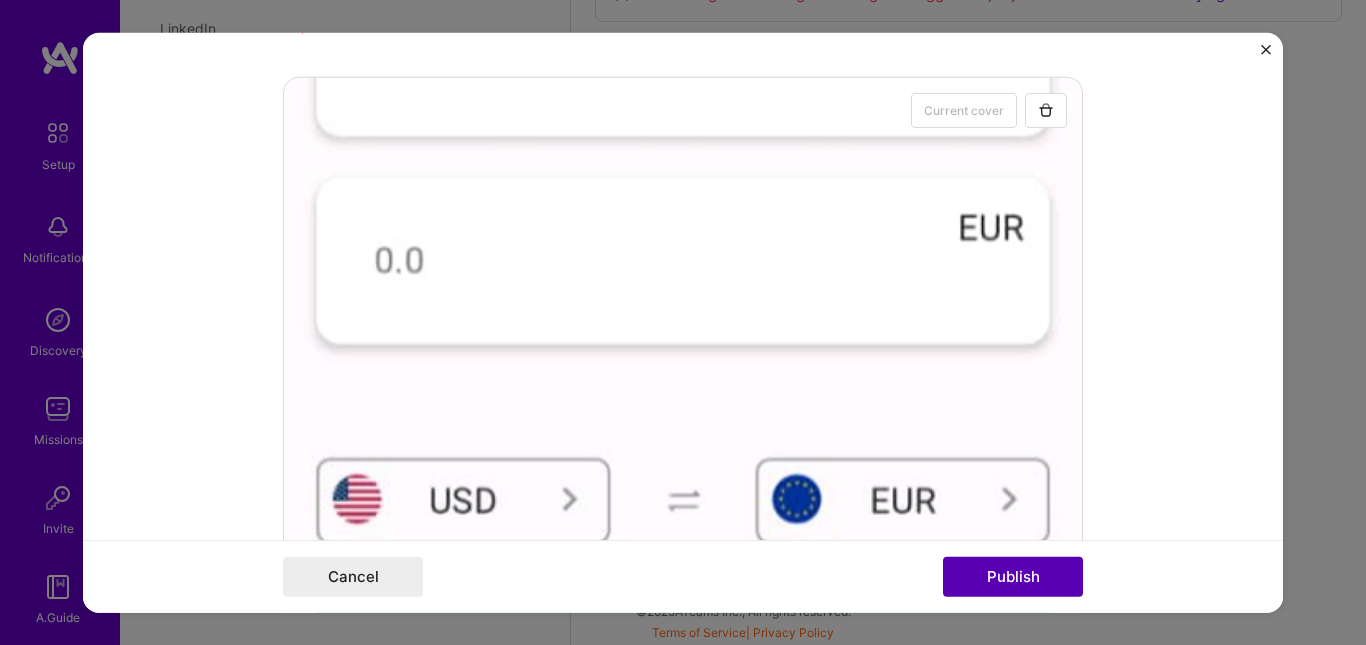 click on "Publish" at bounding box center (1013, 577) 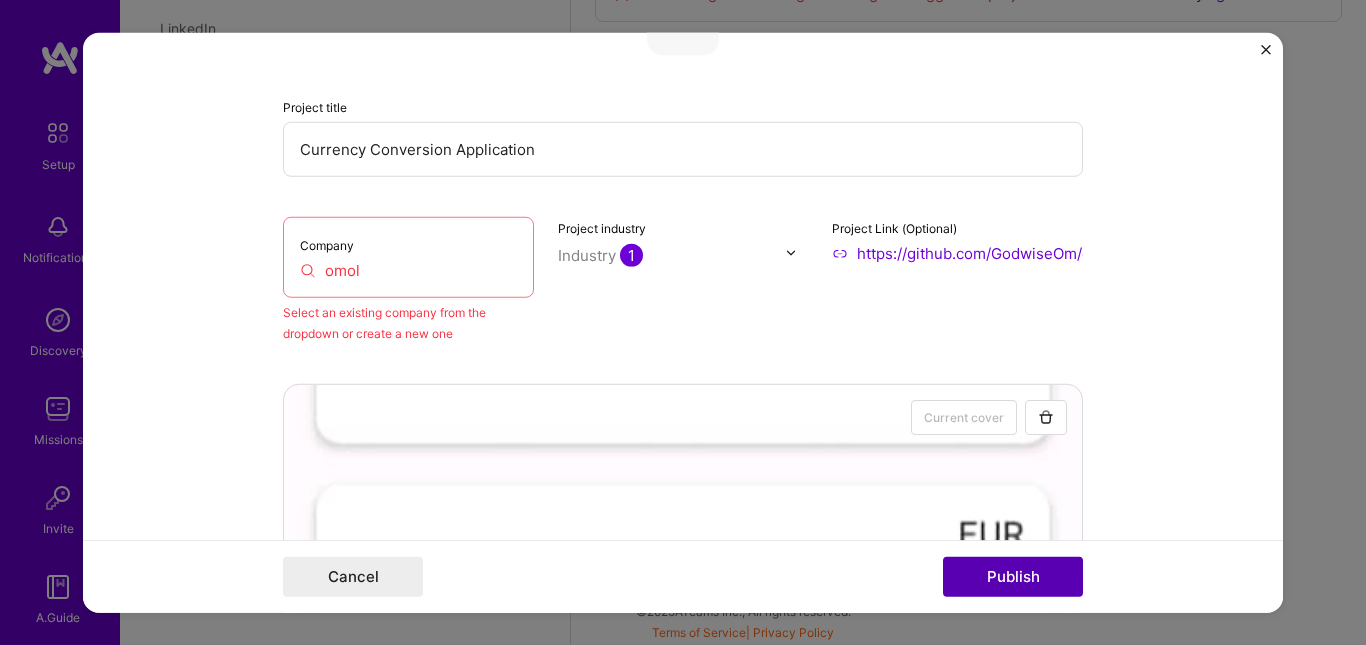 scroll, scrollTop: 131, scrollLeft: 0, axis: vertical 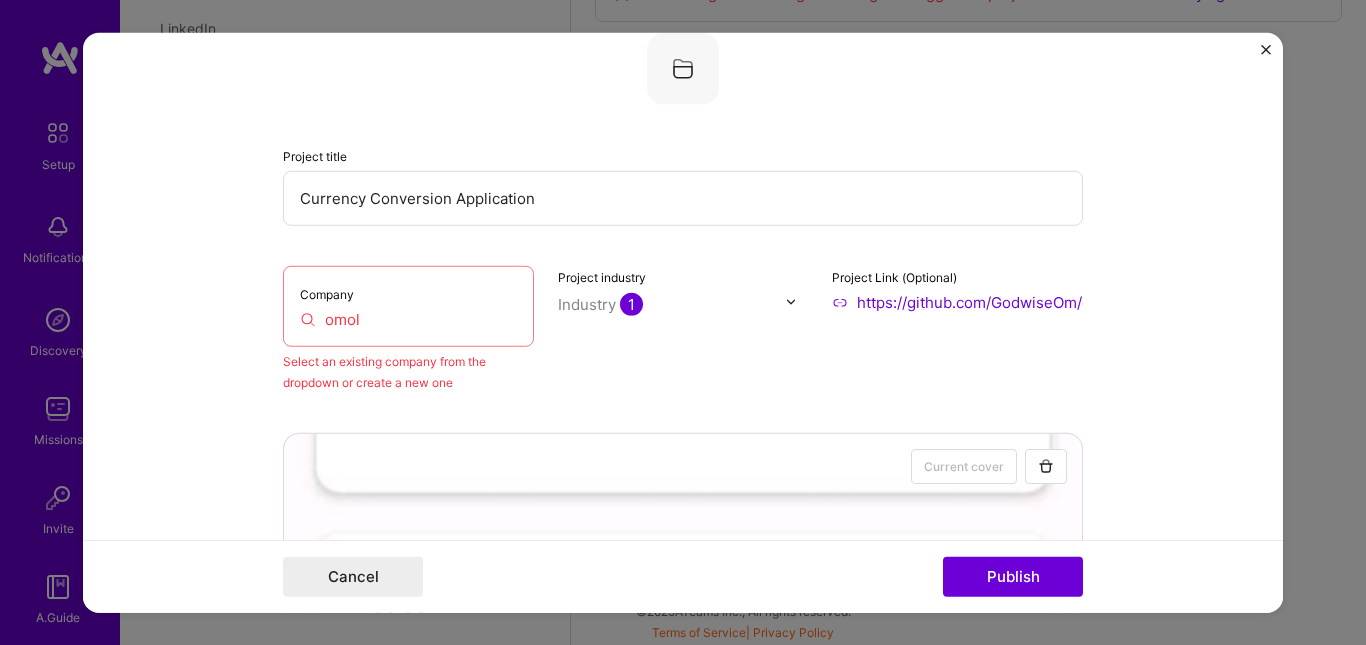 click on "Currency Conversion Application" at bounding box center (683, 197) 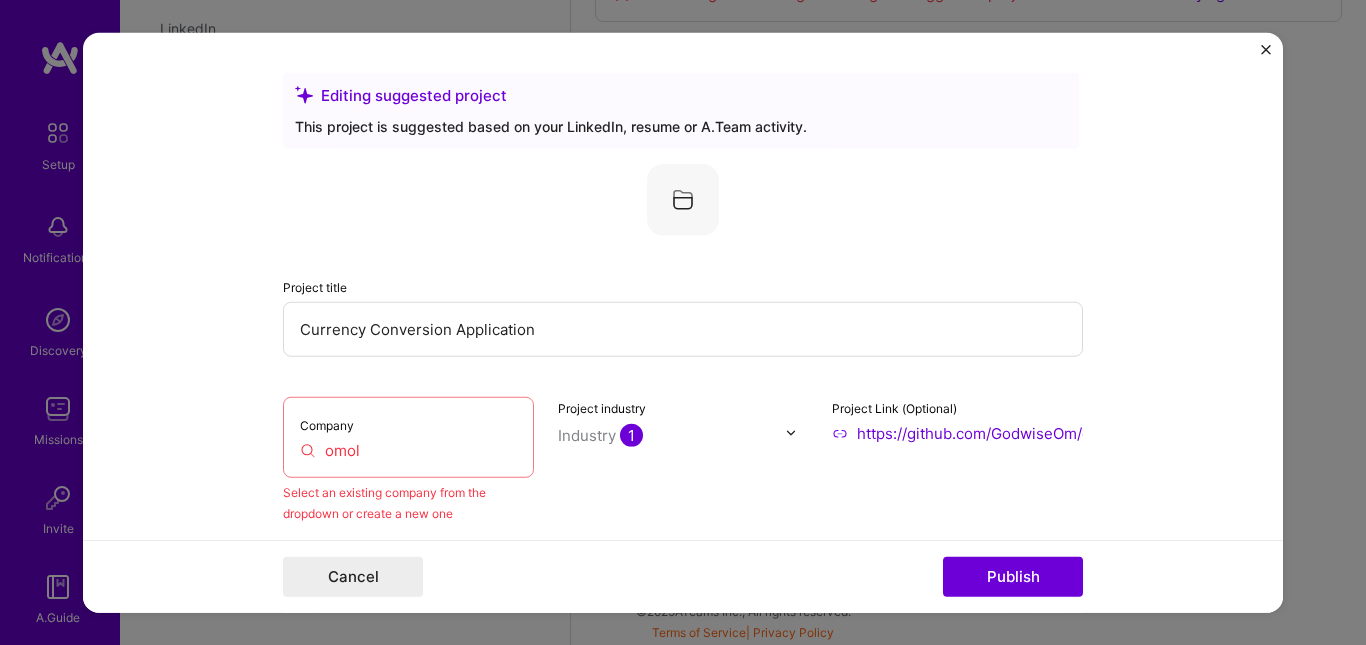click at bounding box center [683, 199] 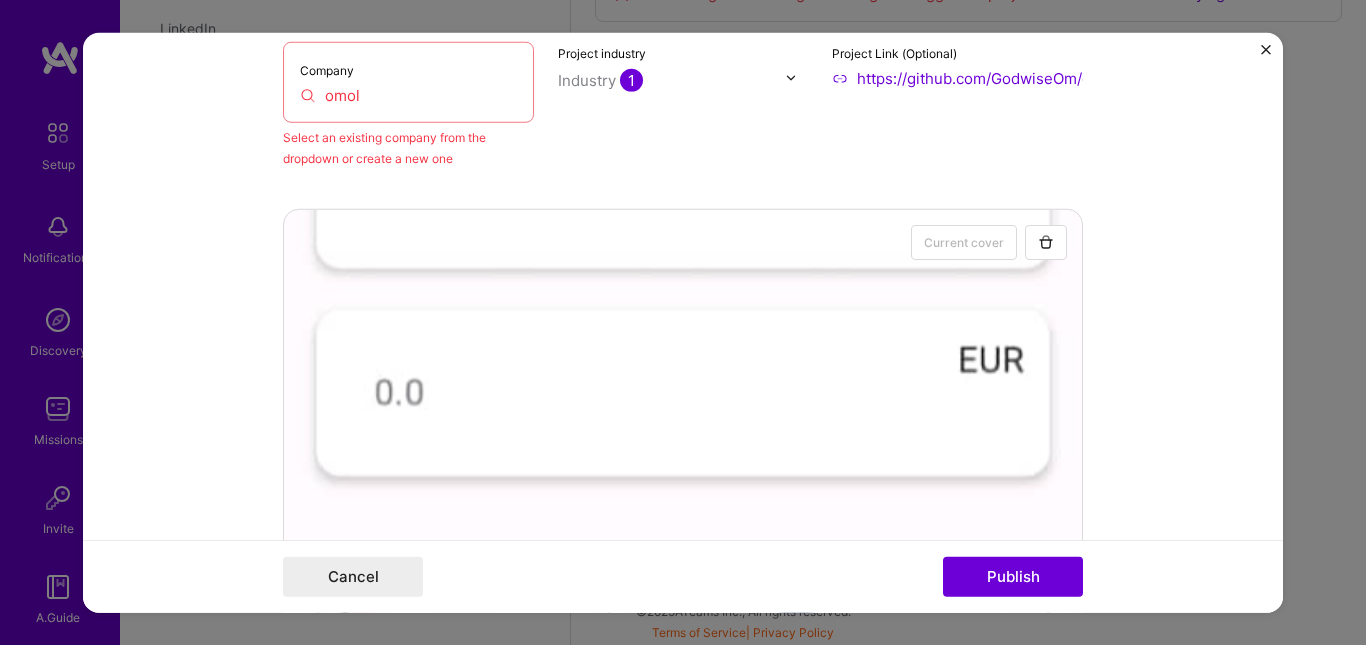 scroll, scrollTop: 356, scrollLeft: 0, axis: vertical 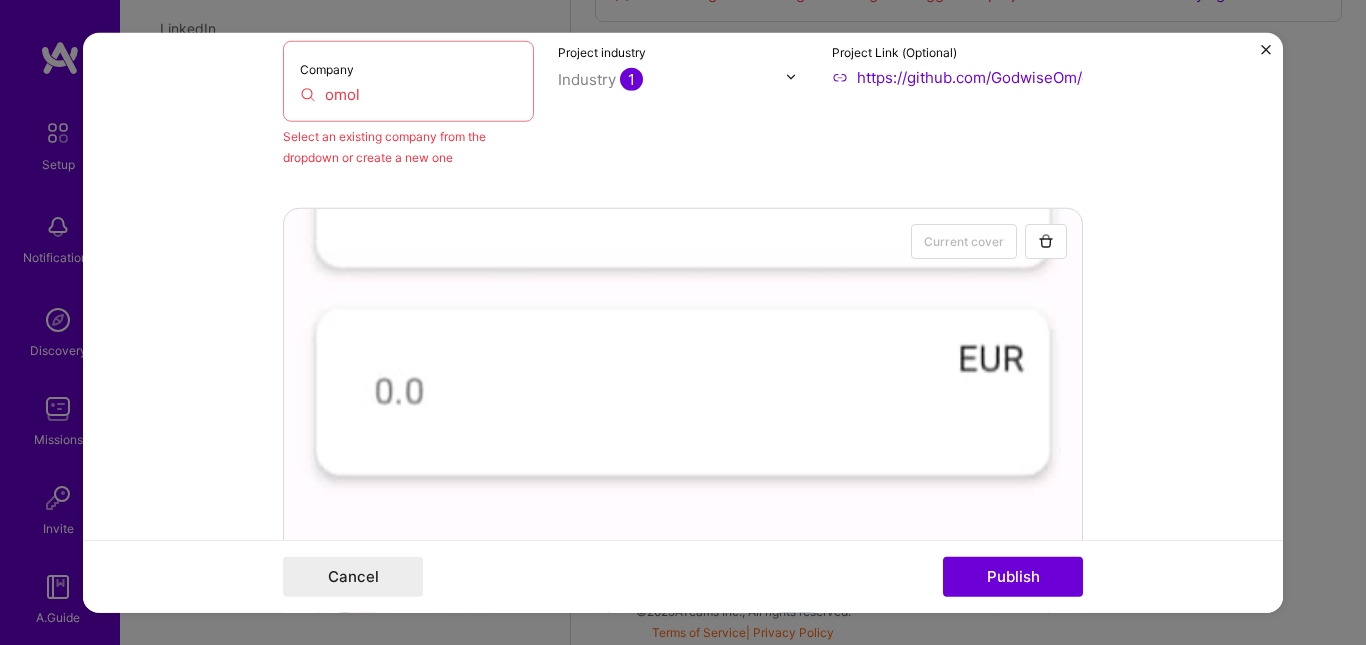 click on "omol" at bounding box center [408, 93] 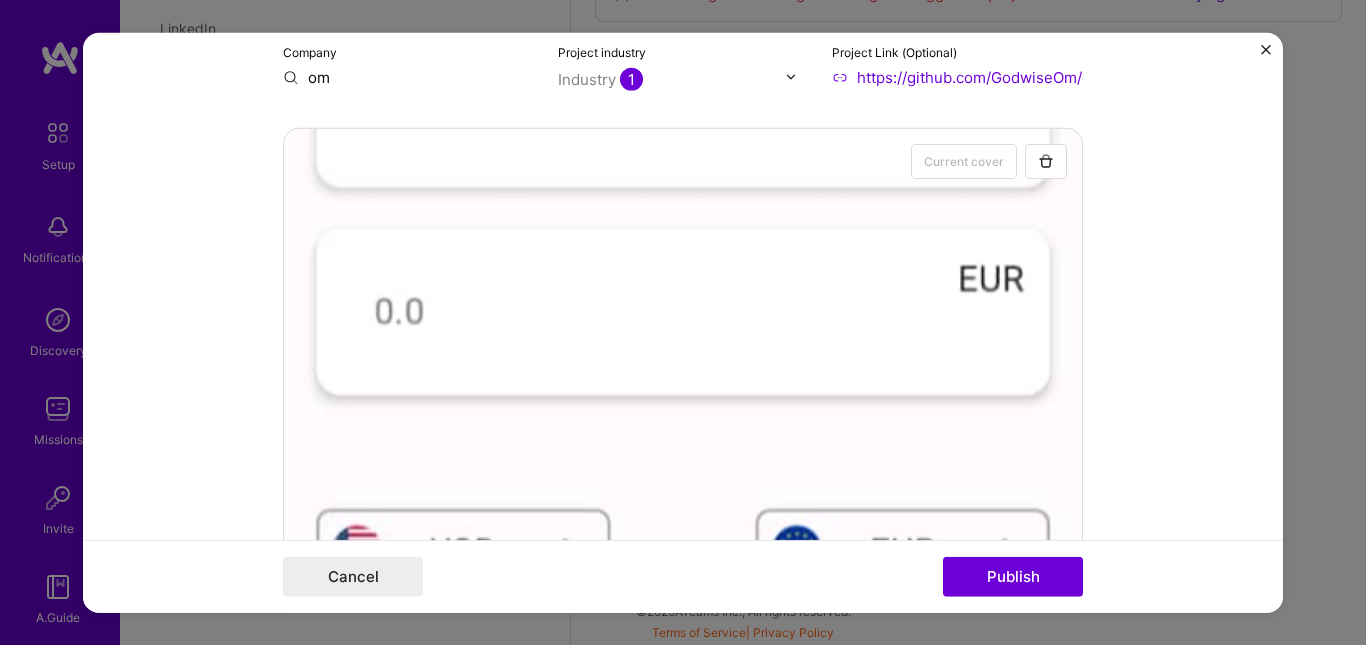 type on "o" 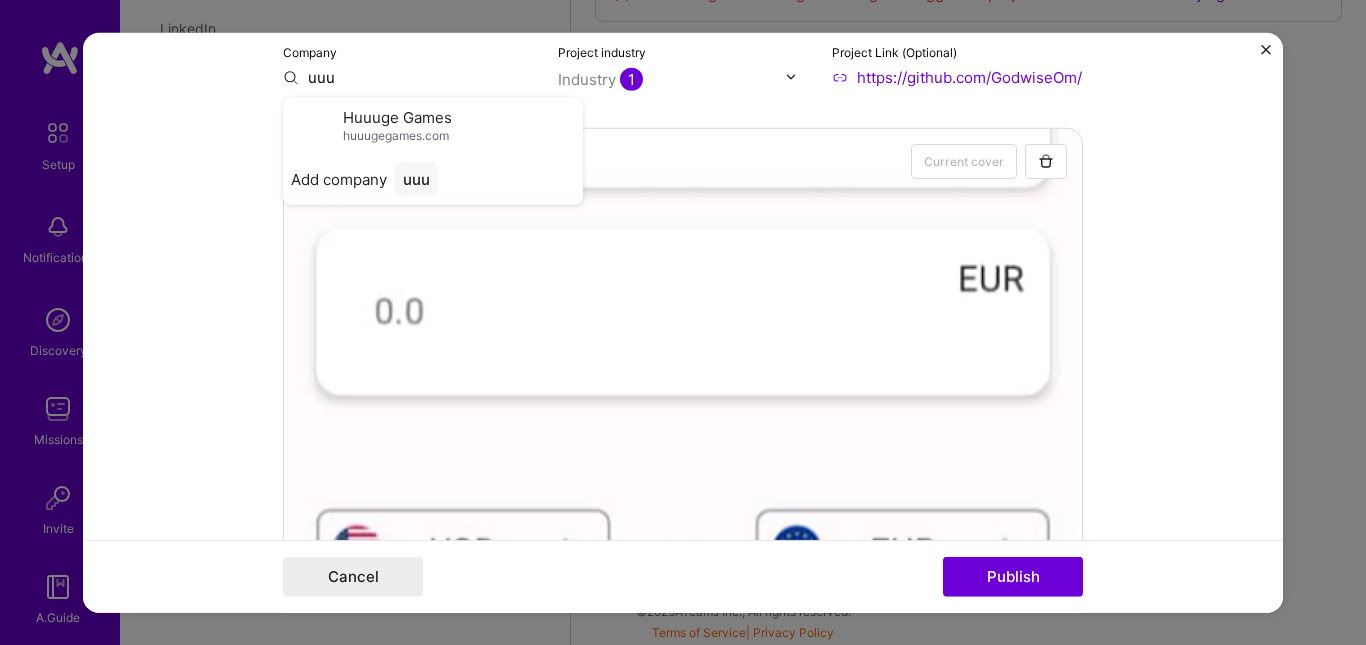 scroll, scrollTop: 0, scrollLeft: 0, axis: both 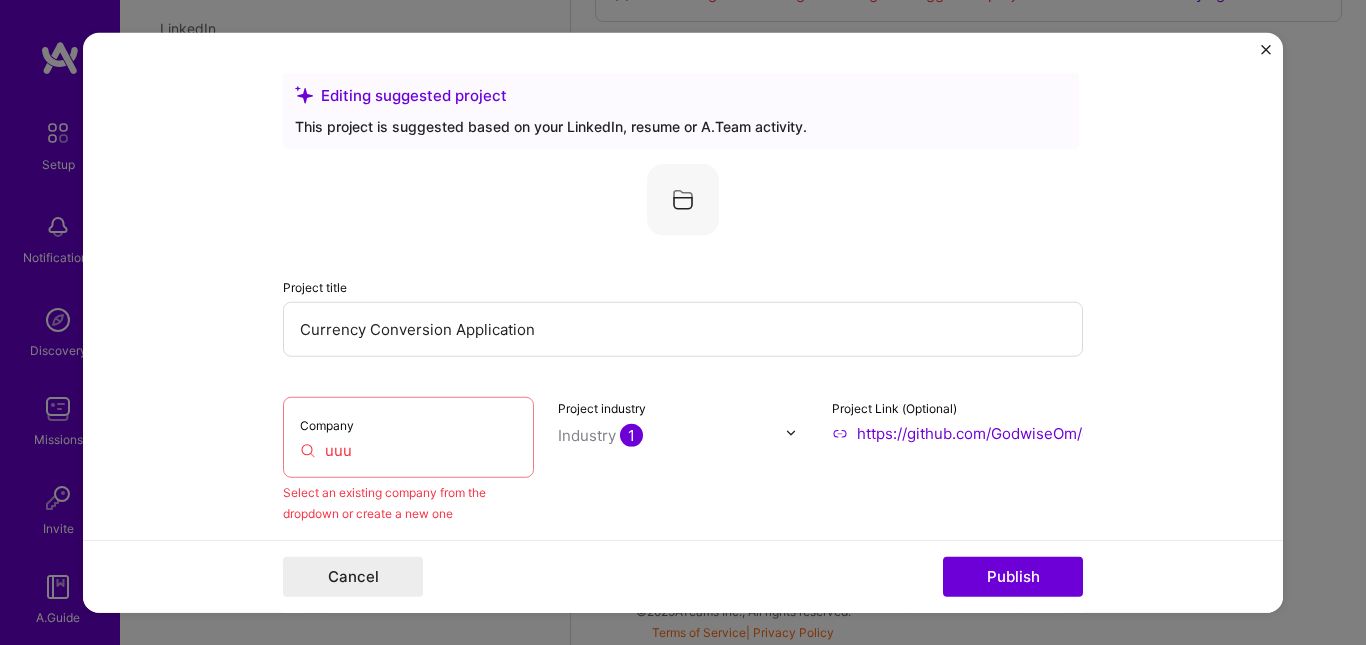 click at bounding box center [1266, 49] 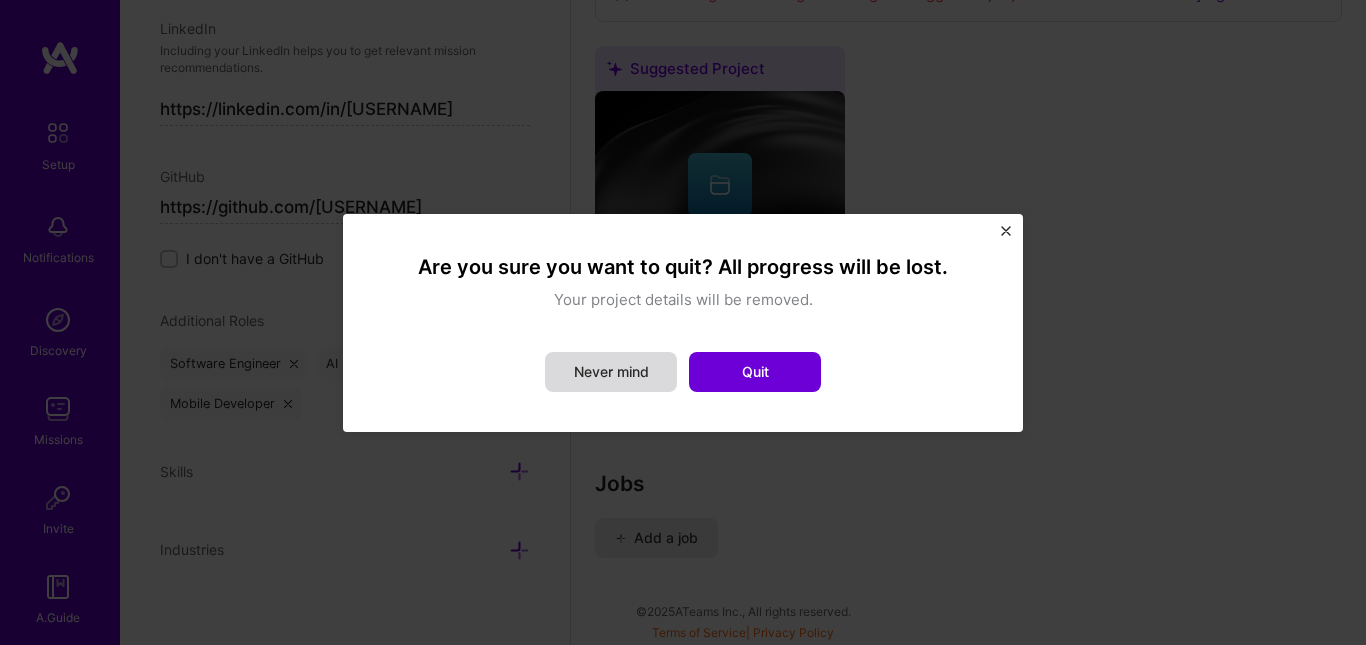 click on "Never mind" at bounding box center (611, 372) 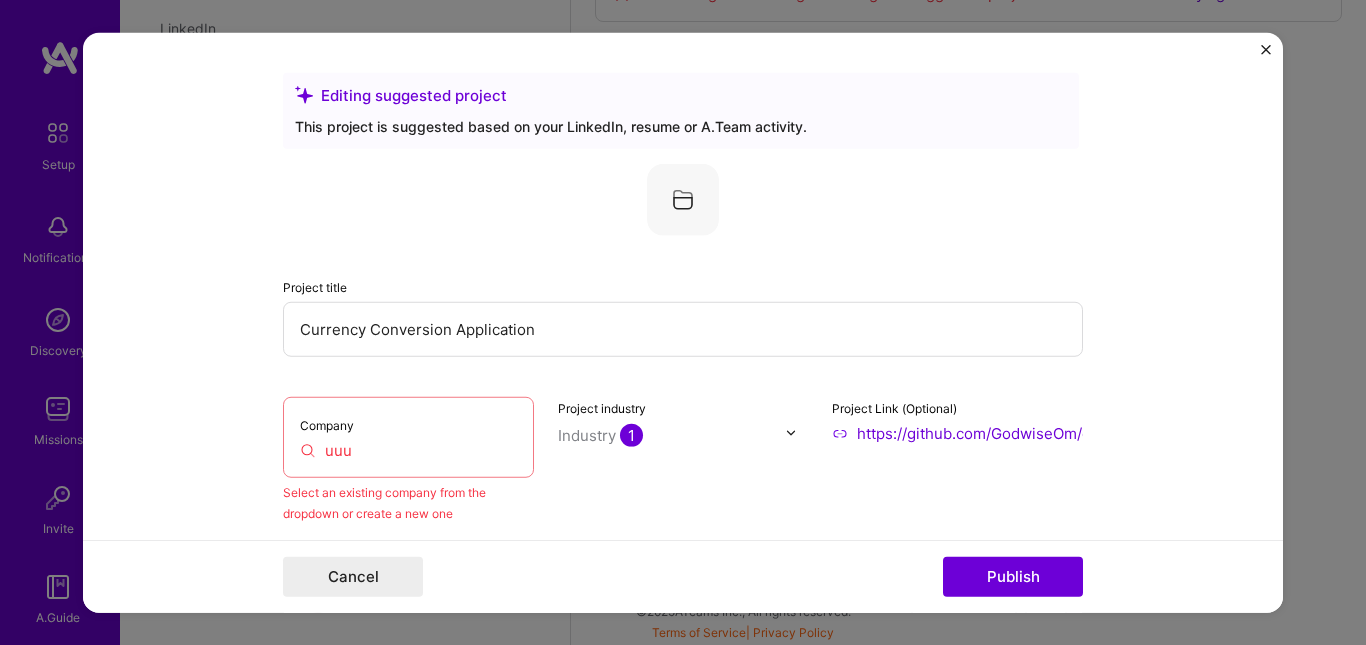 click on "uuu" at bounding box center (408, 449) 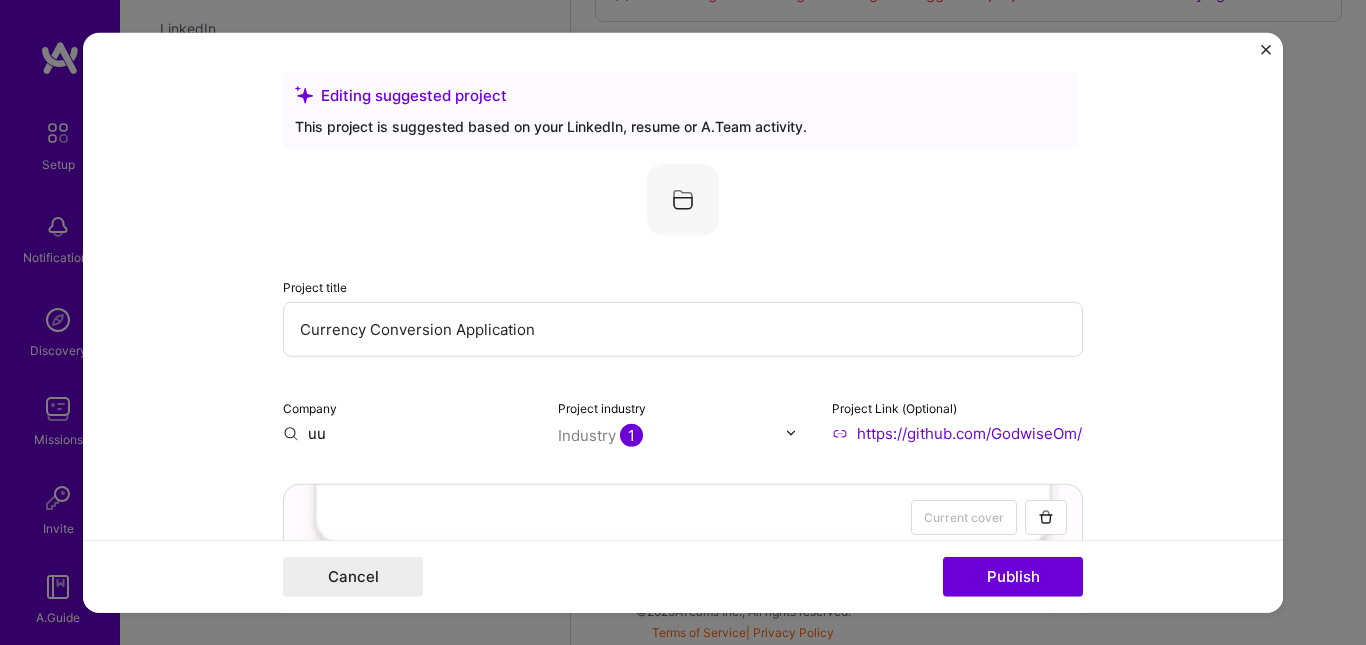 type on "u" 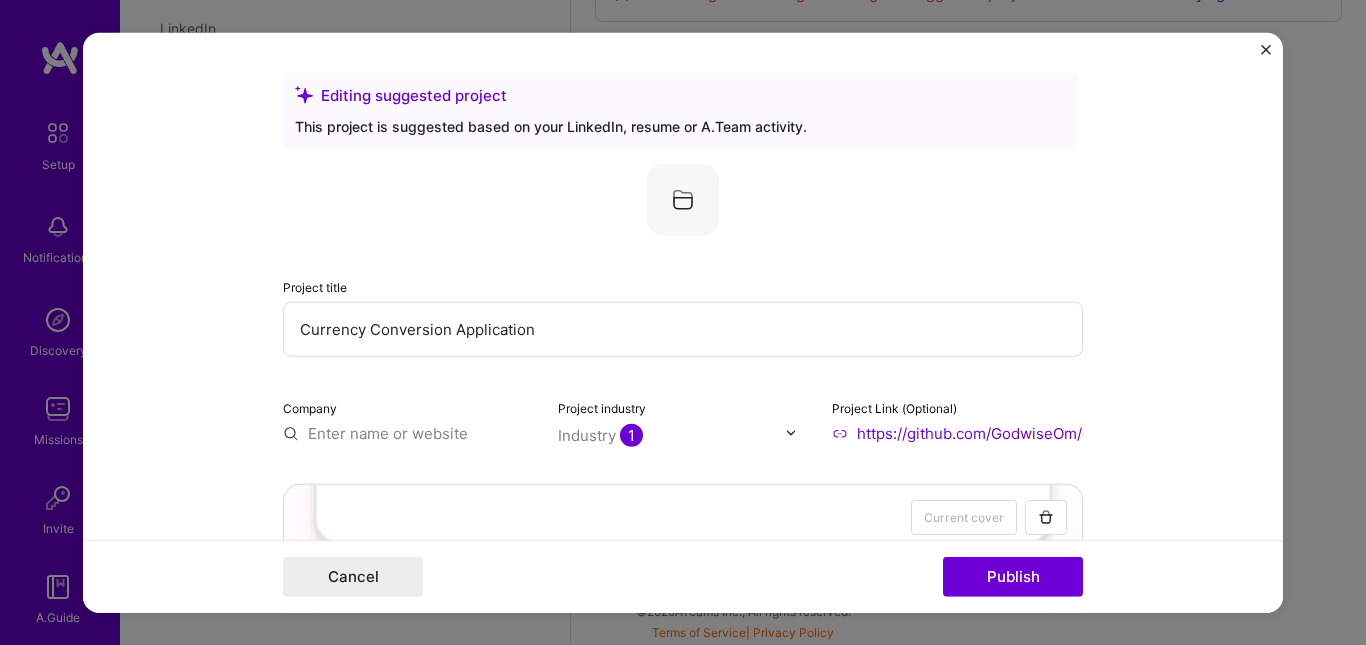 click at bounding box center [408, 432] 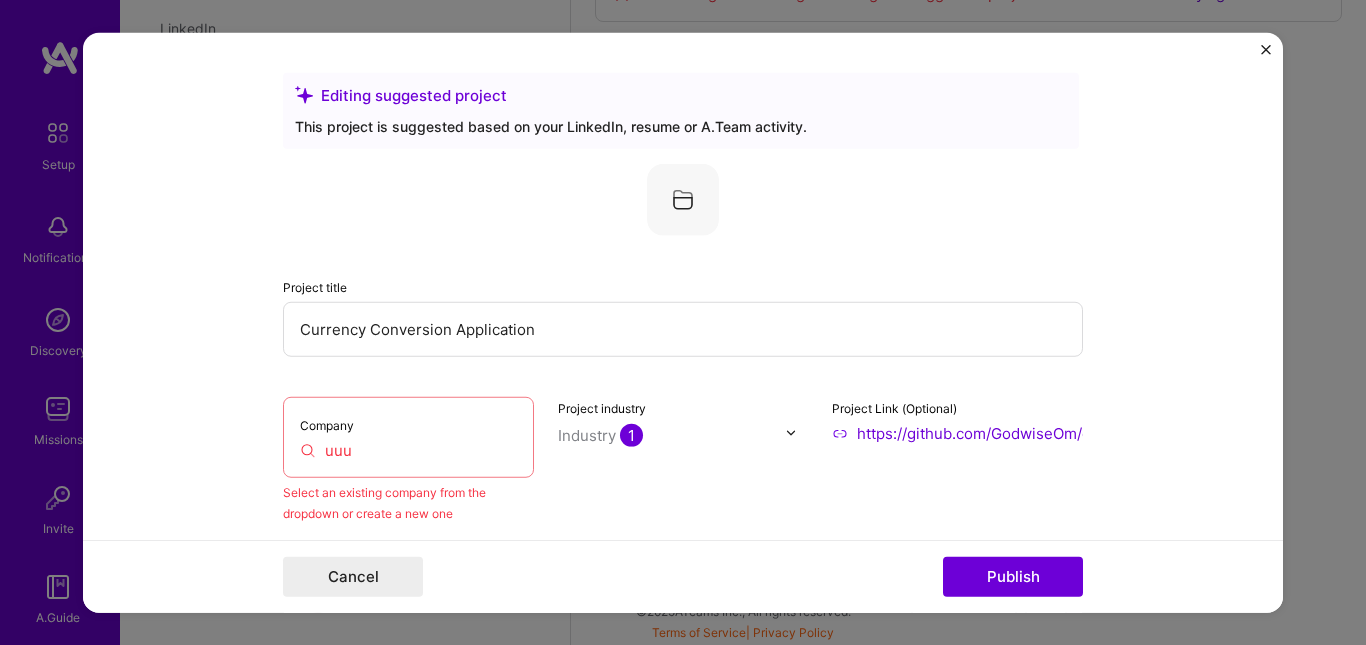 click on "Select an existing company from the dropdown or create a new one" at bounding box center (408, 502) 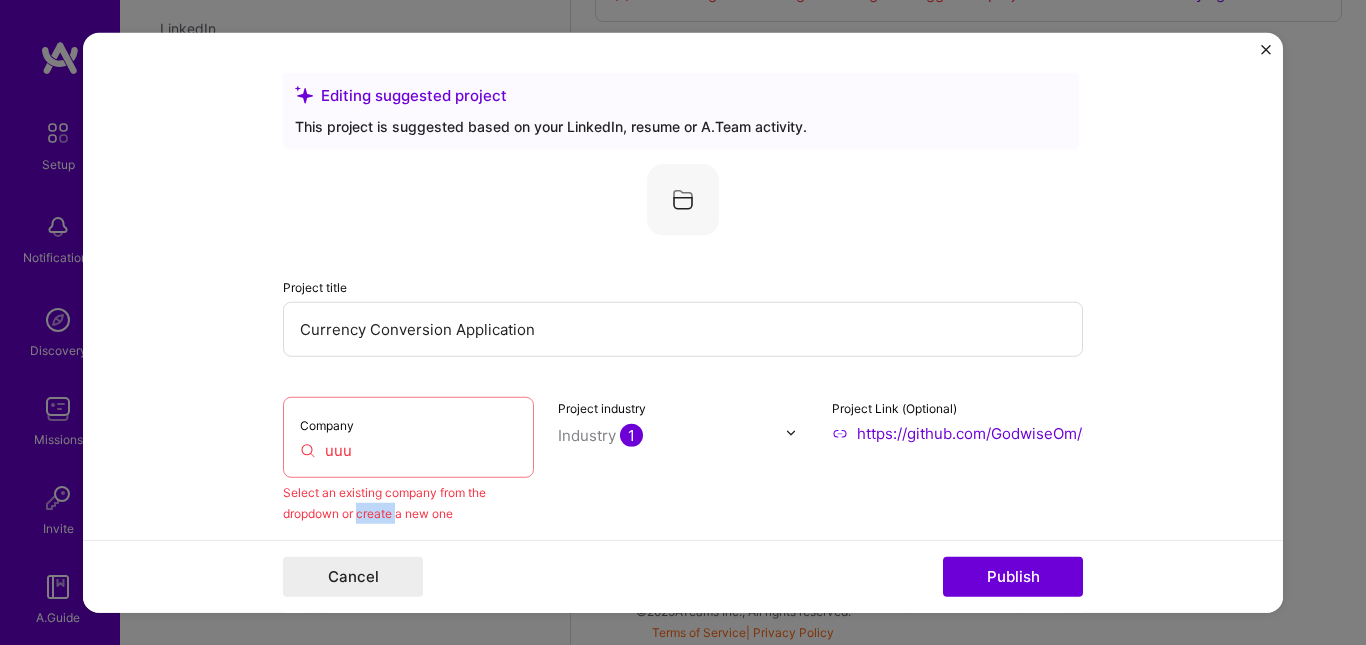 click on "Select an existing company from the dropdown or create a new one" at bounding box center (408, 502) 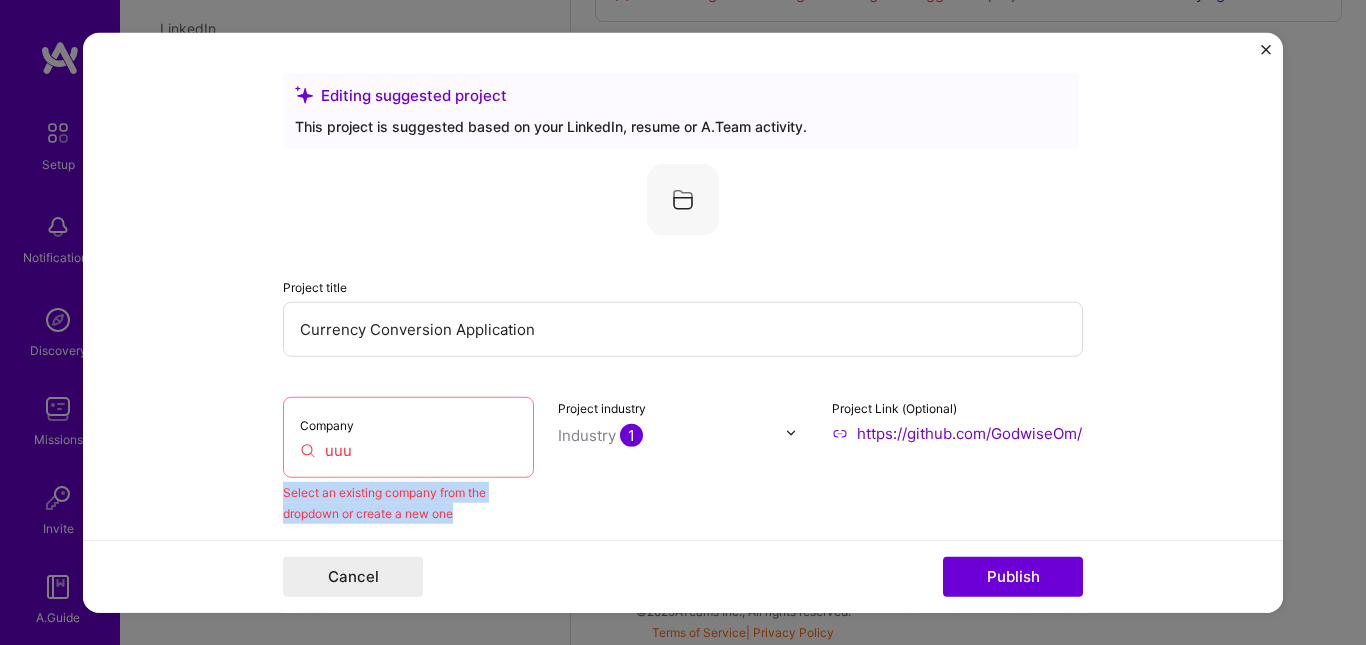 click on "Select an existing company from the dropdown or create a new one" at bounding box center (408, 502) 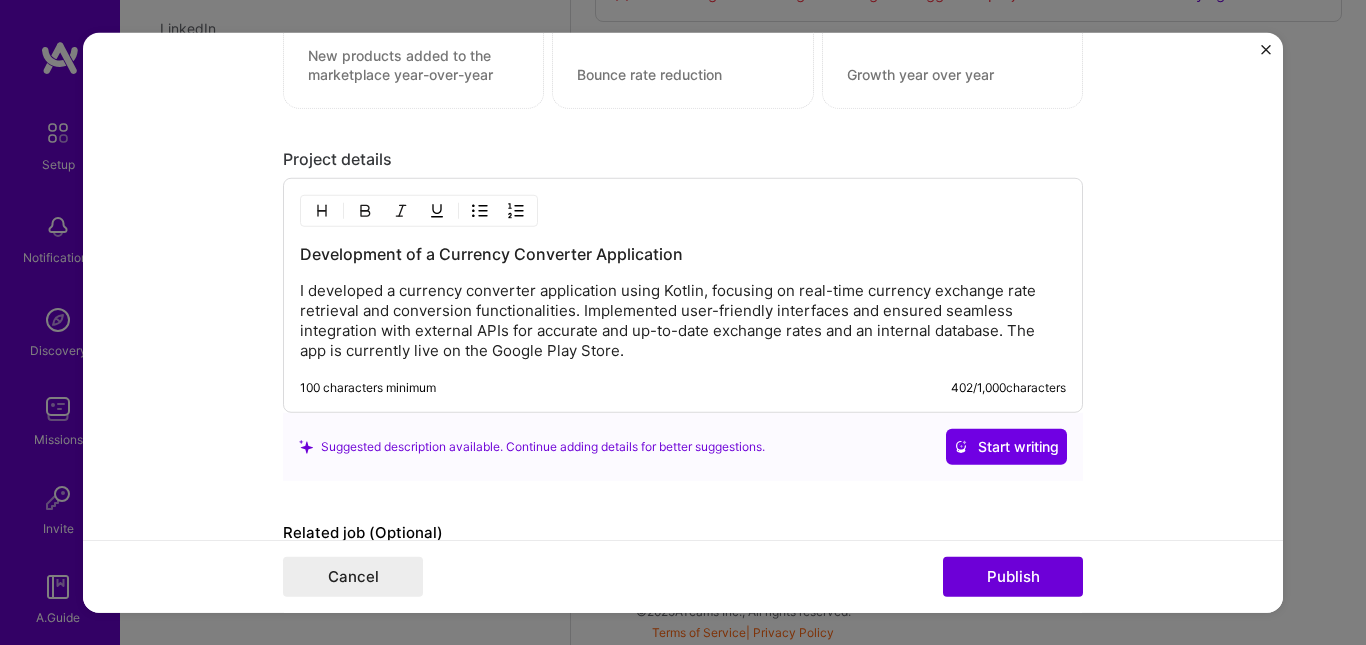 scroll, scrollTop: 2516, scrollLeft: 0, axis: vertical 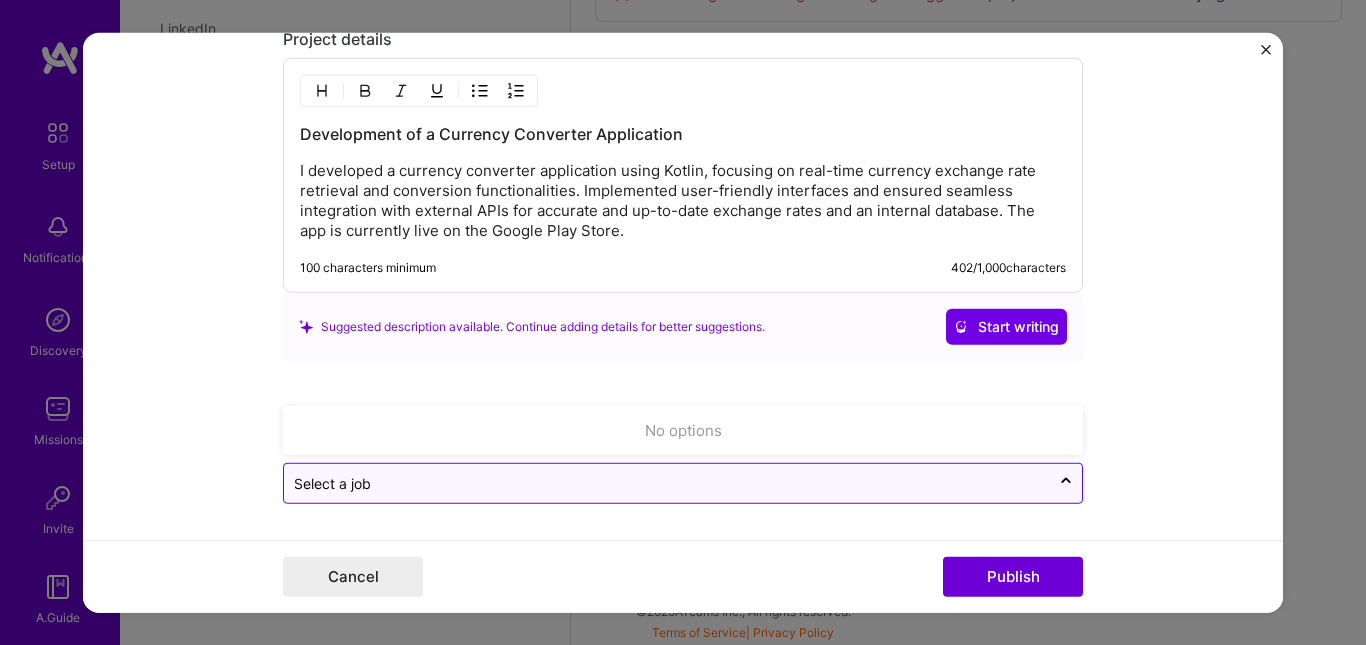 click at bounding box center [667, 483] 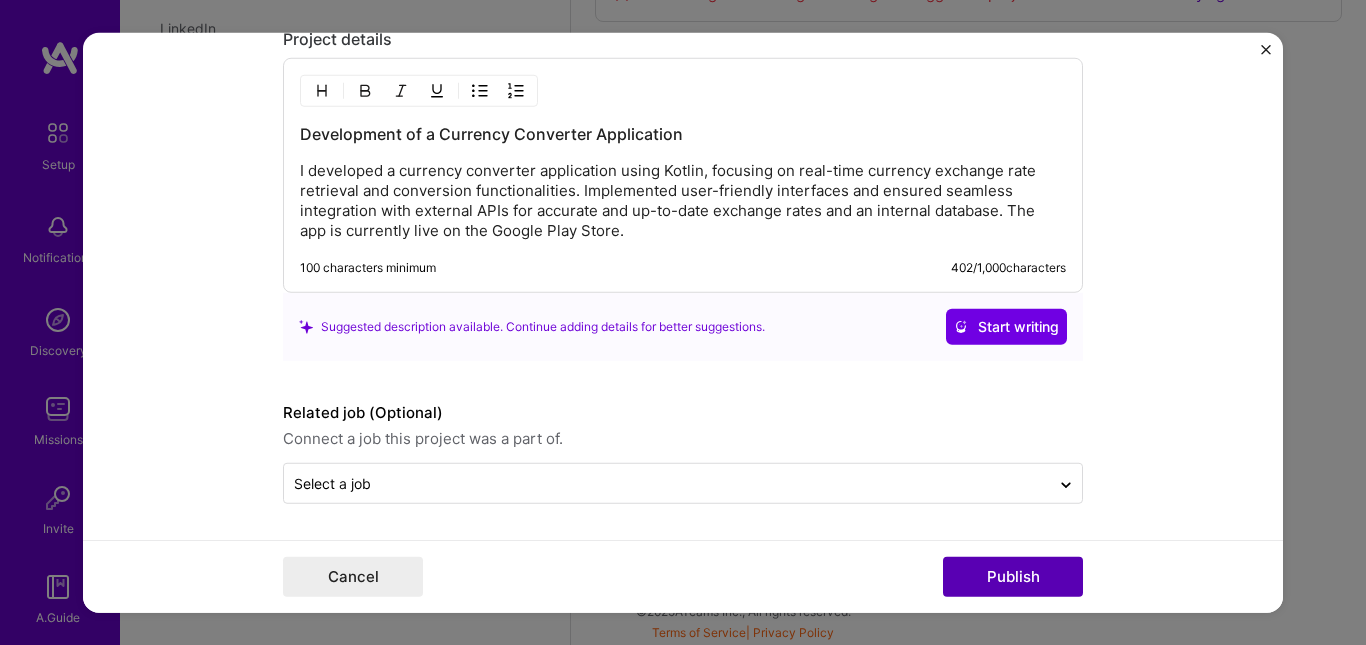 click on "Publish" at bounding box center (1013, 577) 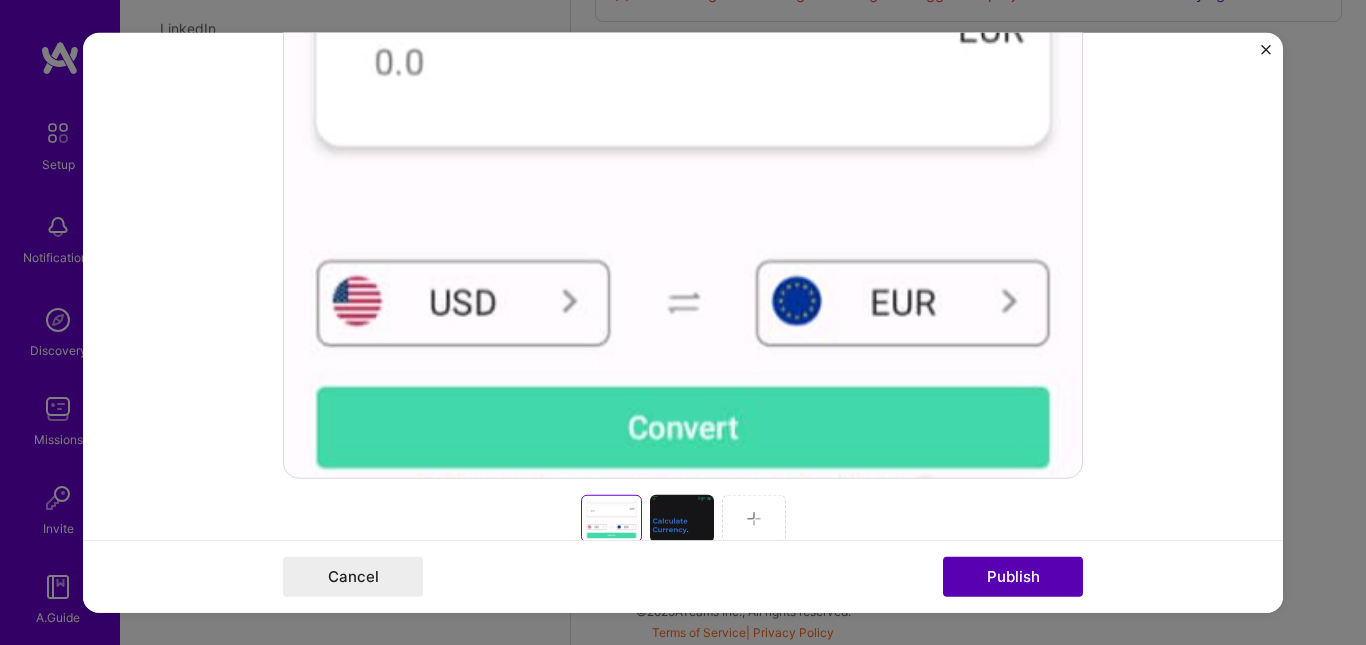 scroll, scrollTop: 131, scrollLeft: 0, axis: vertical 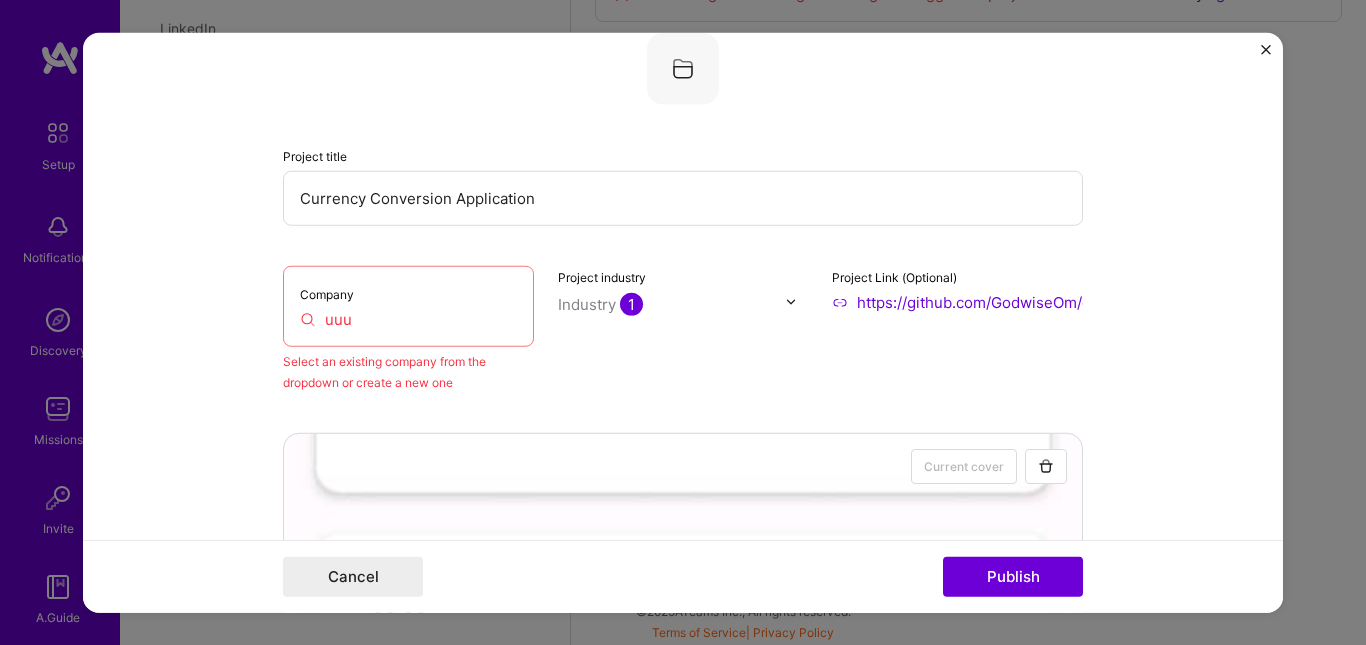click on "uuu" at bounding box center (408, 318) 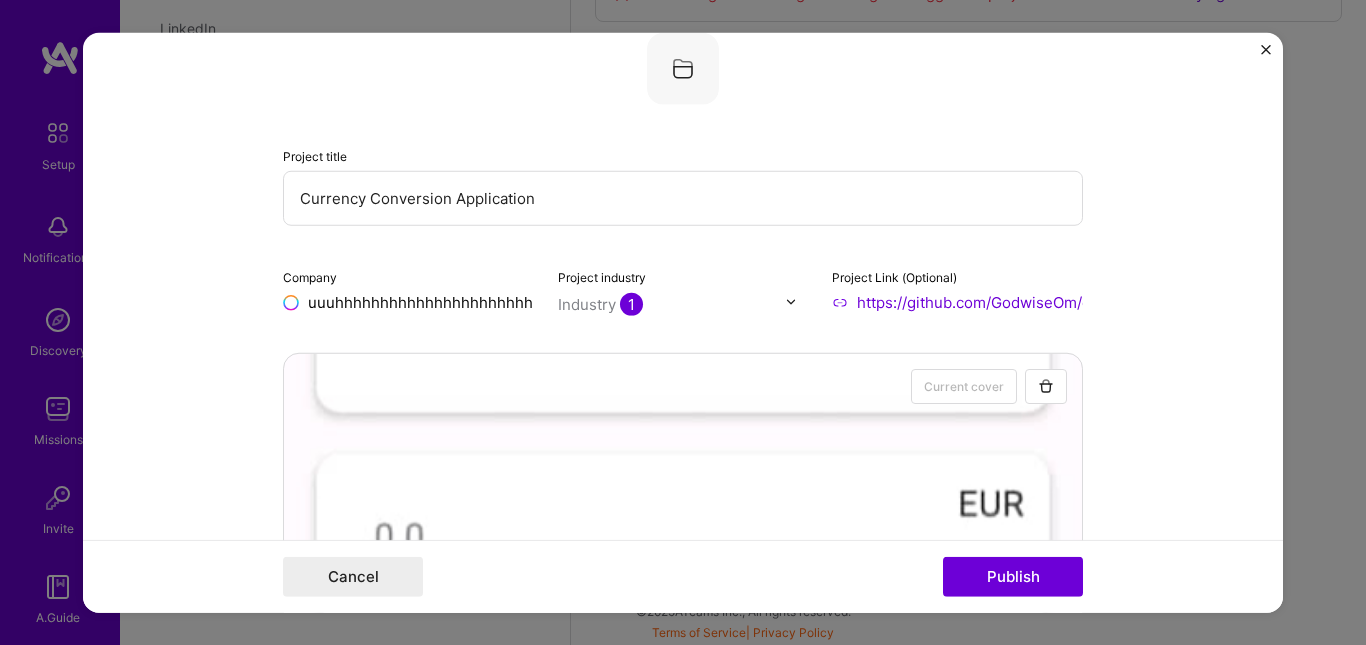 scroll, scrollTop: 0, scrollLeft: 48, axis: horizontal 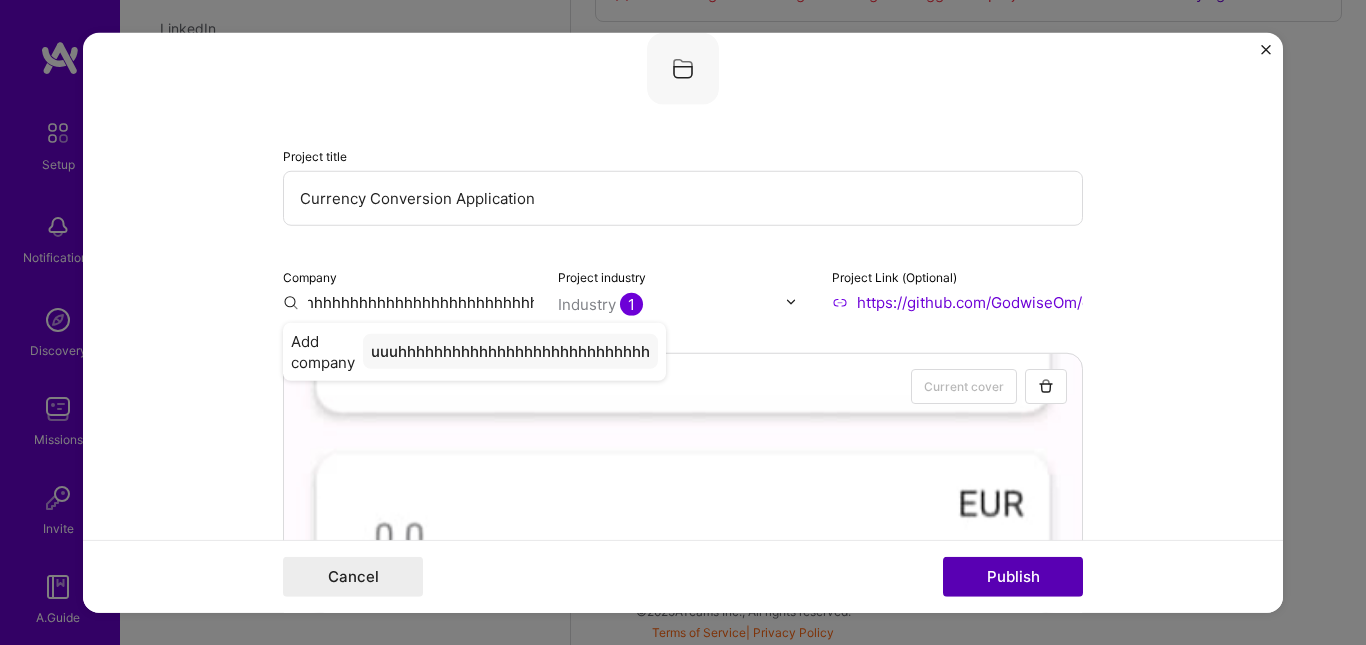 type on "uuuhhhhhhhhhhhhhhhhhhhhhhhhhhhh" 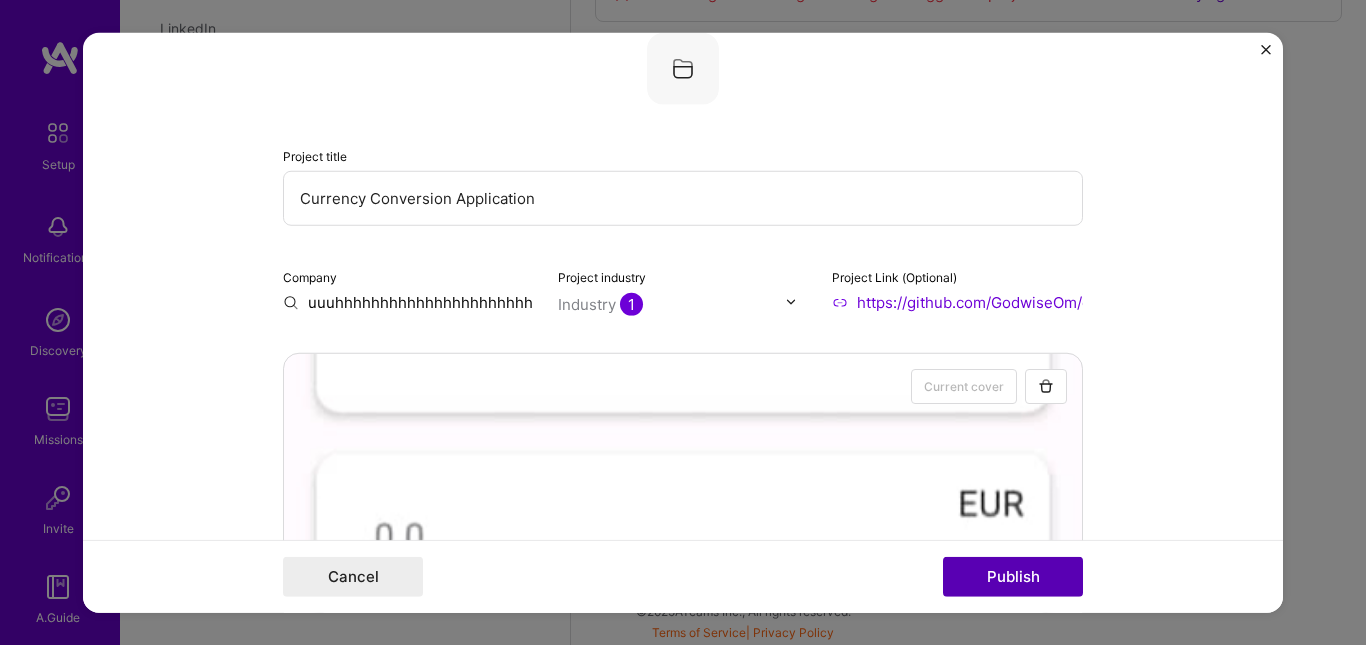 click on "Publish" at bounding box center (1013, 577) 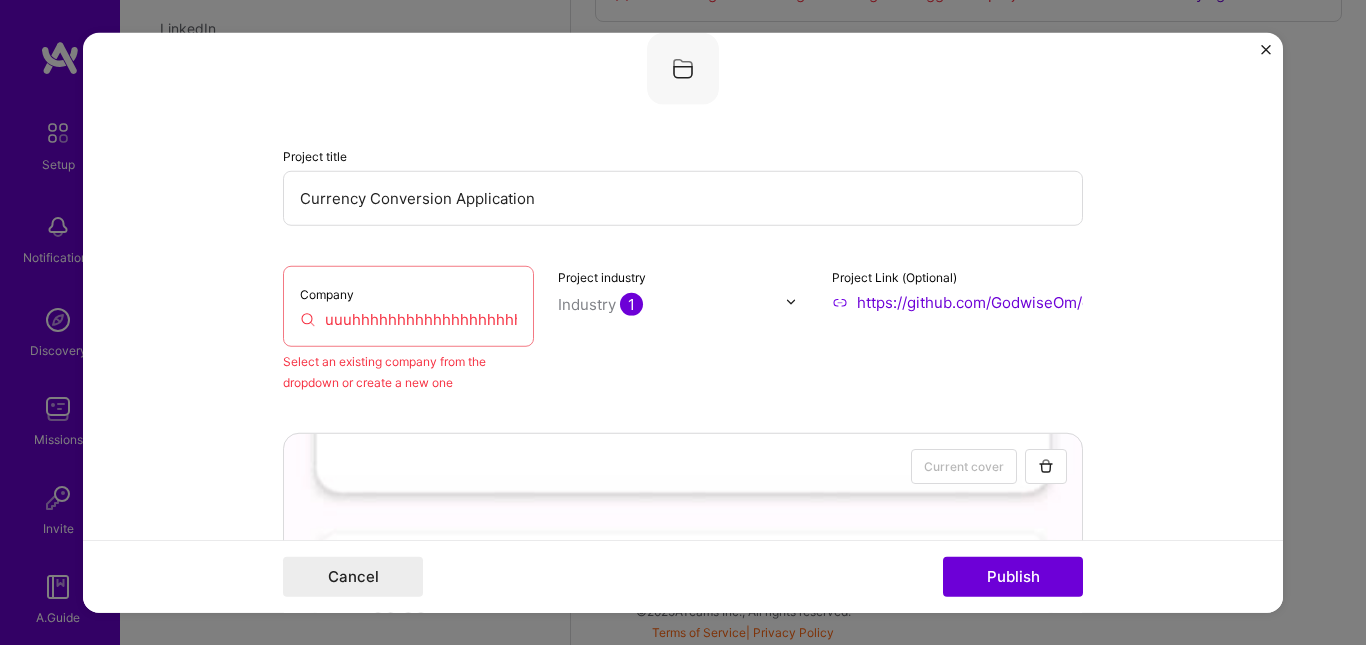 click on "Company uuuhhhhhhhhhhhhhhhhhhhhhhhhhhhh" at bounding box center [408, 305] 